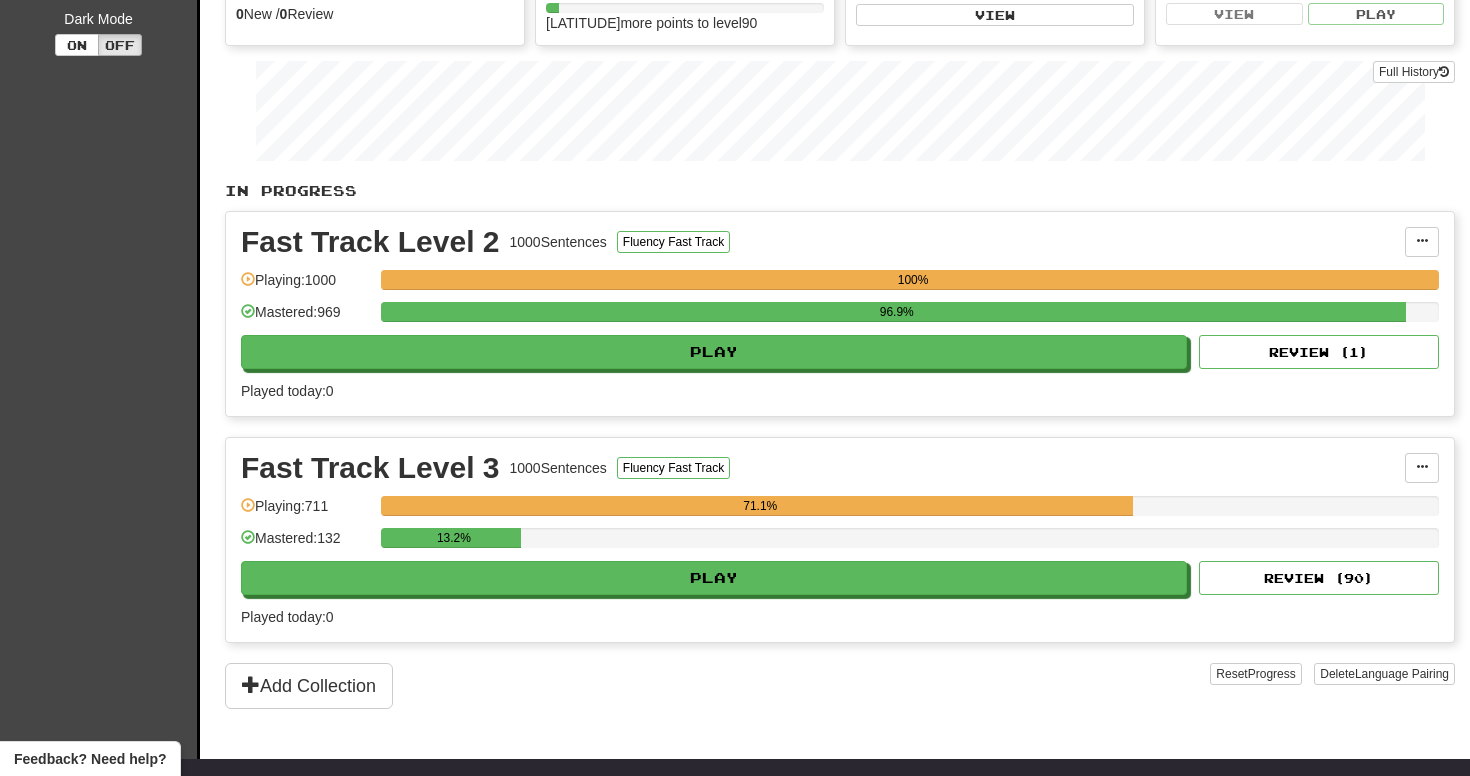 scroll, scrollTop: 351, scrollLeft: 0, axis: vertical 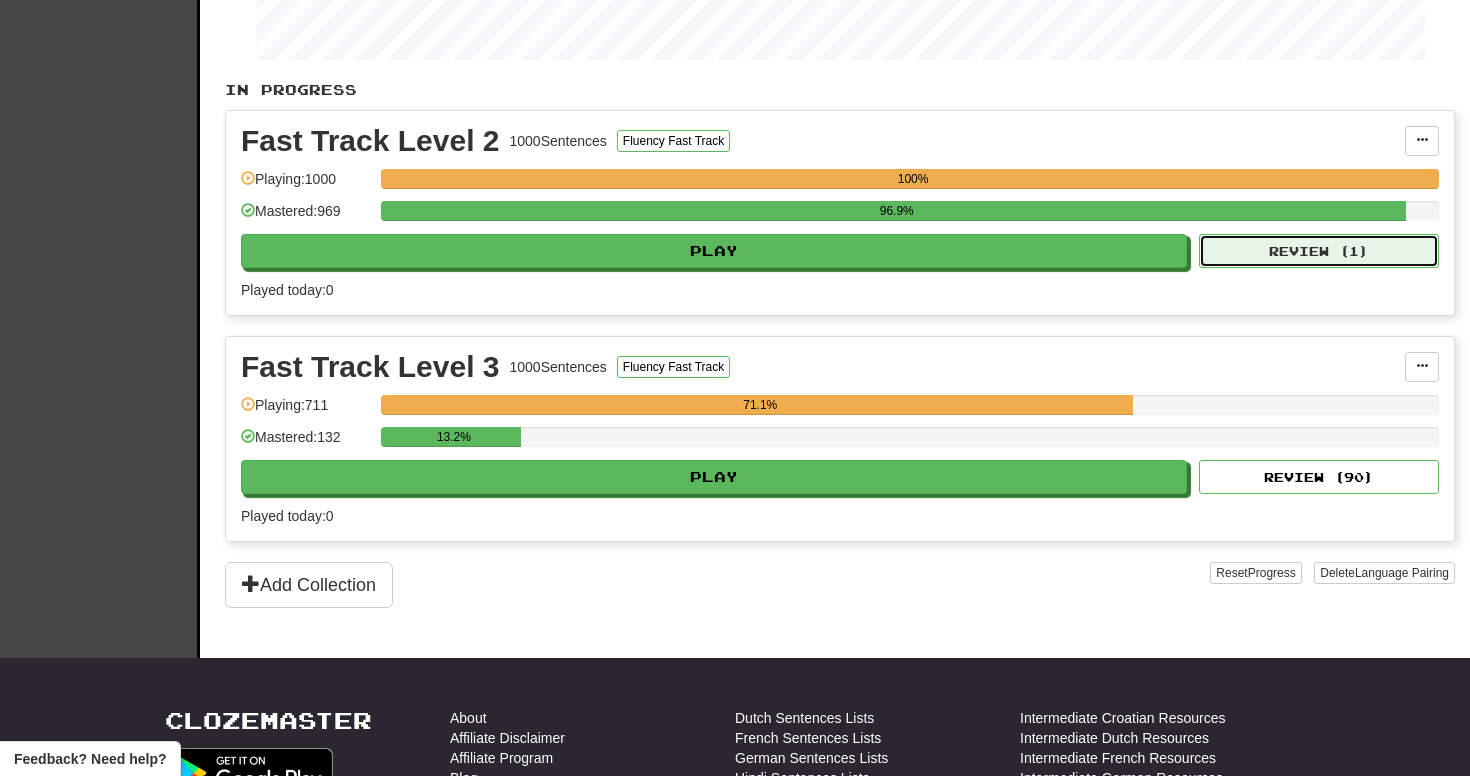 click on "Review ( 1 )" at bounding box center [1319, 251] 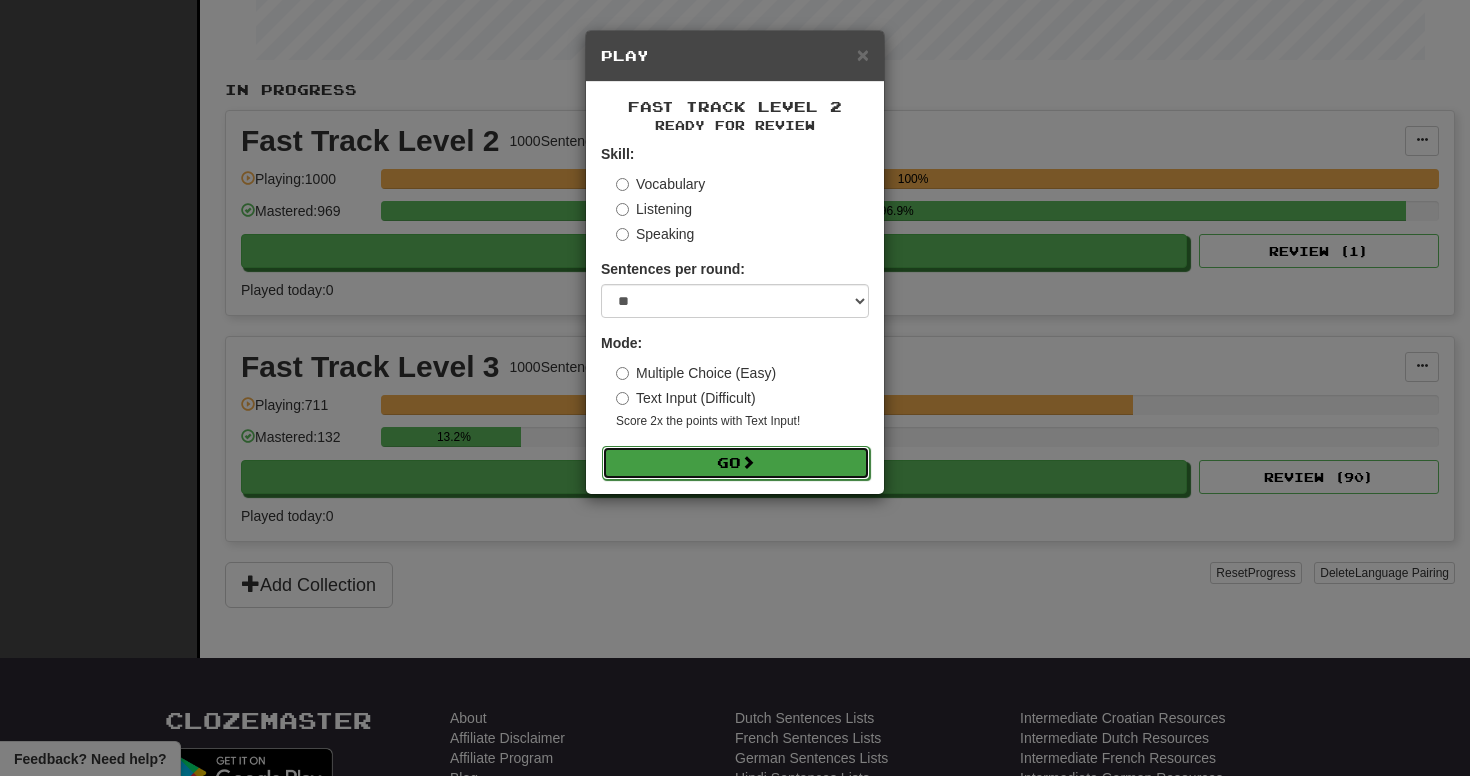 click on "Go" at bounding box center [736, 463] 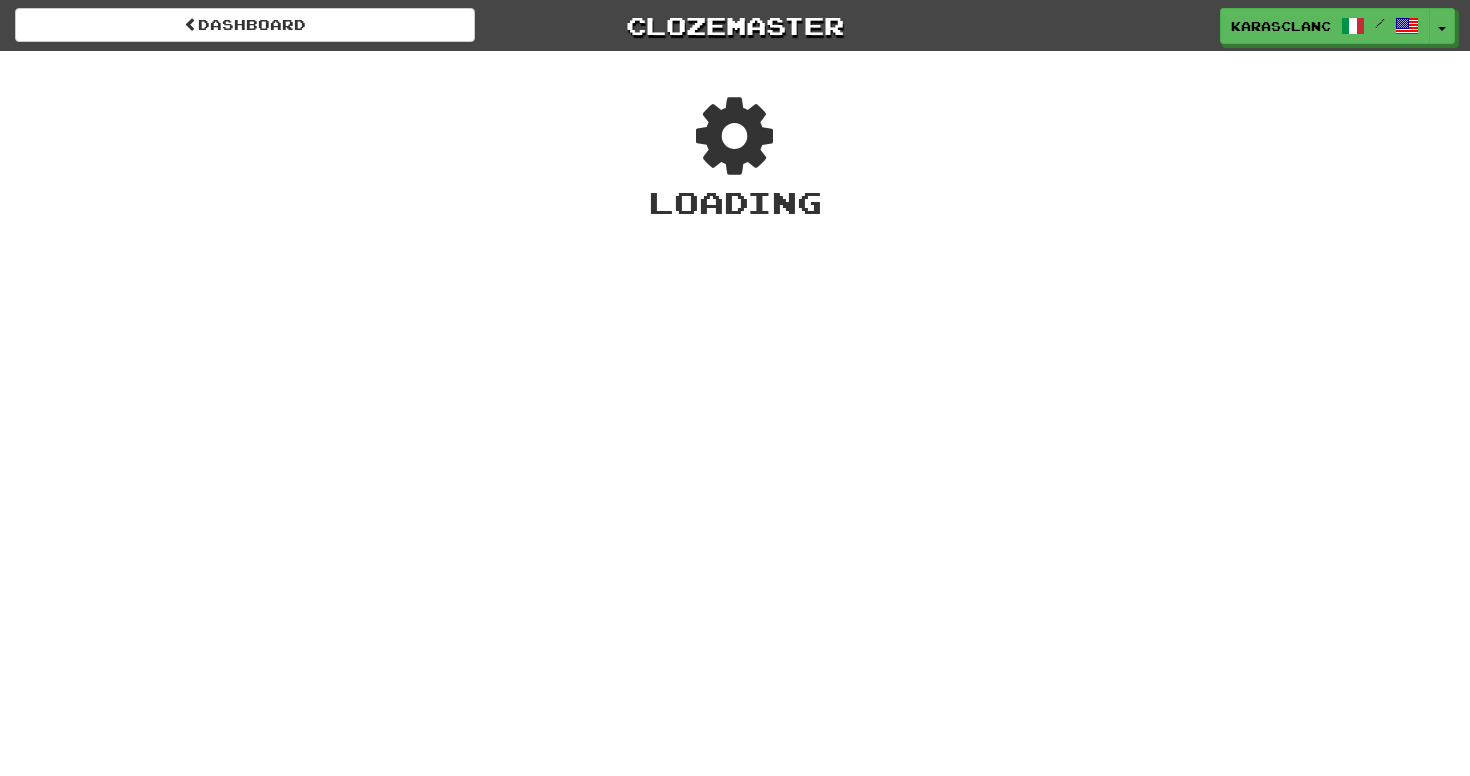 scroll, scrollTop: 0, scrollLeft: 0, axis: both 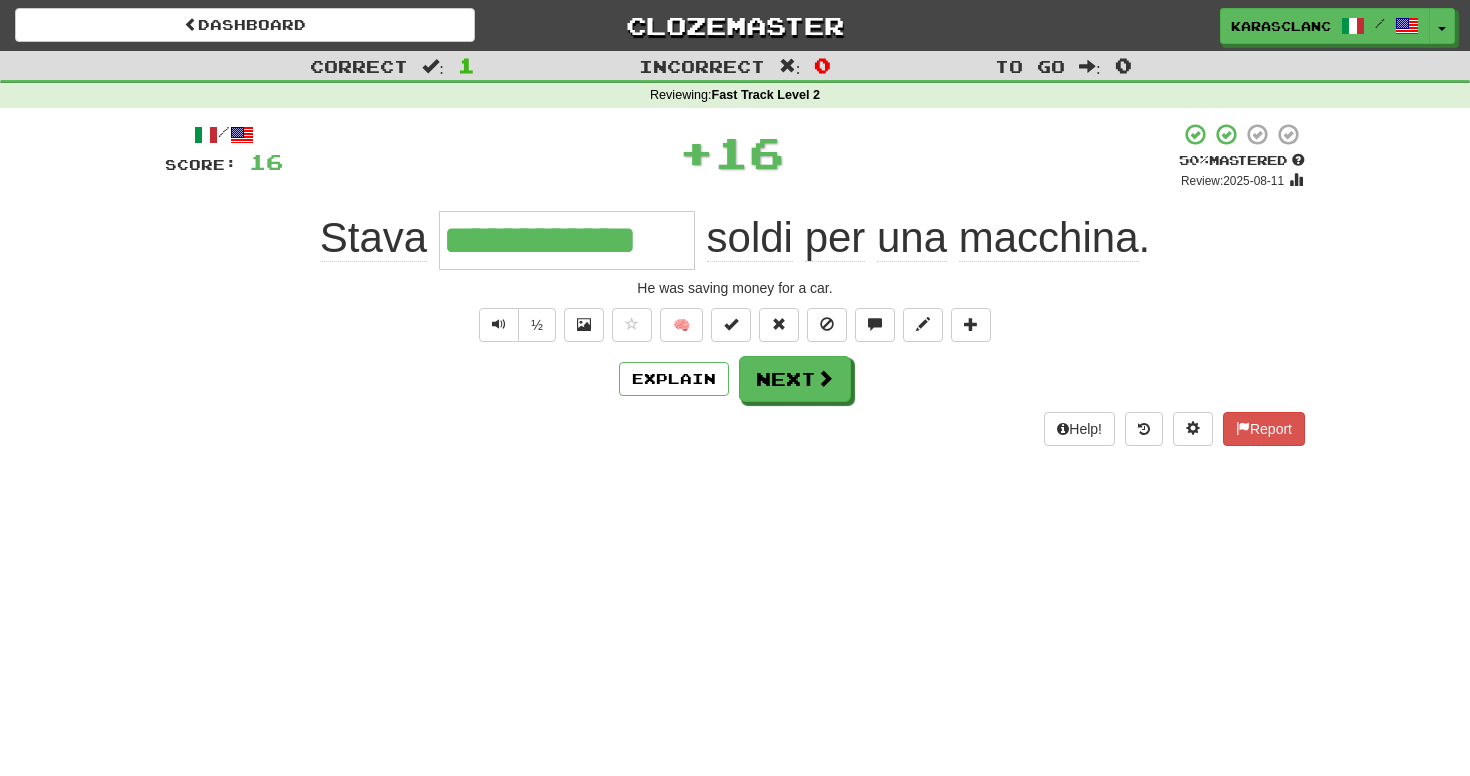 type on "*" 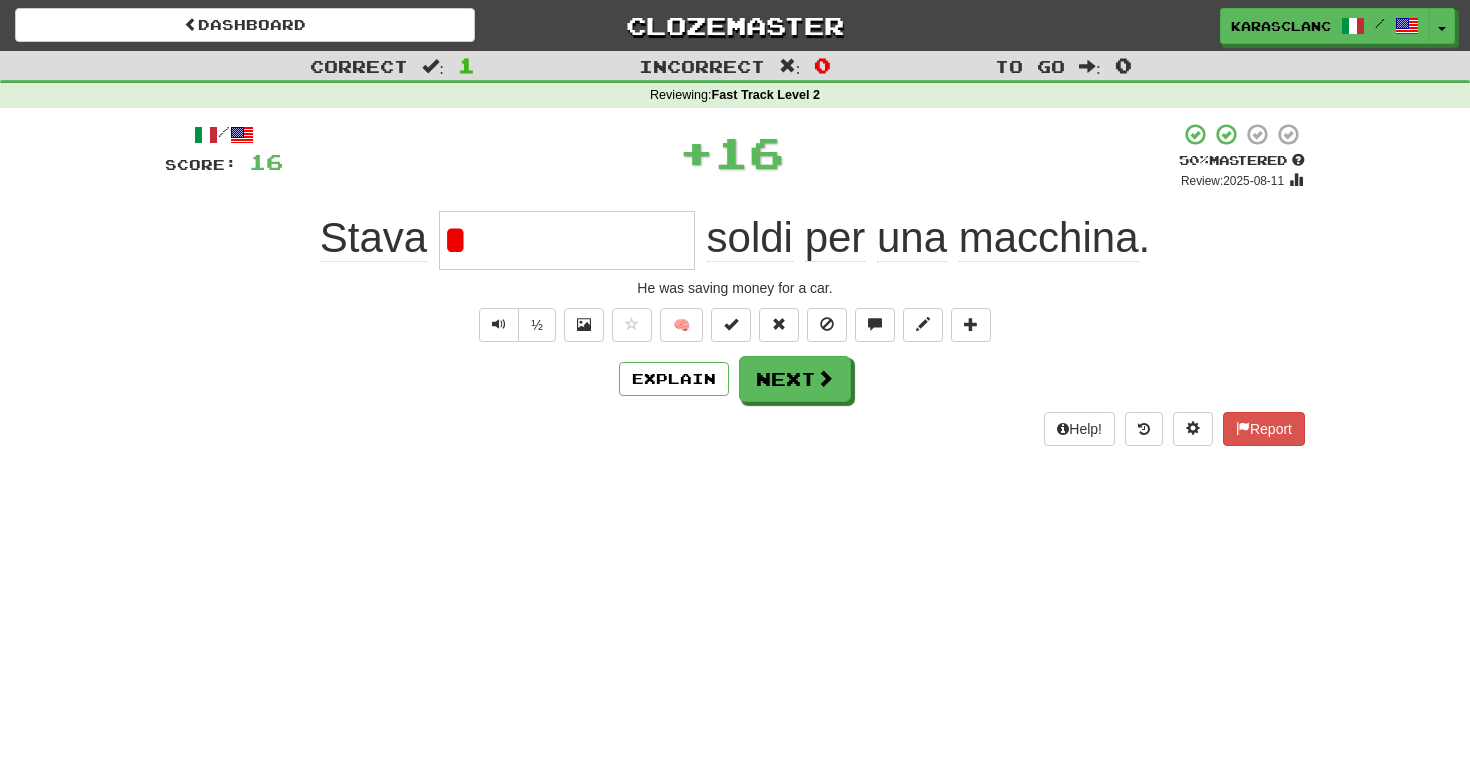 type 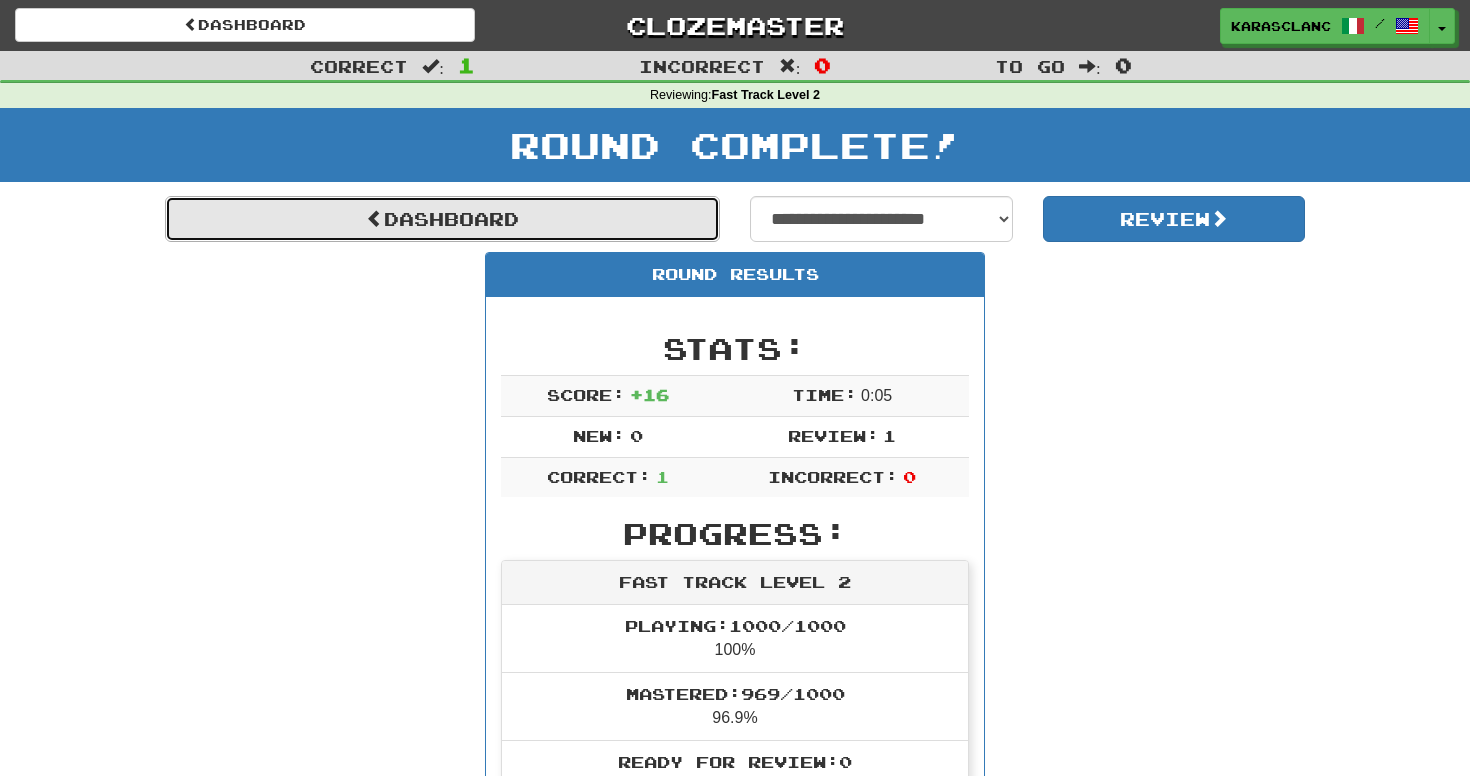 click on "Dashboard" at bounding box center (442, 219) 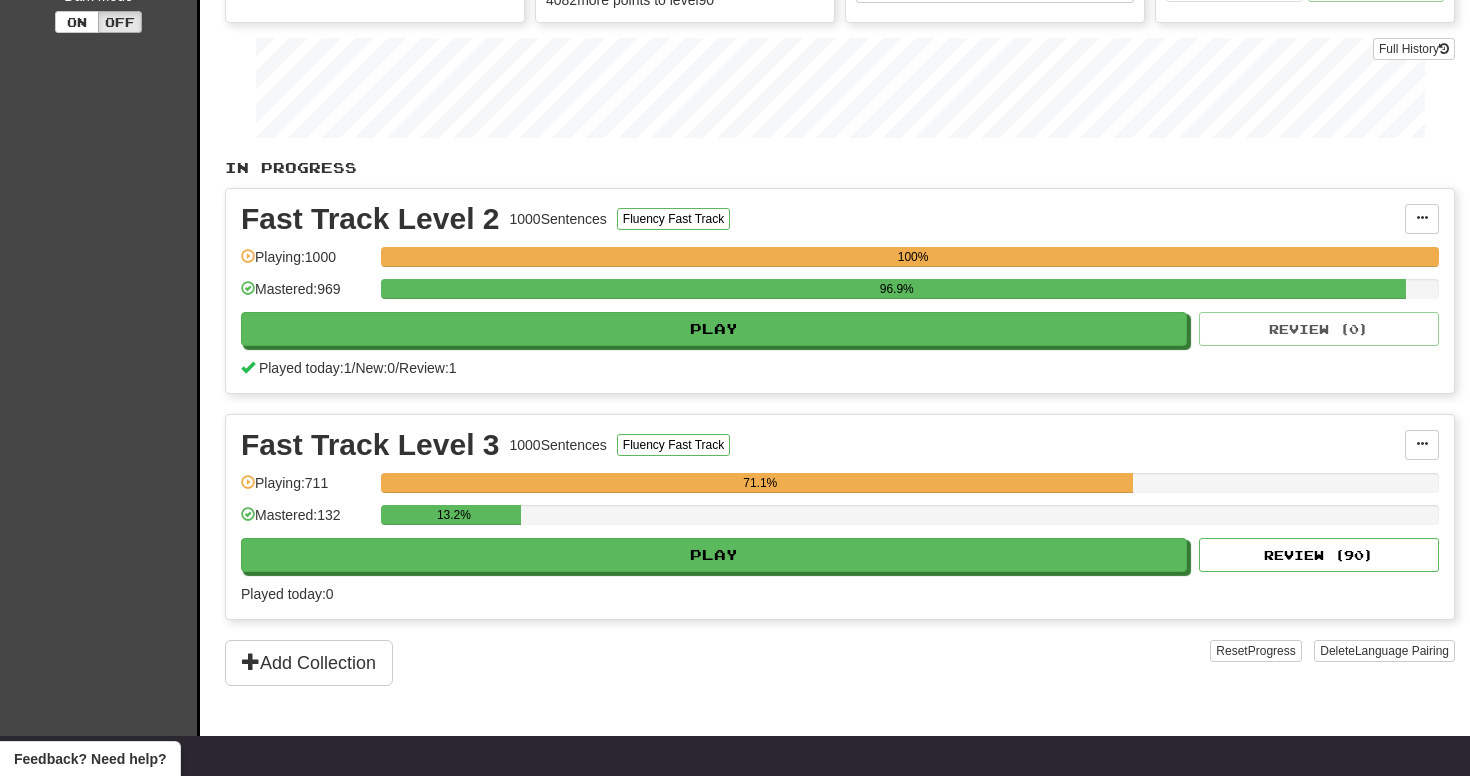 scroll, scrollTop: 290, scrollLeft: 0, axis: vertical 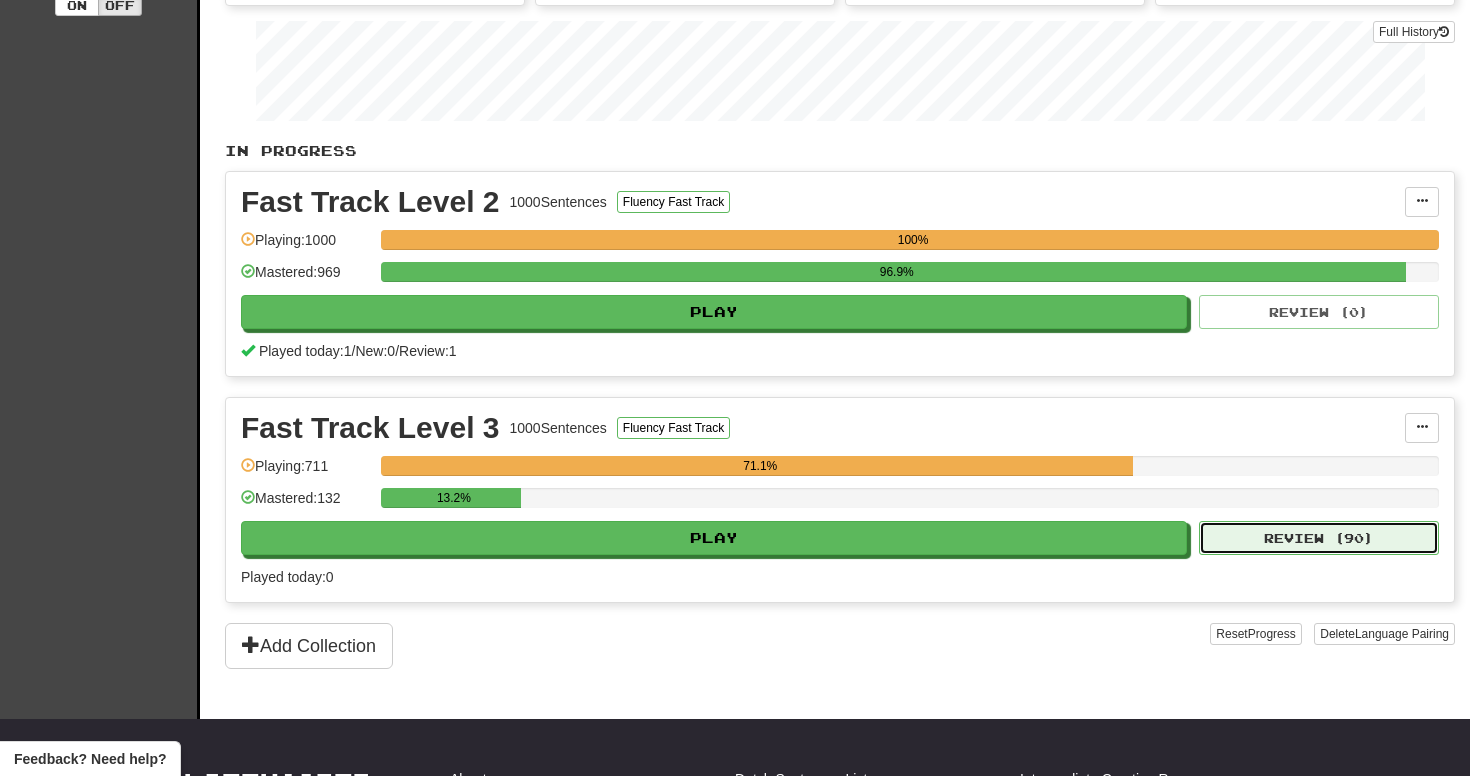 click on "Review ( 90 )" at bounding box center (1319, 538) 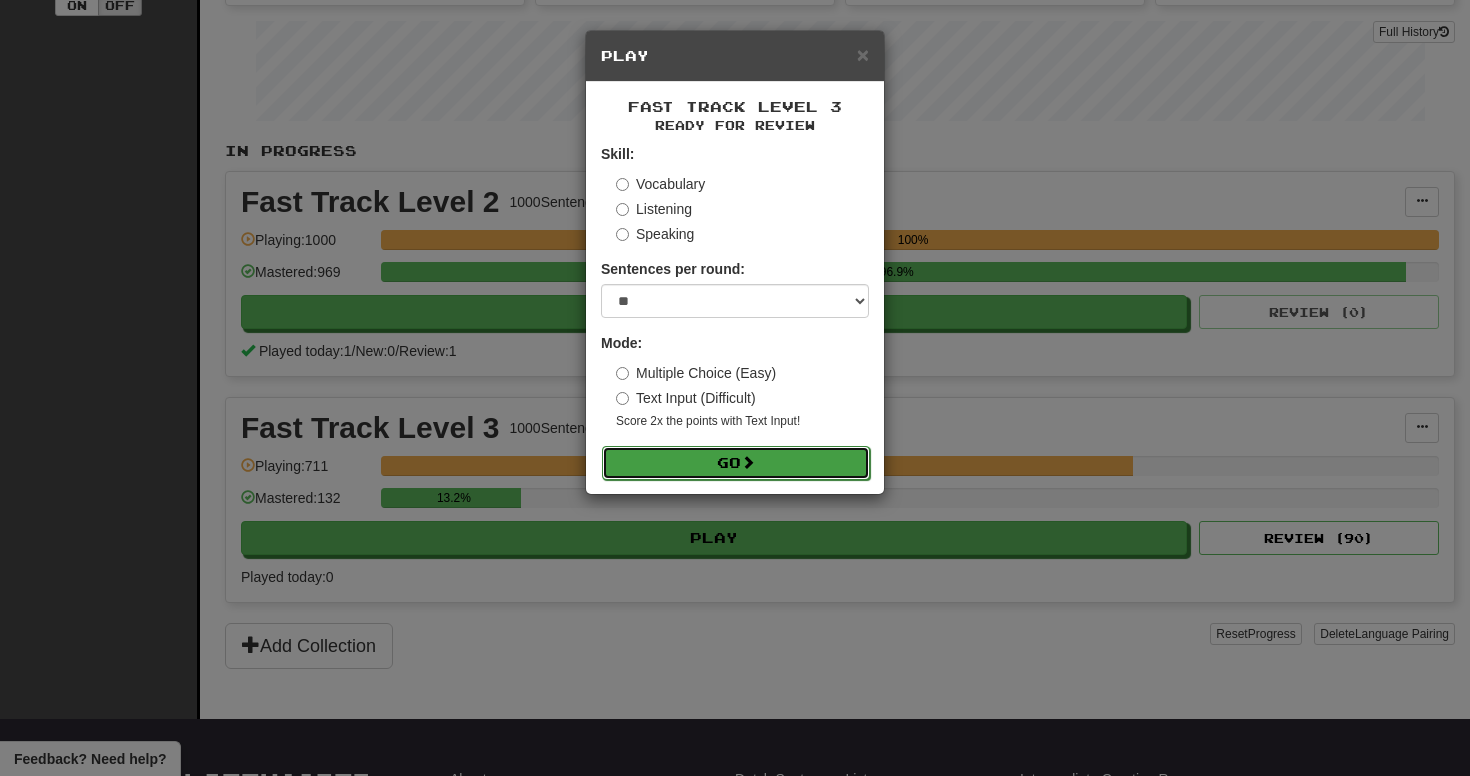 click on "Go" at bounding box center [736, 463] 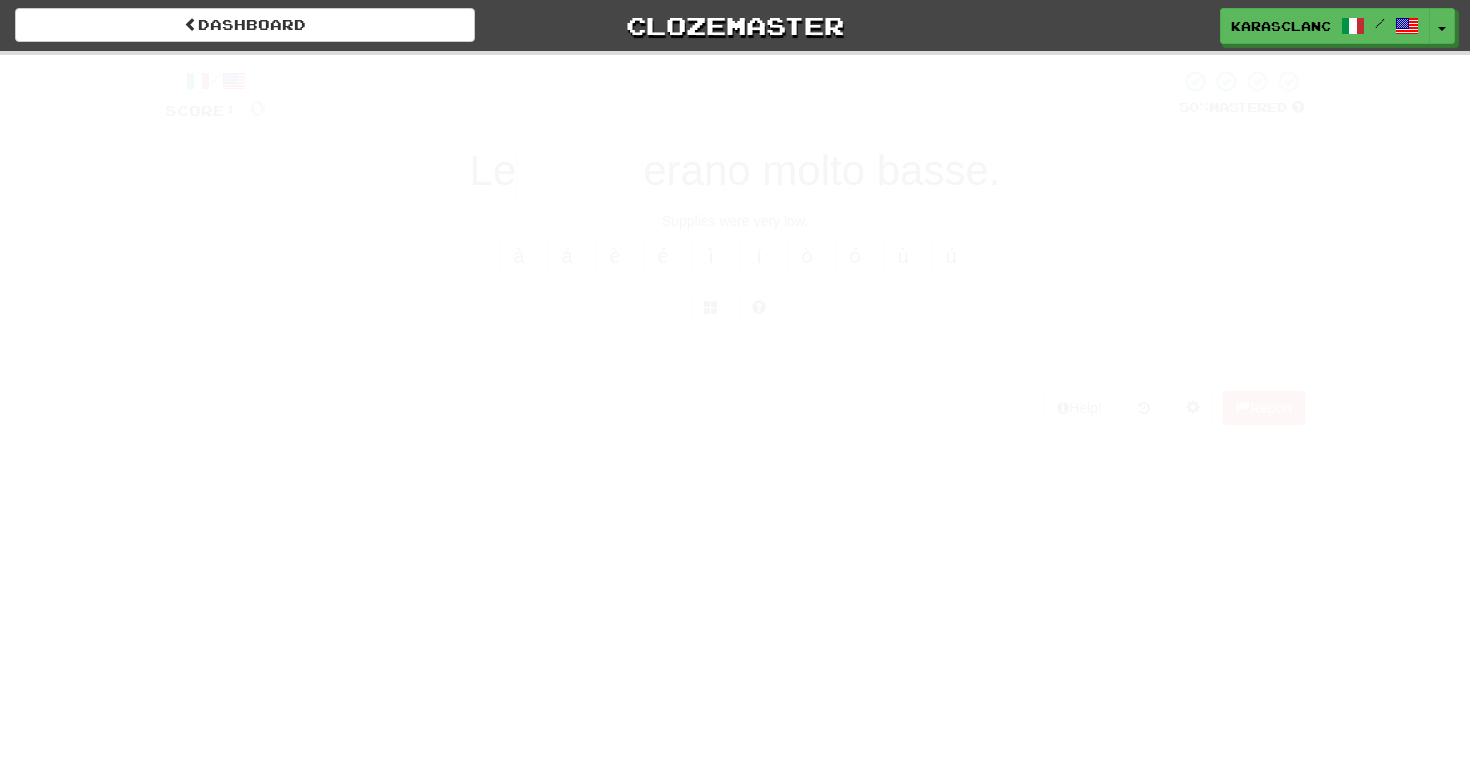 scroll, scrollTop: 0, scrollLeft: 0, axis: both 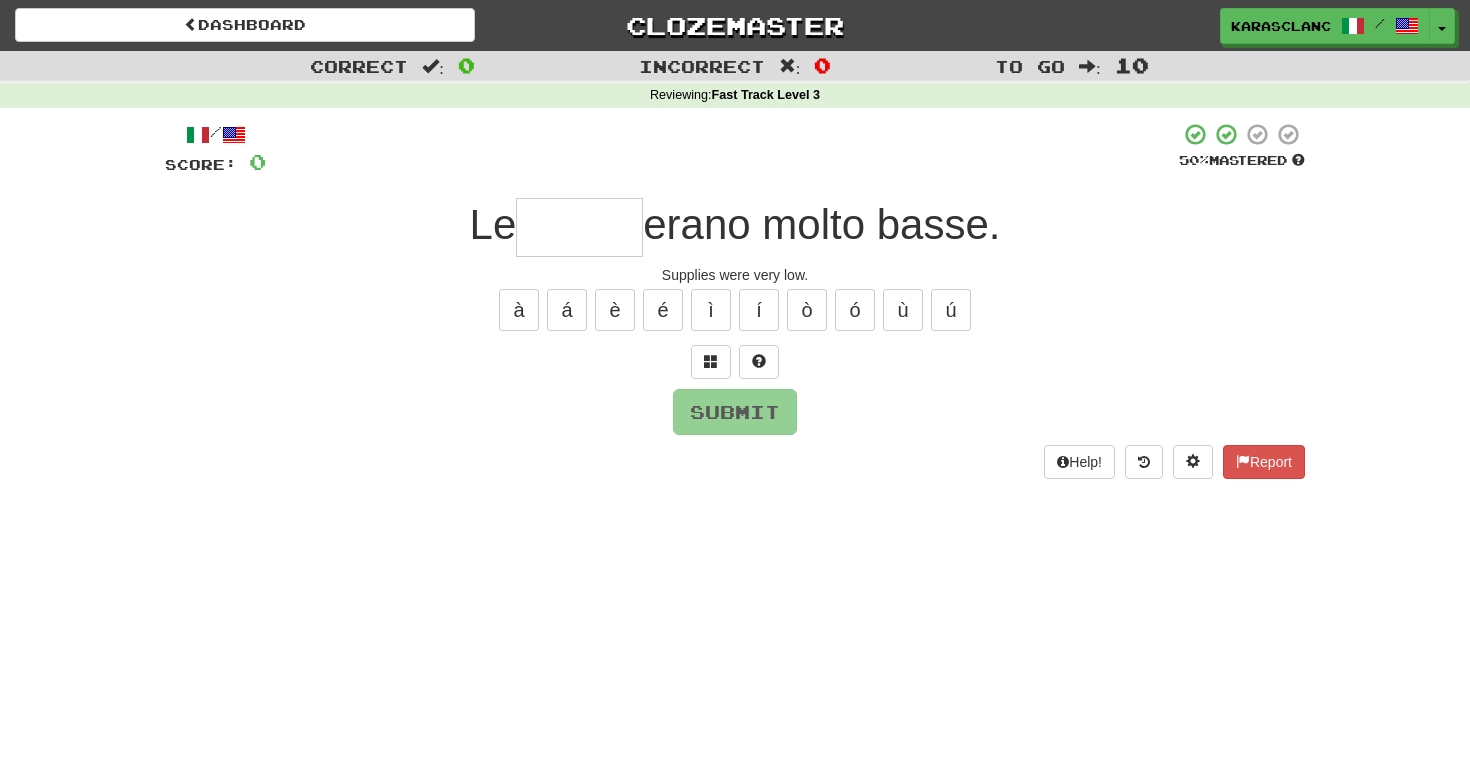 type on "*" 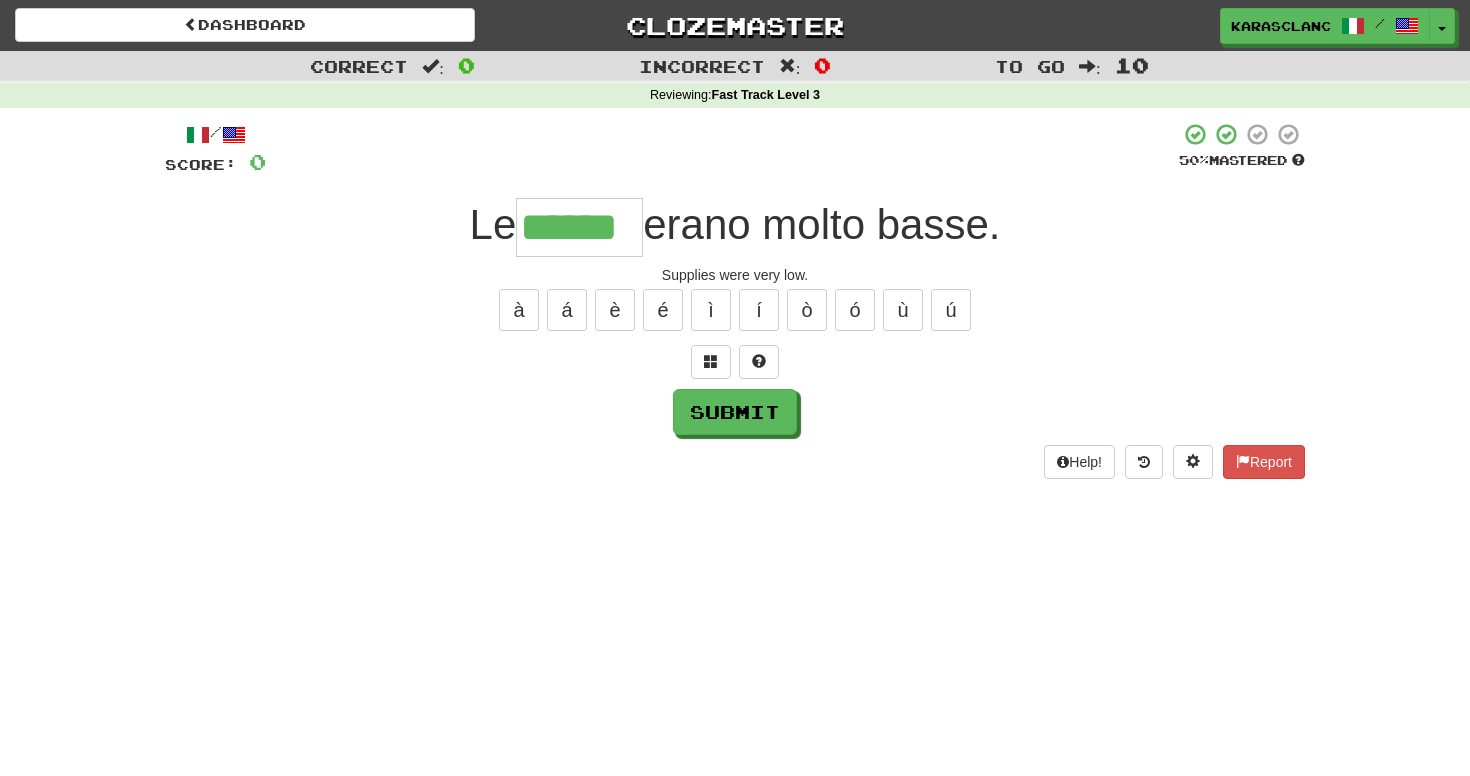 type on "******" 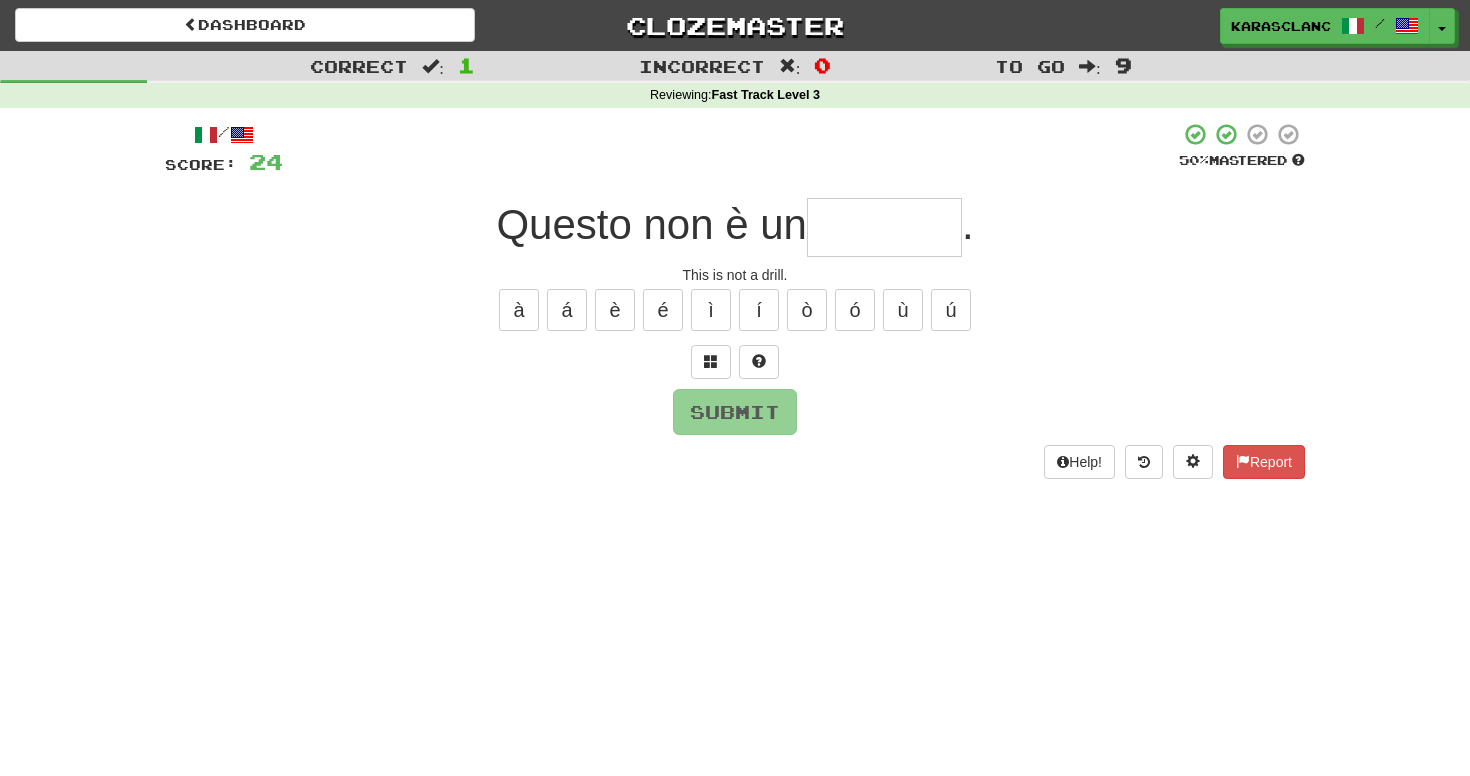 type on "*" 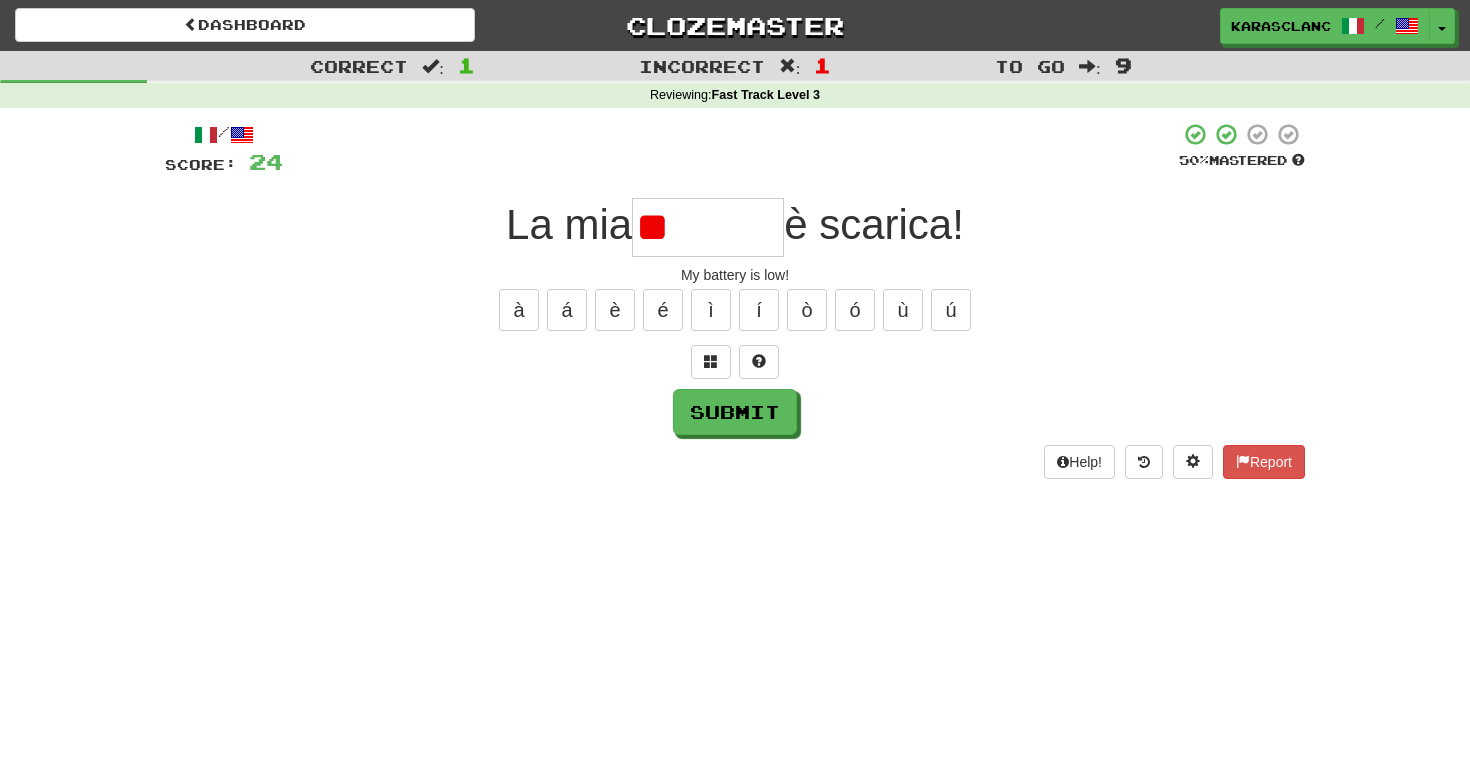 type on "*" 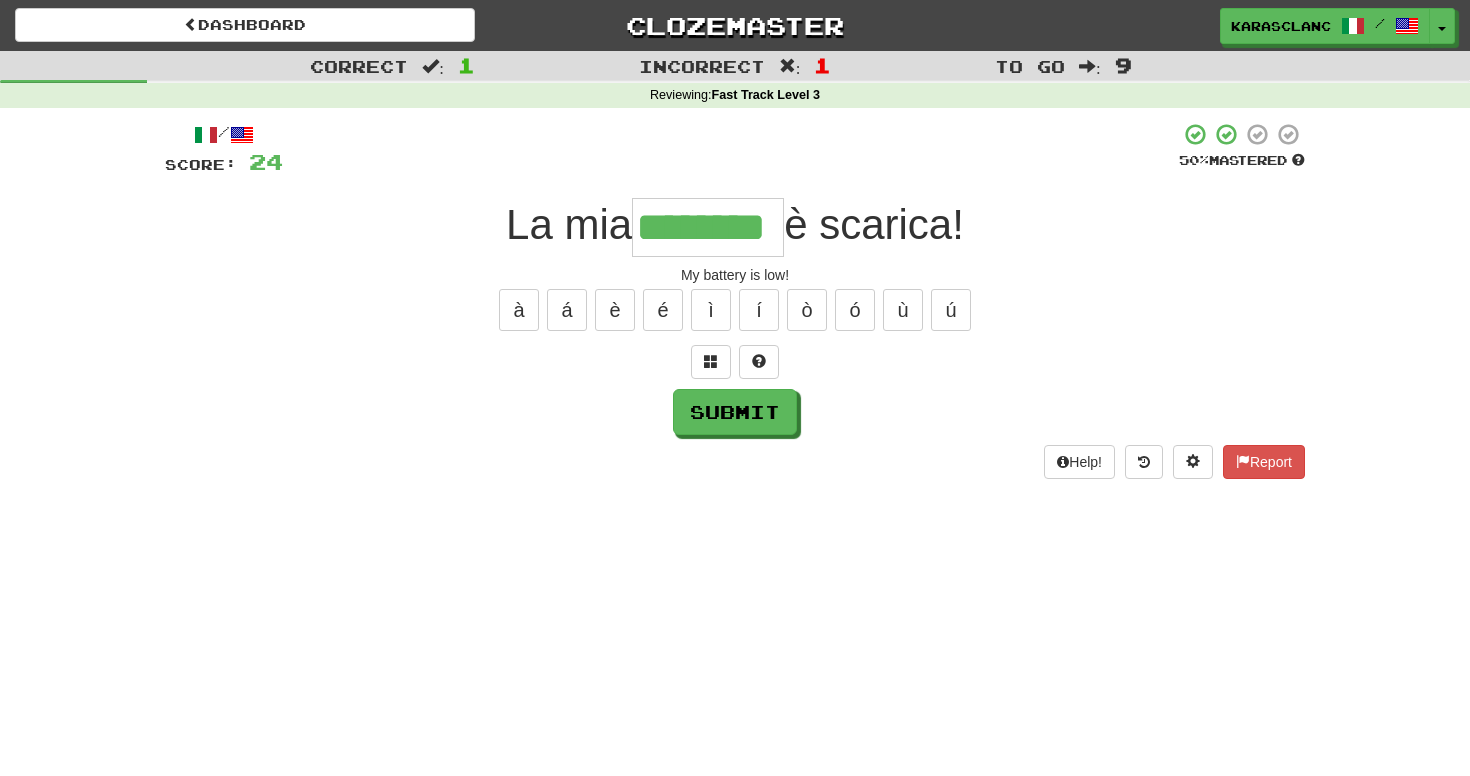 type on "********" 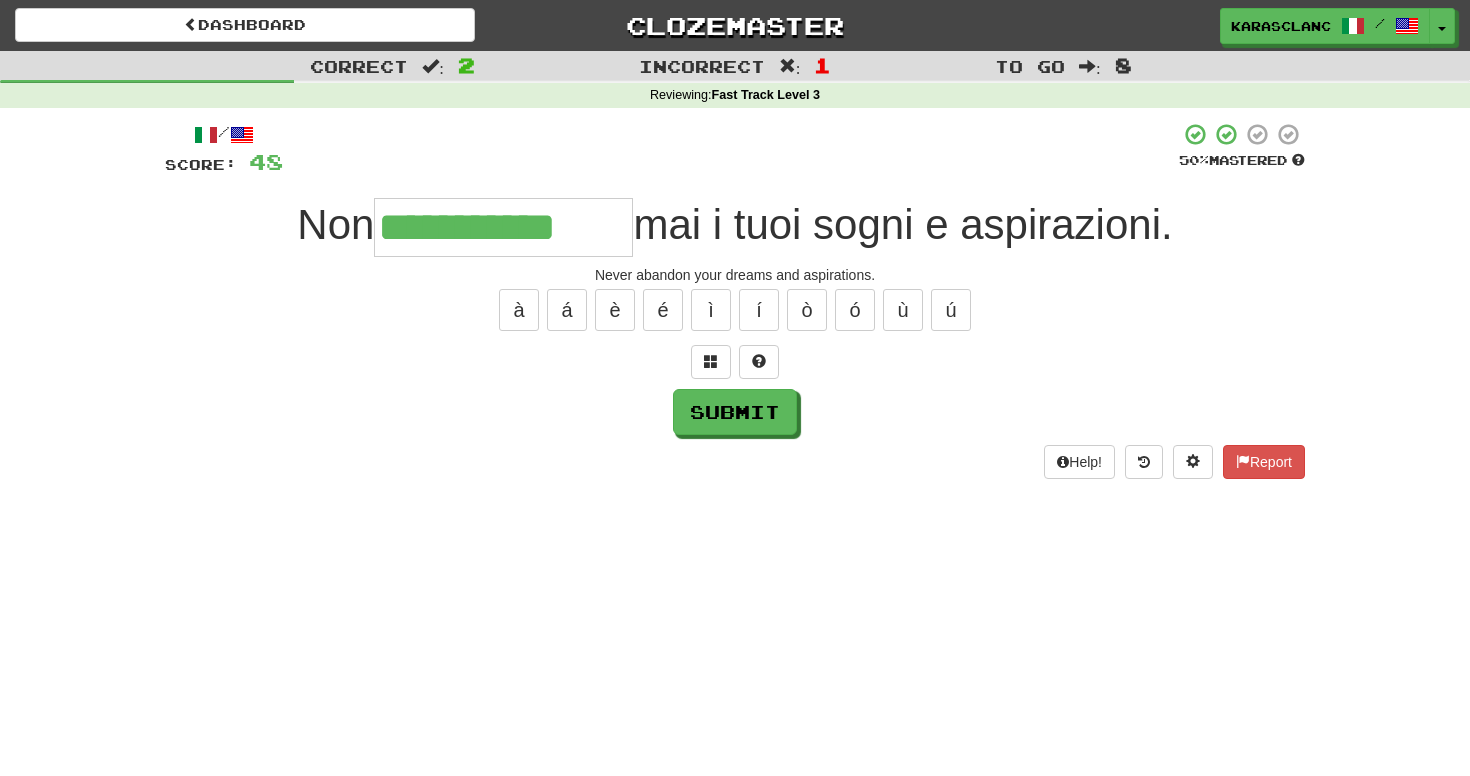 type on "**********" 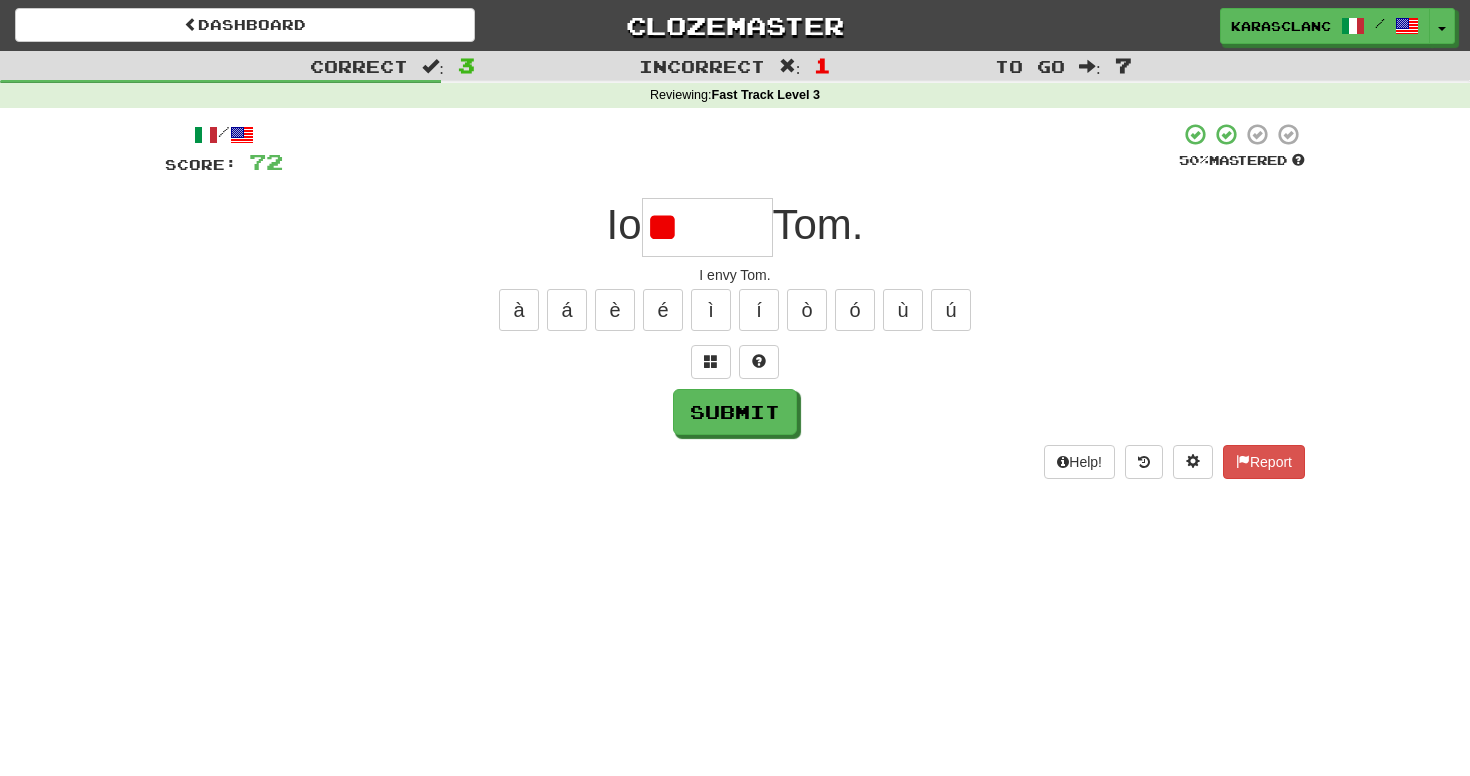 type on "*" 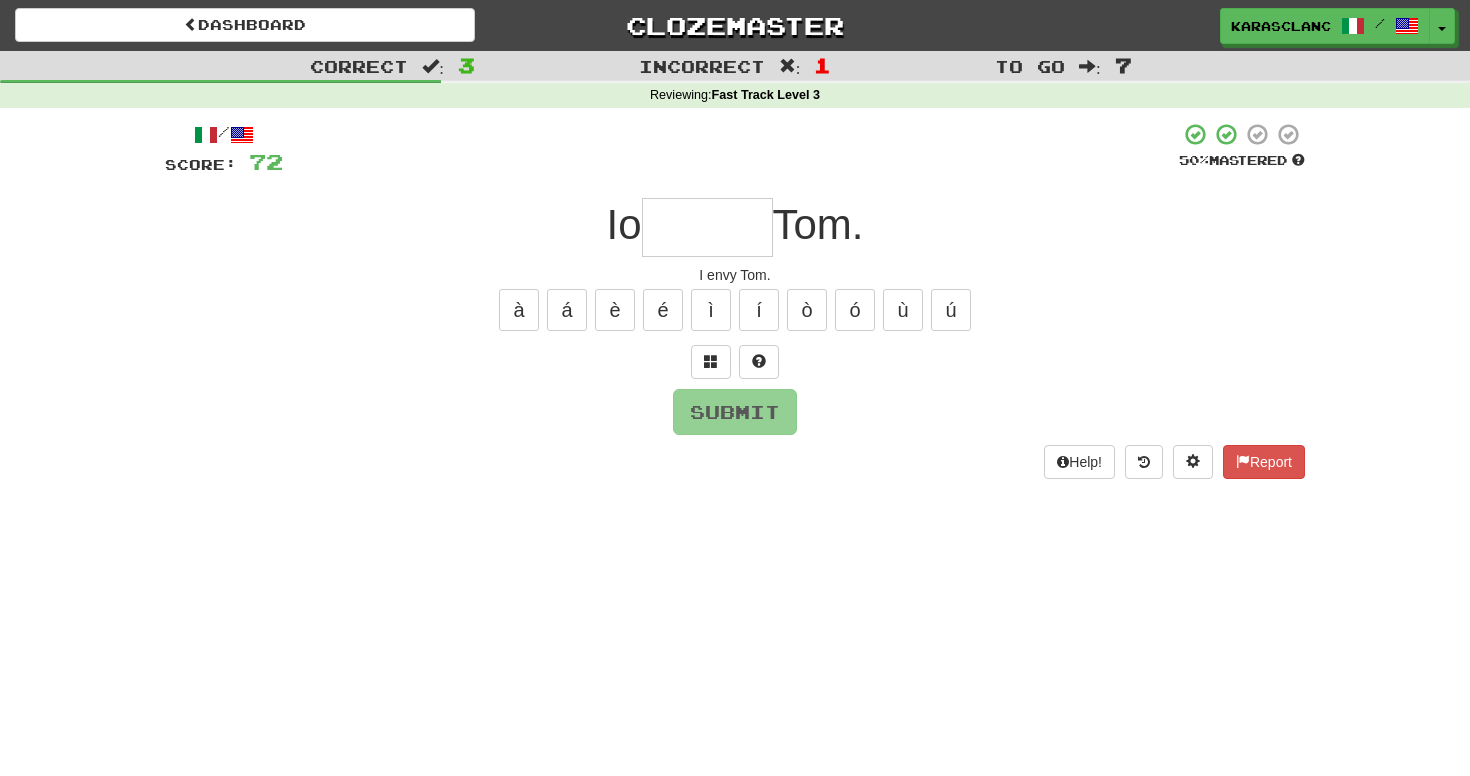 type on "*******" 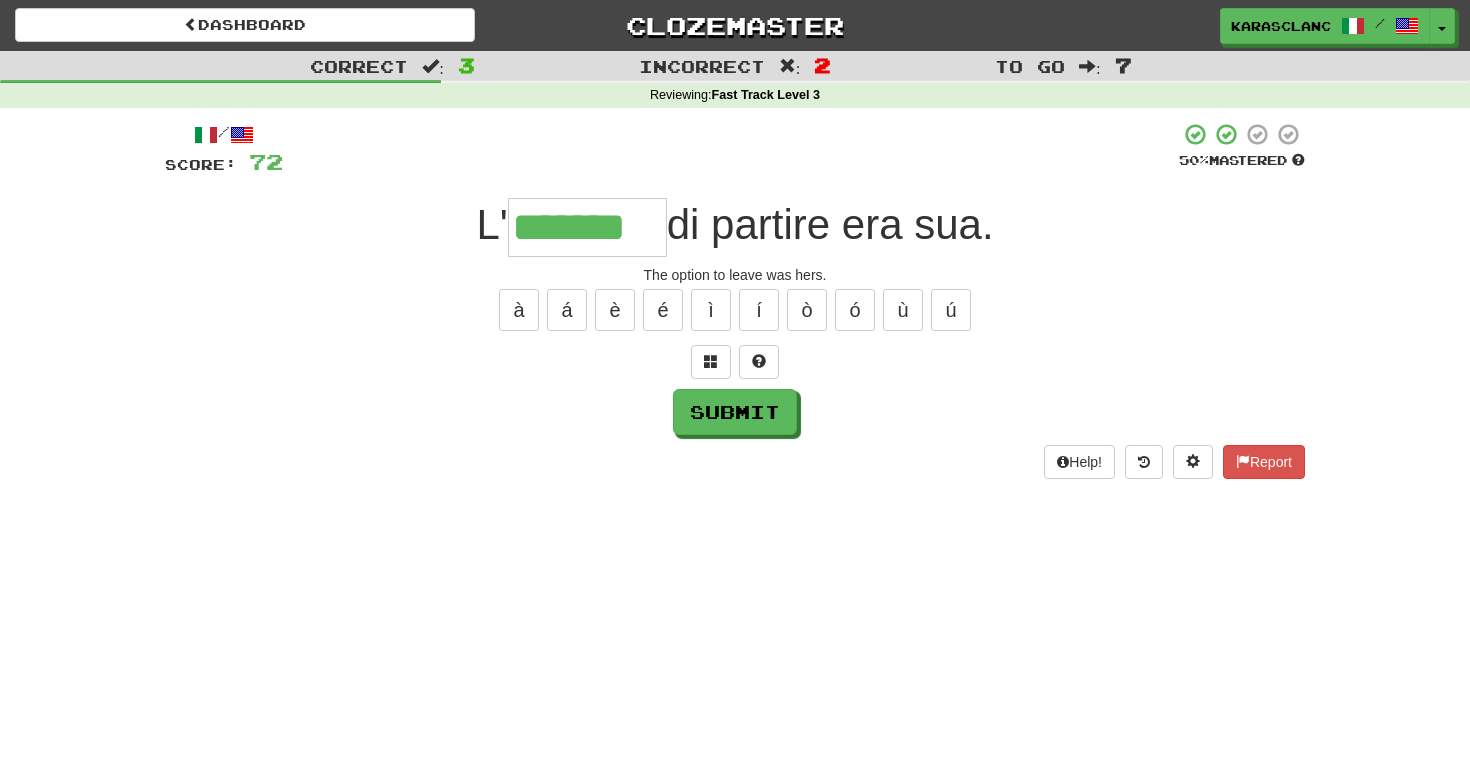 type on "*******" 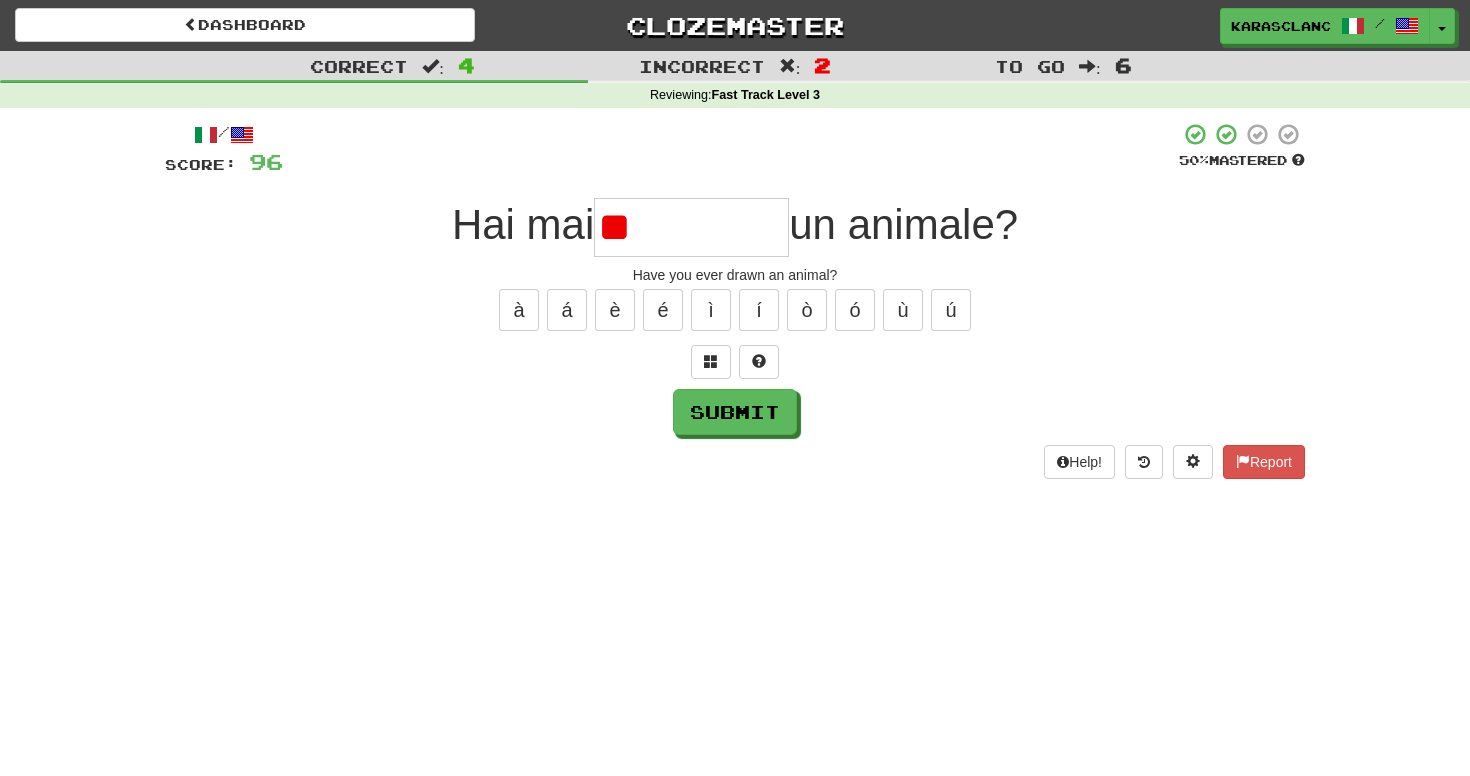 type on "*" 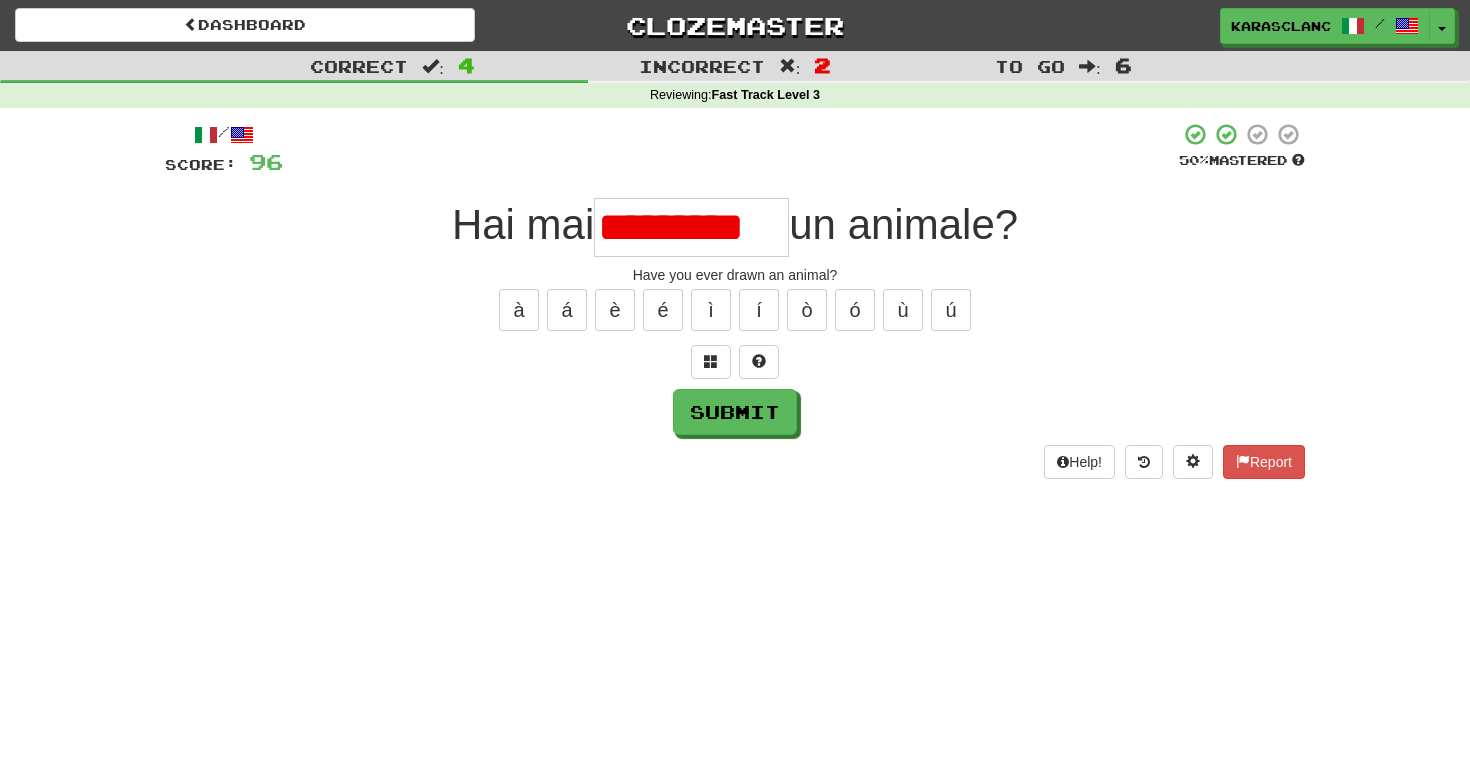 scroll, scrollTop: 0, scrollLeft: 0, axis: both 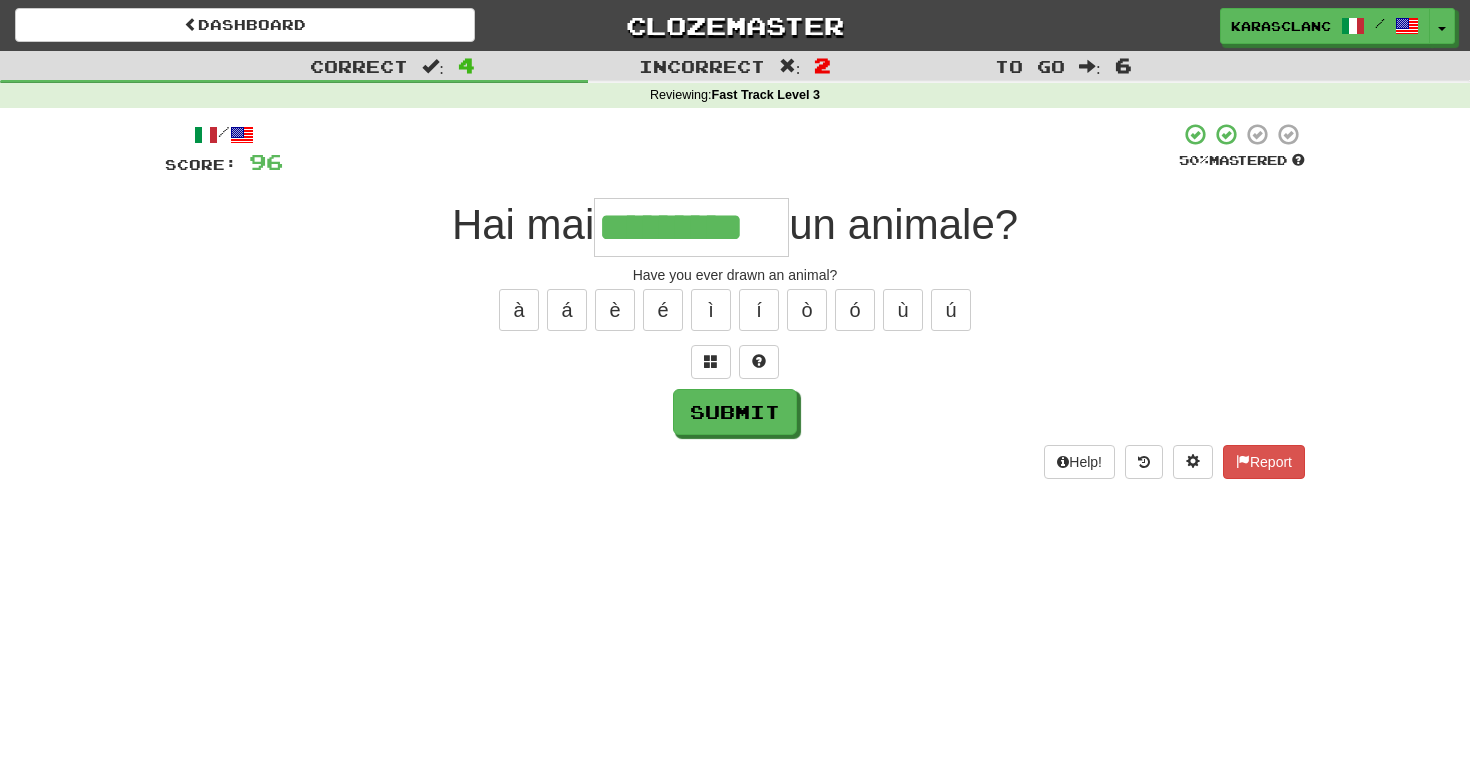 type on "*********" 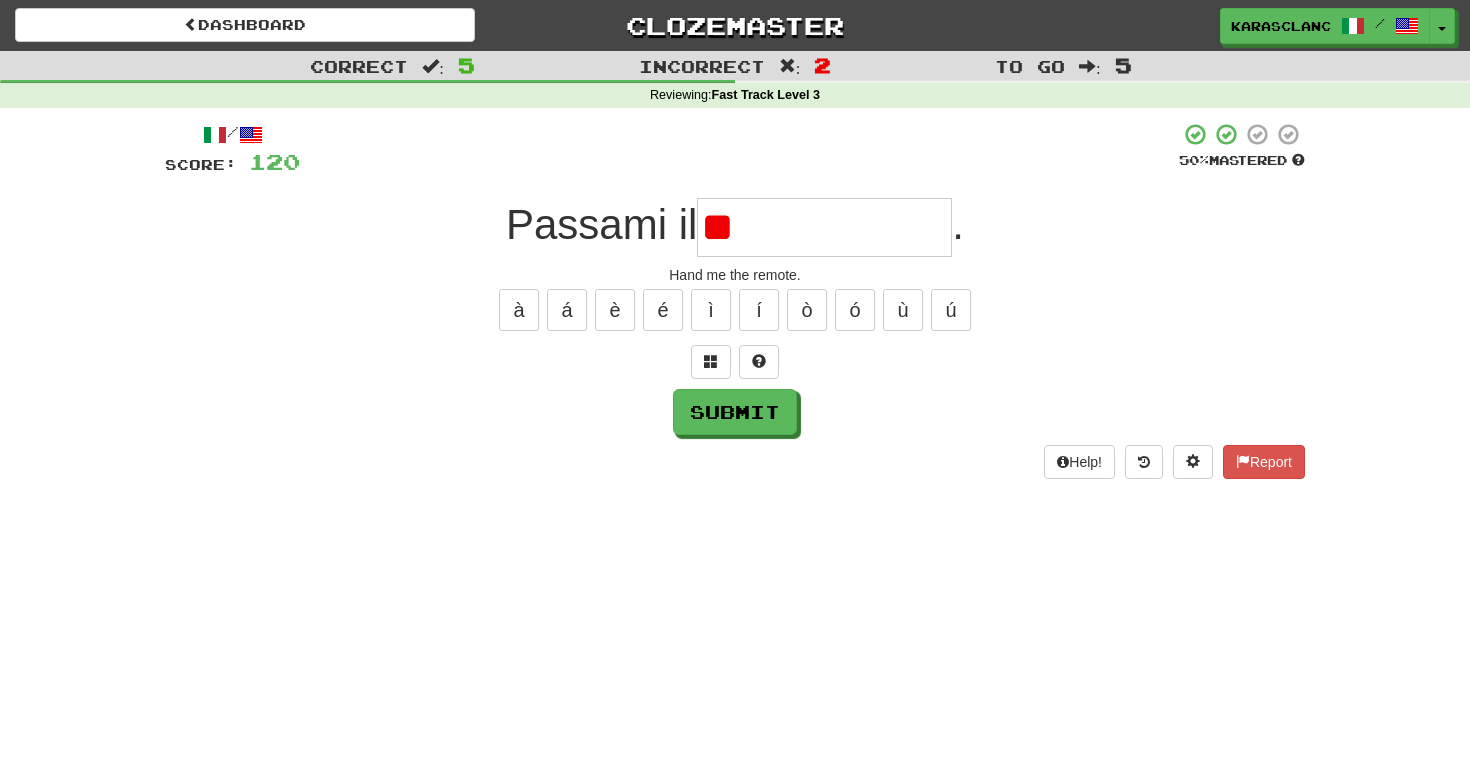 type on "*" 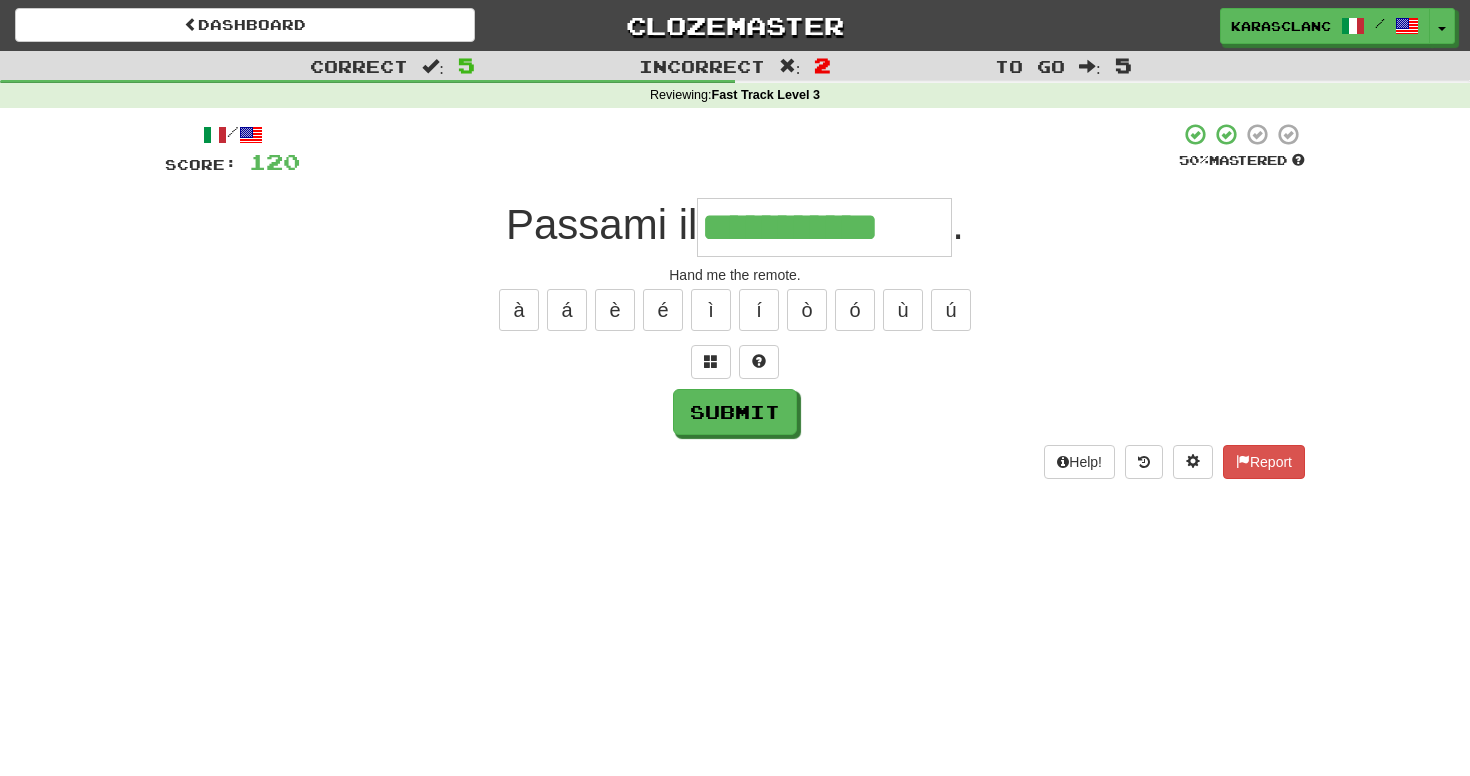 type on "**********" 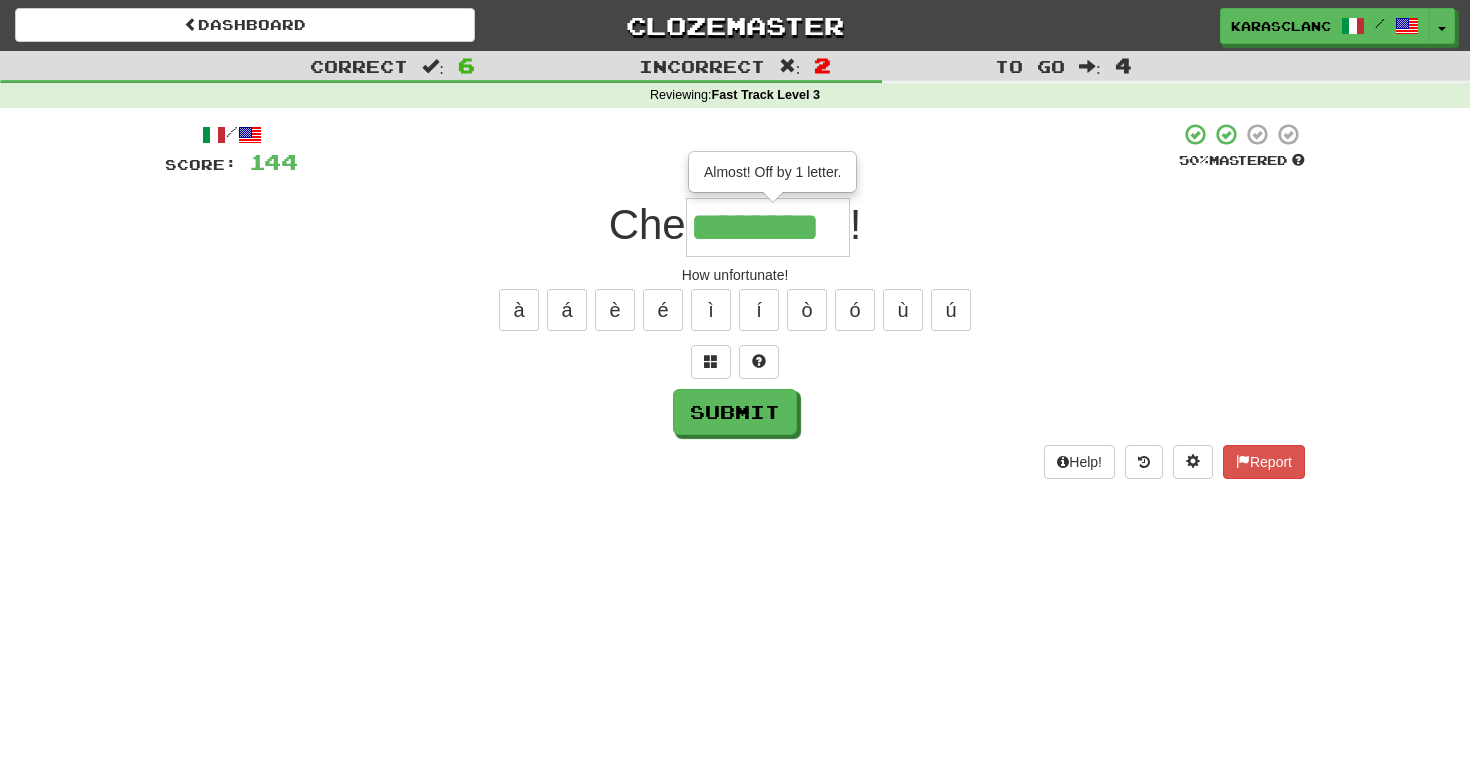 type on "********" 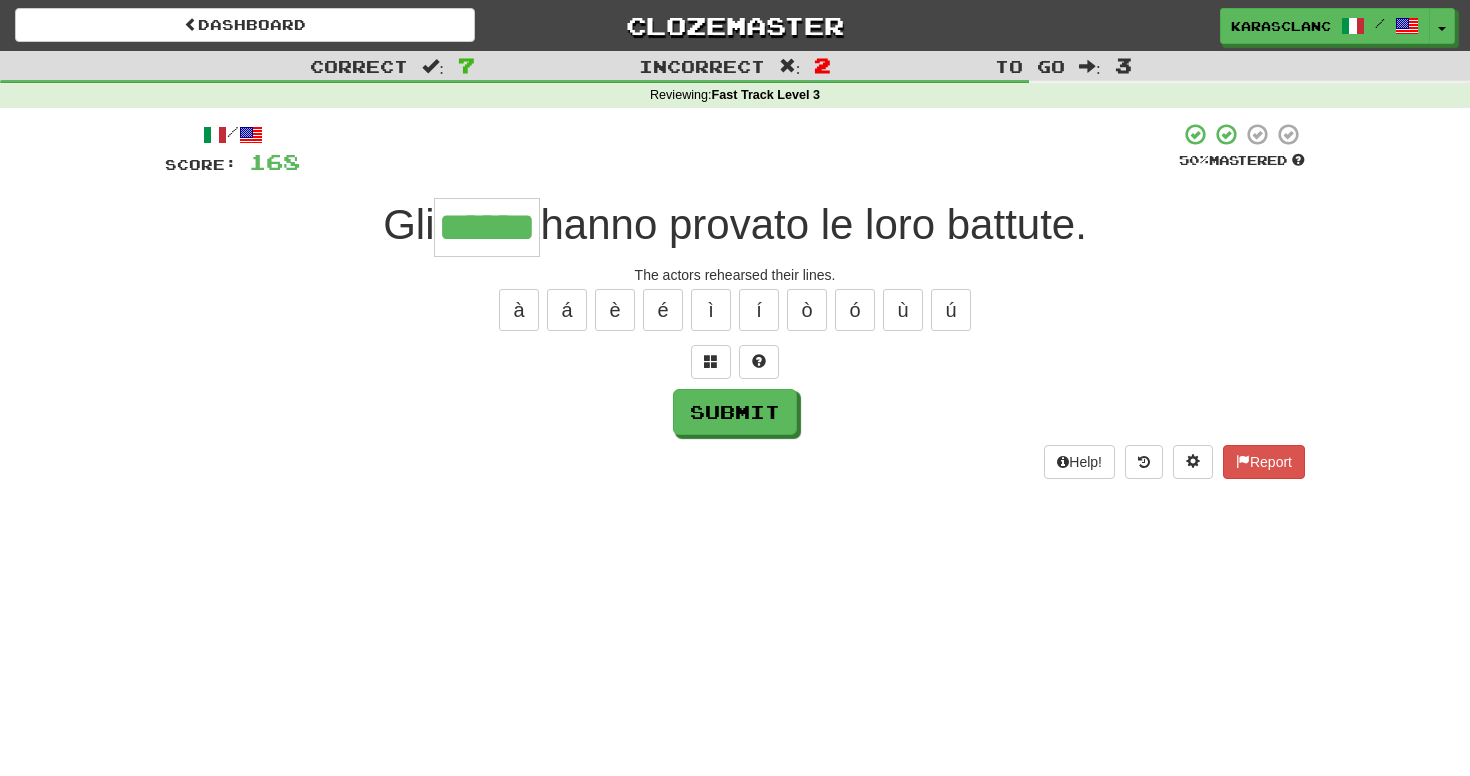 type on "******" 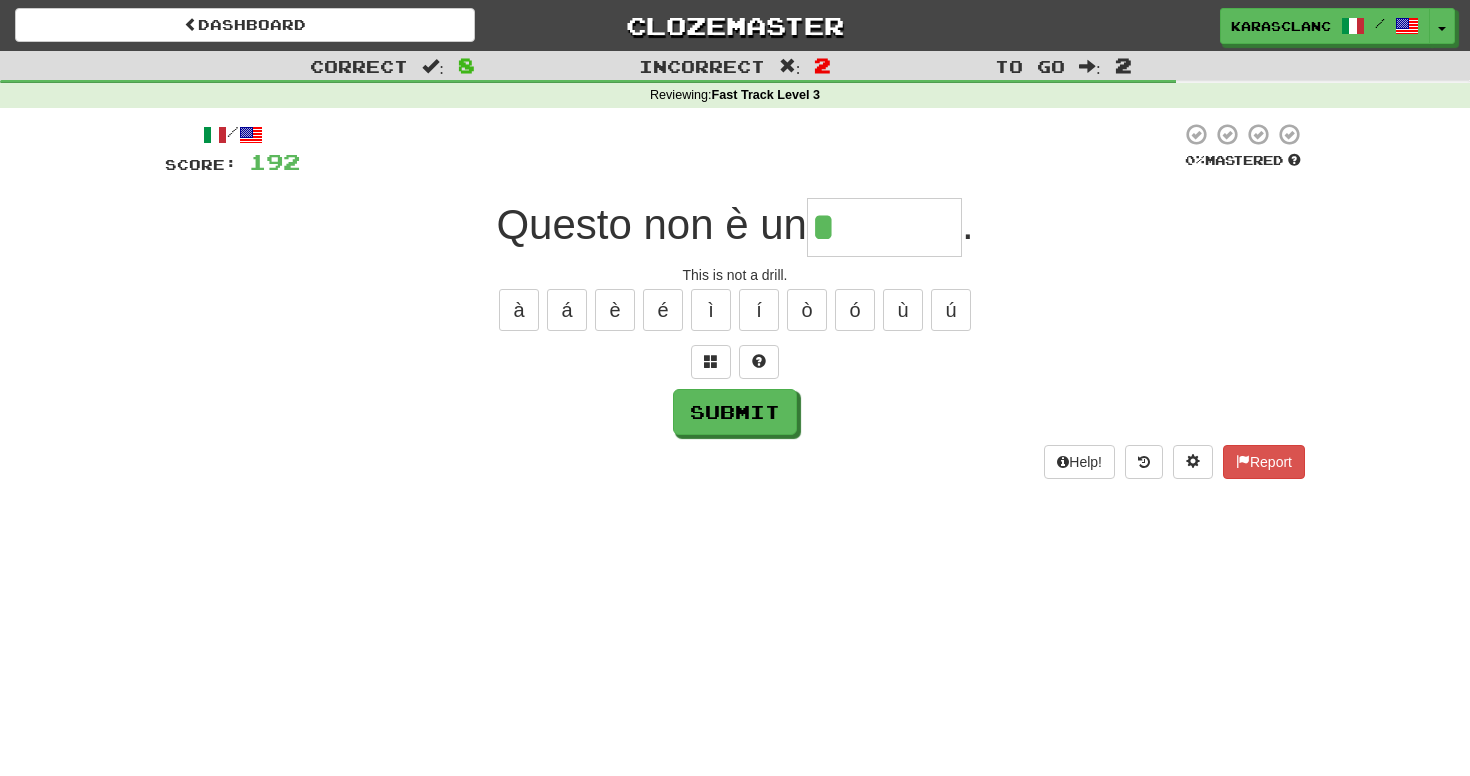 type on "*******" 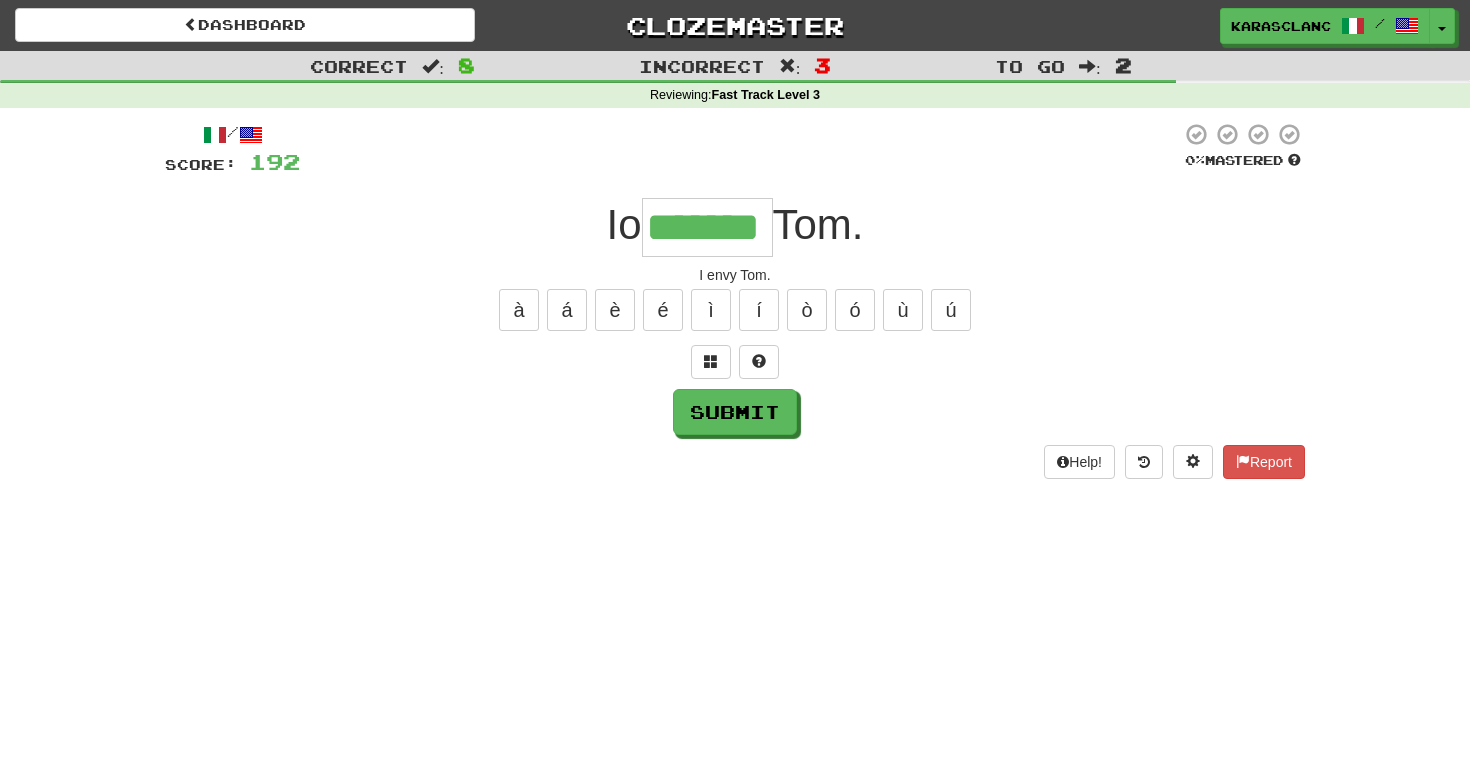 type on "*******" 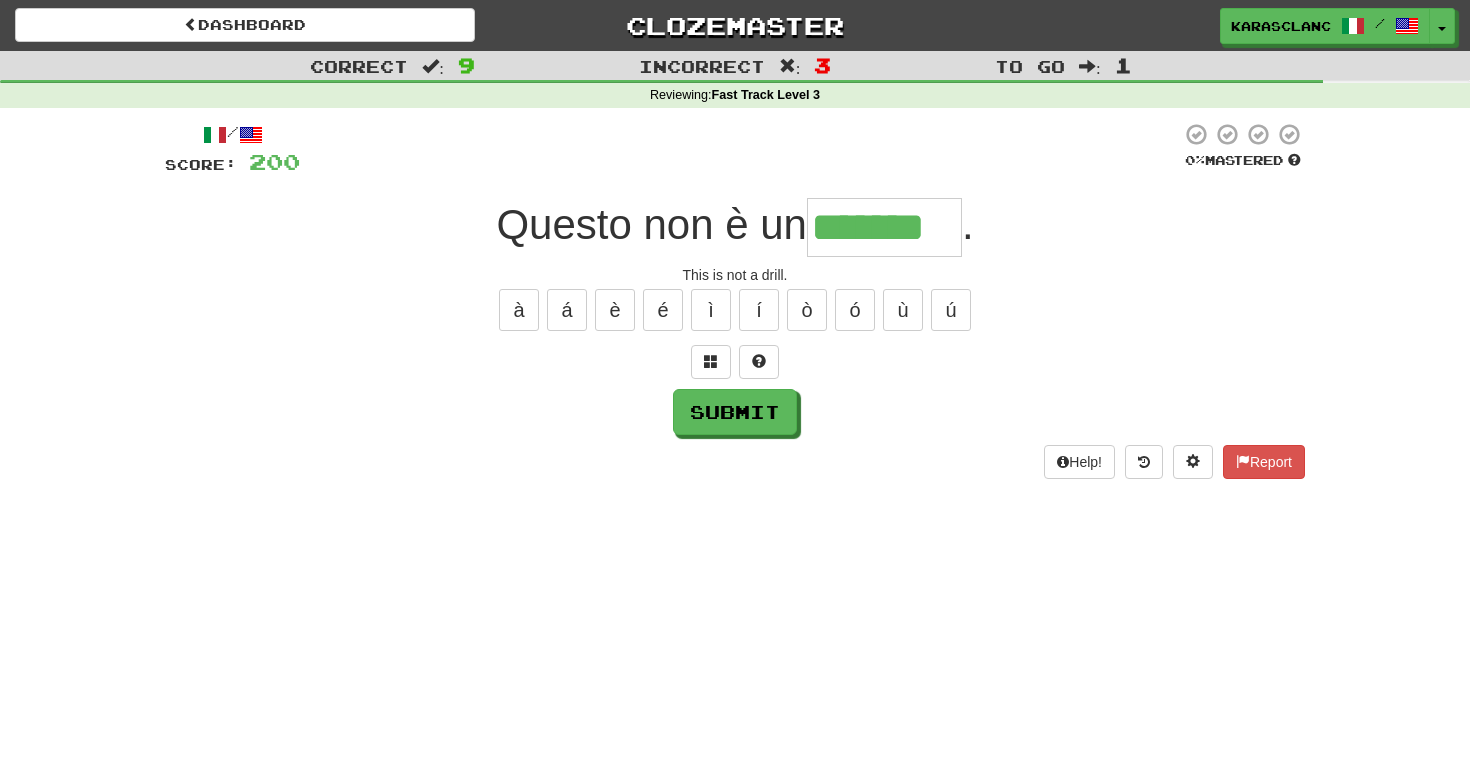 type on "*******" 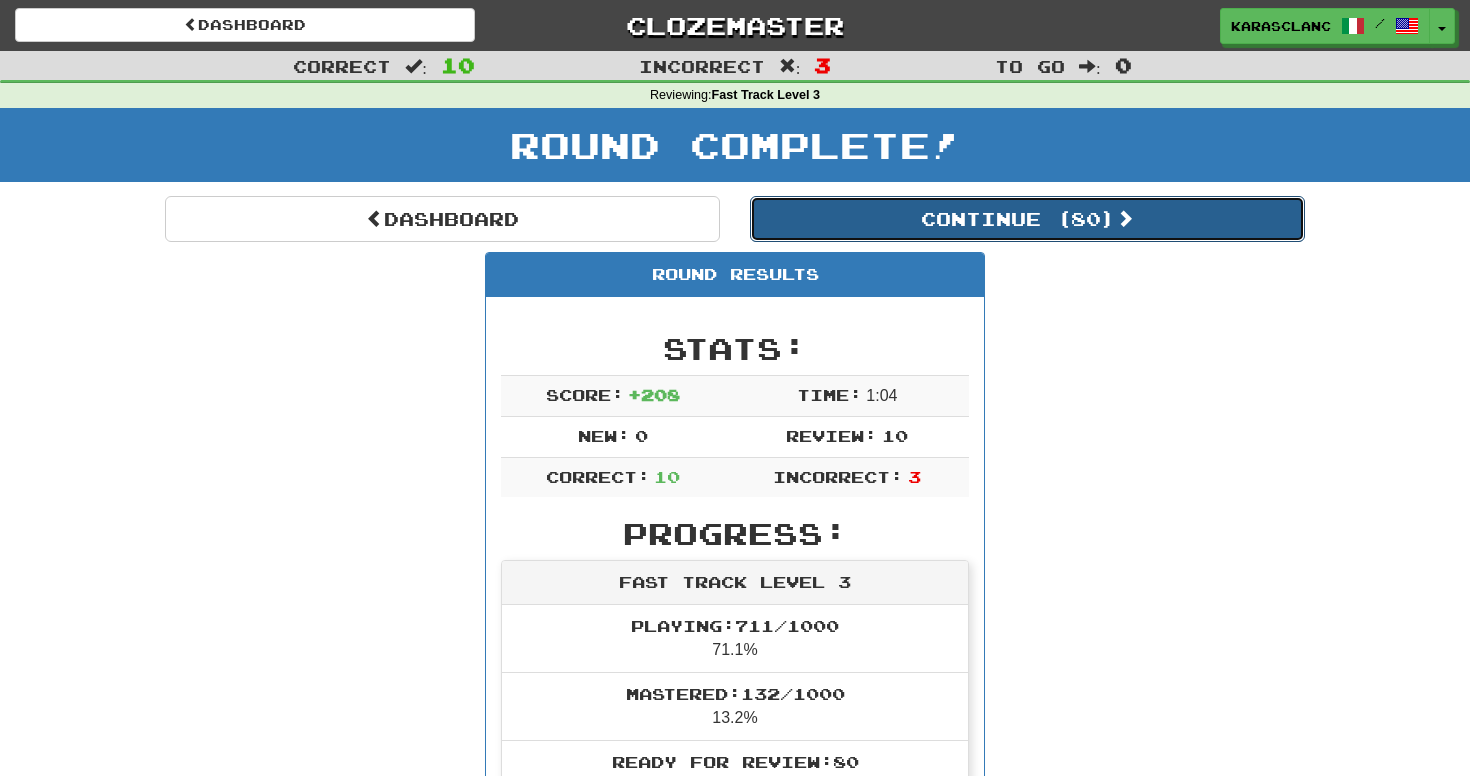 click on "Continue ( 80 )" at bounding box center (1027, 219) 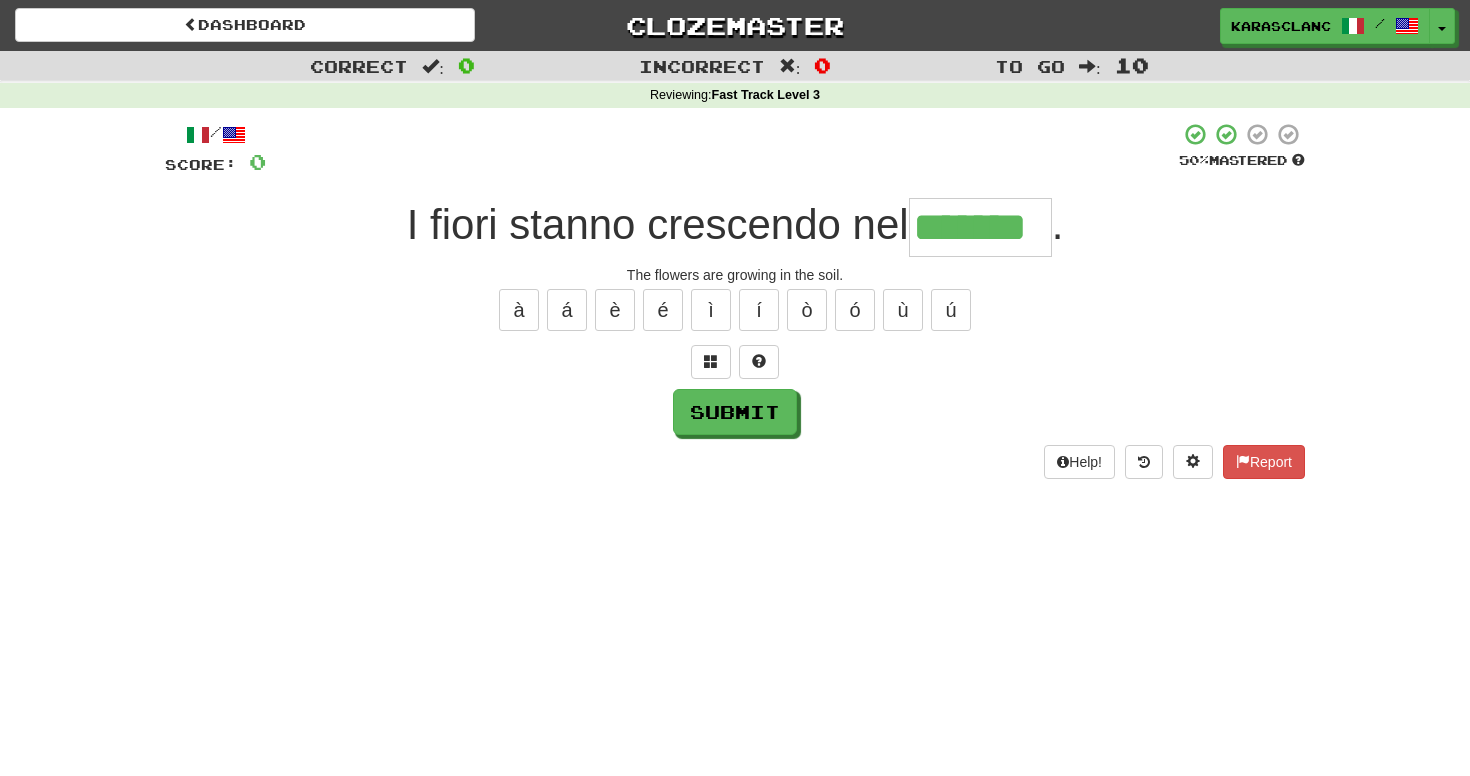 type on "*******" 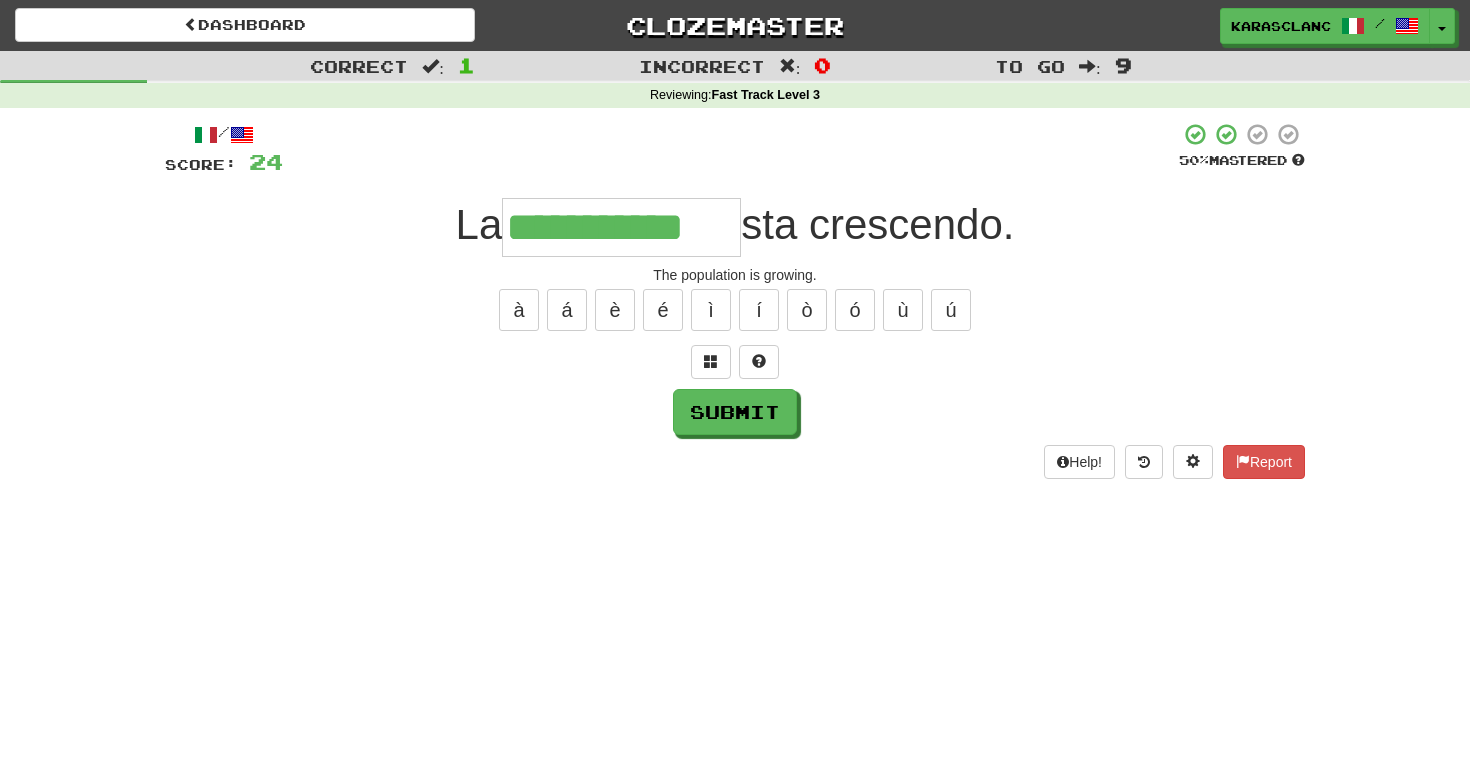 type on "**********" 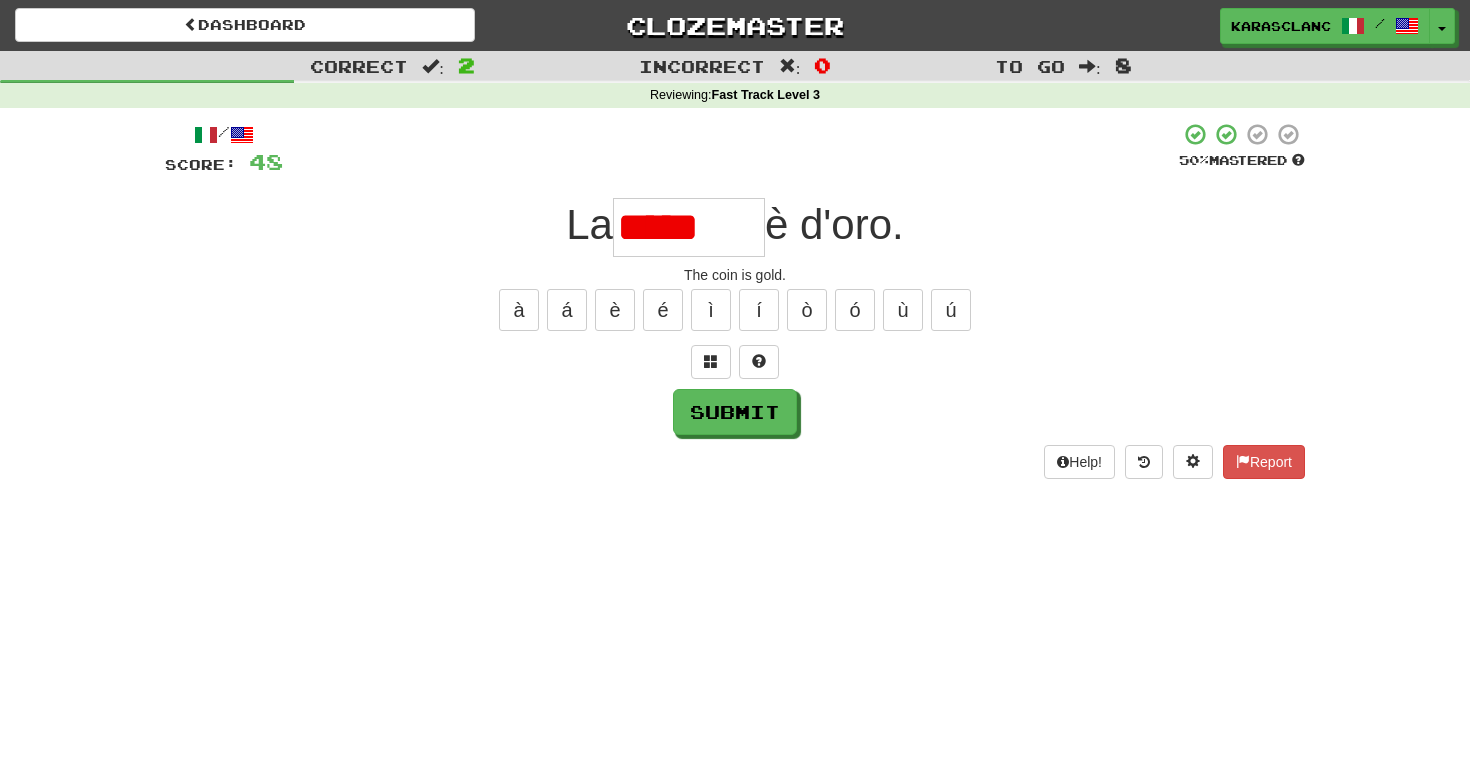 scroll, scrollTop: 0, scrollLeft: 0, axis: both 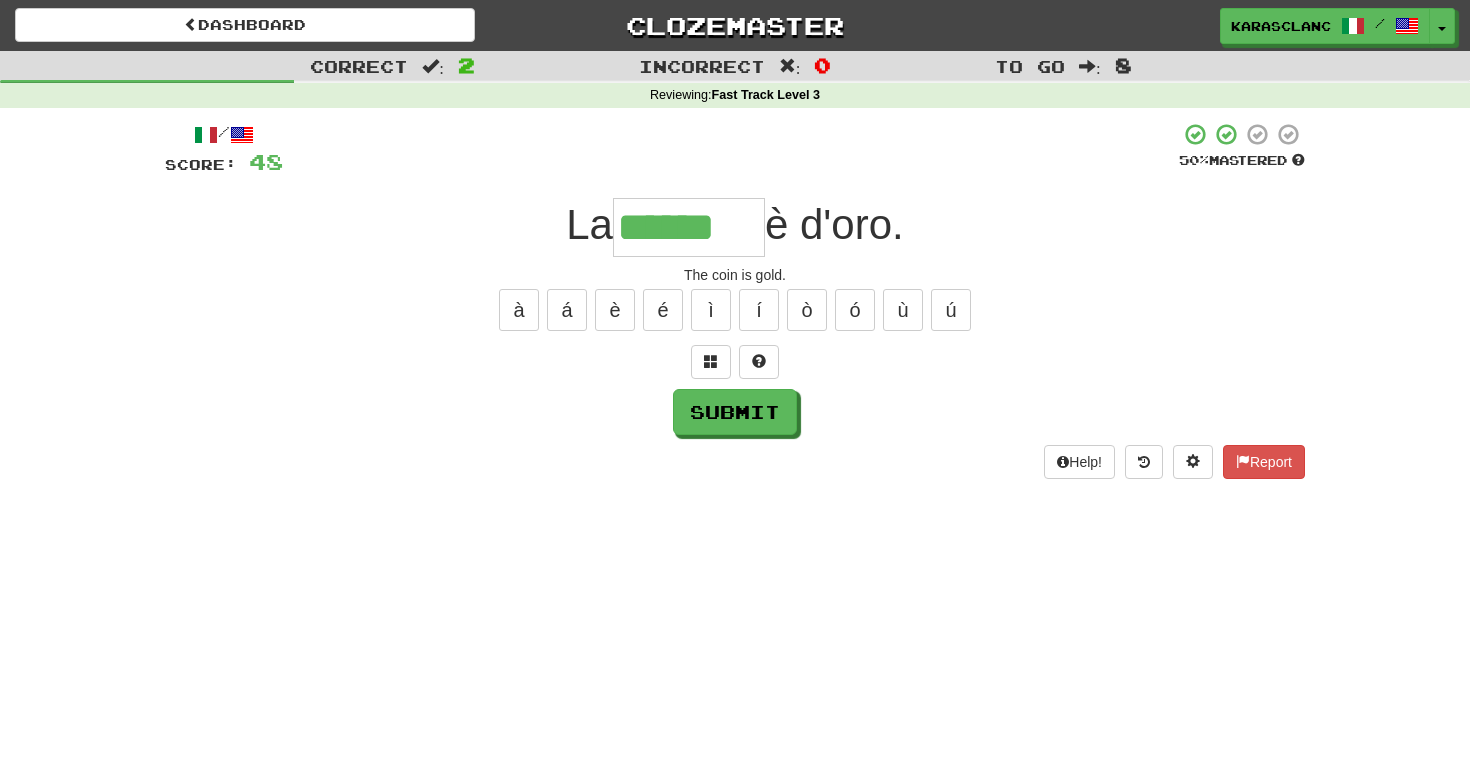 type on "******" 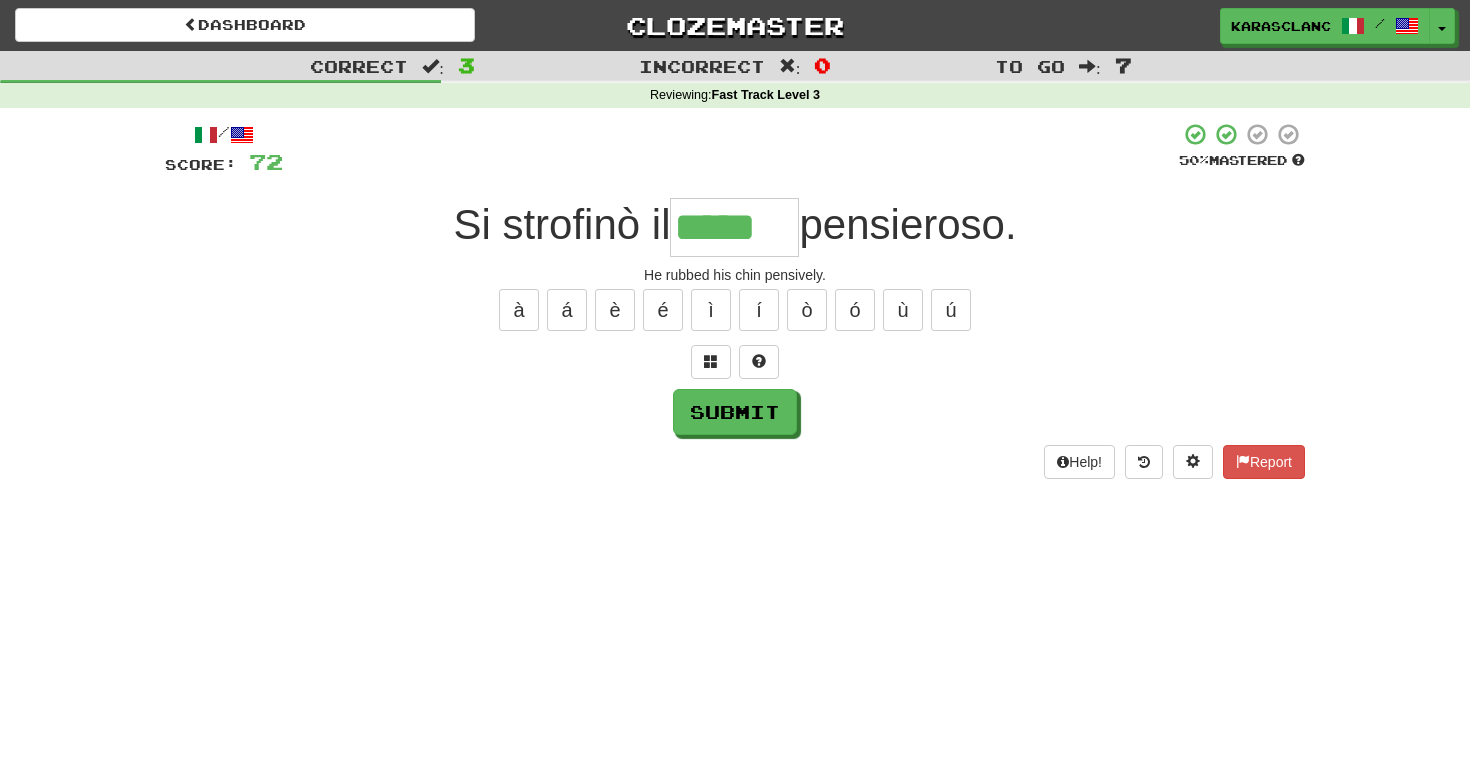 type on "*****" 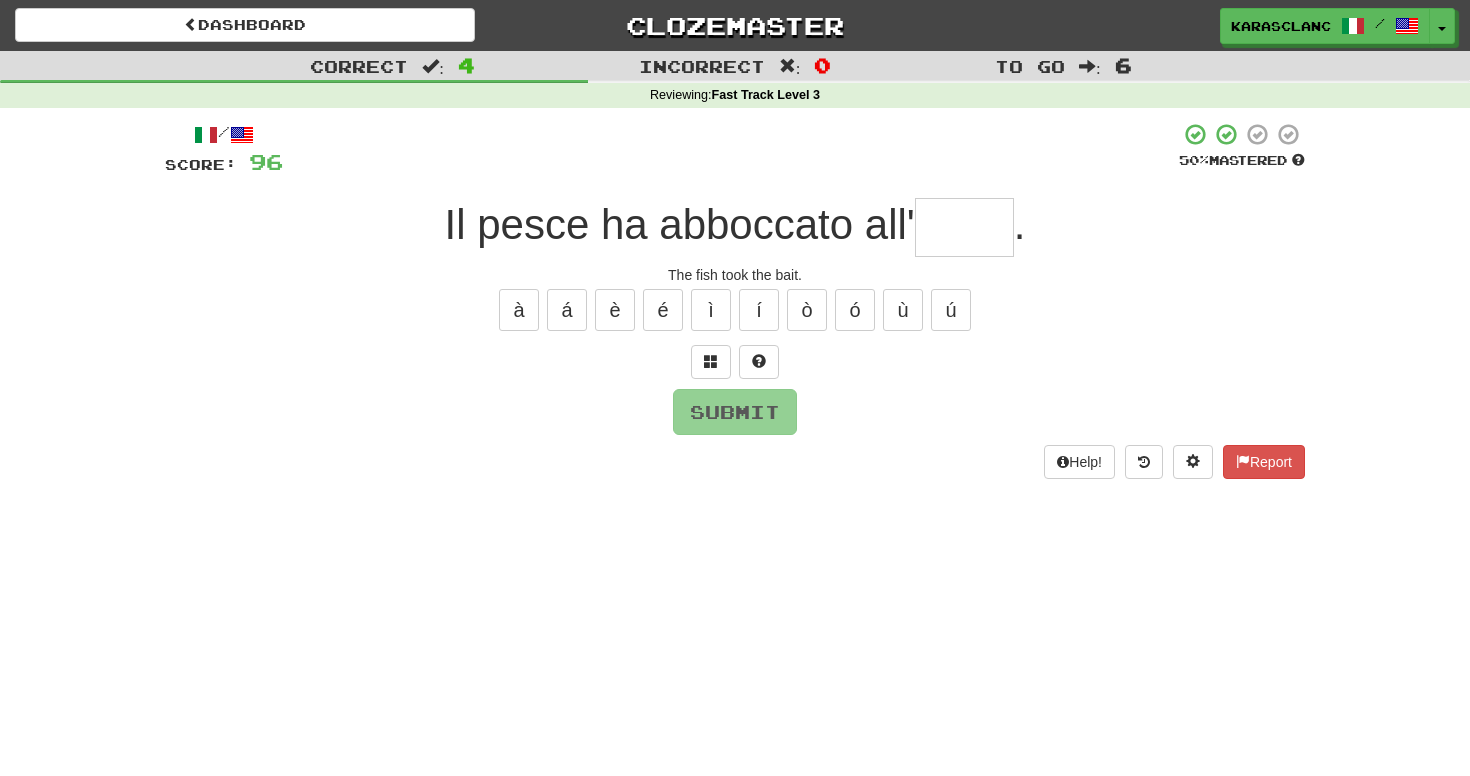 type on "****" 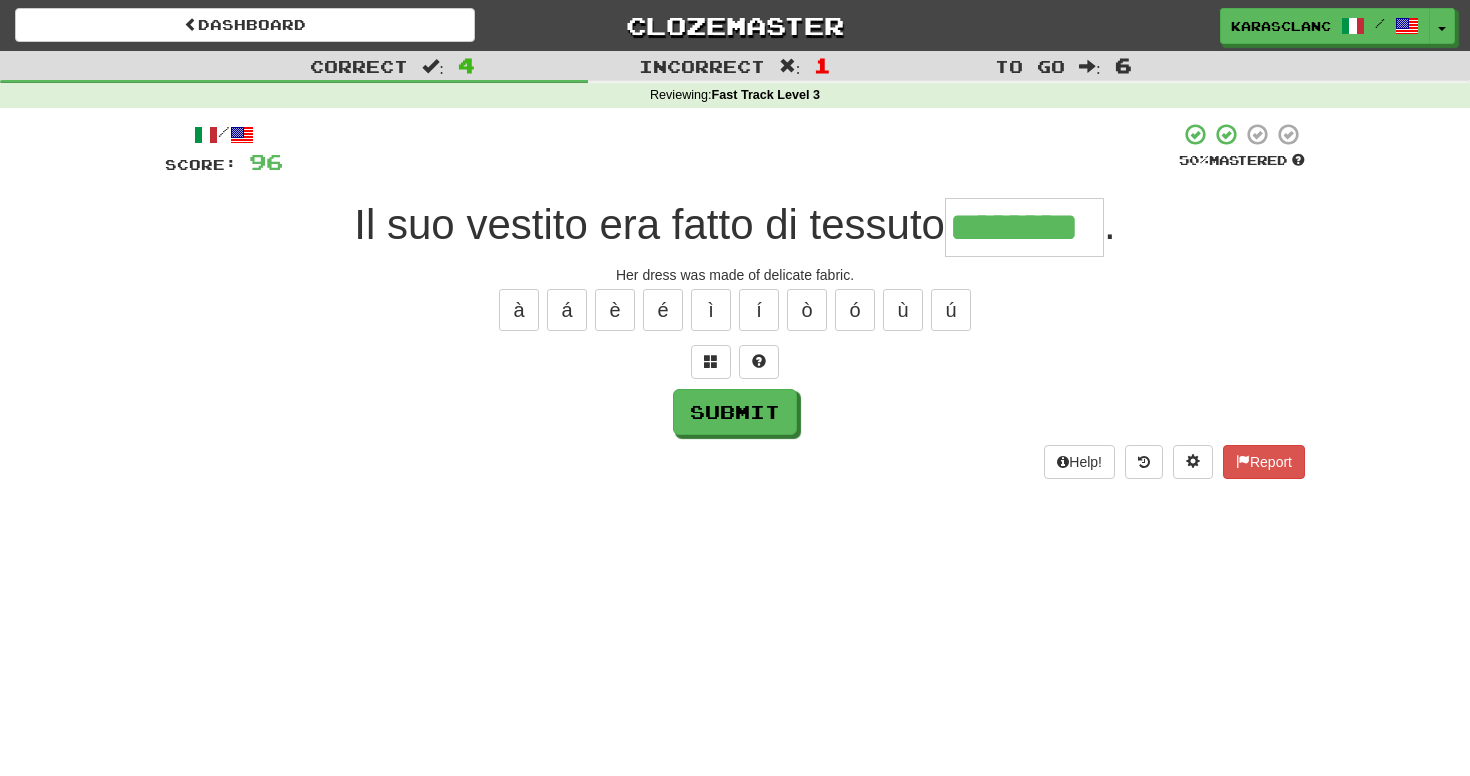 type on "********" 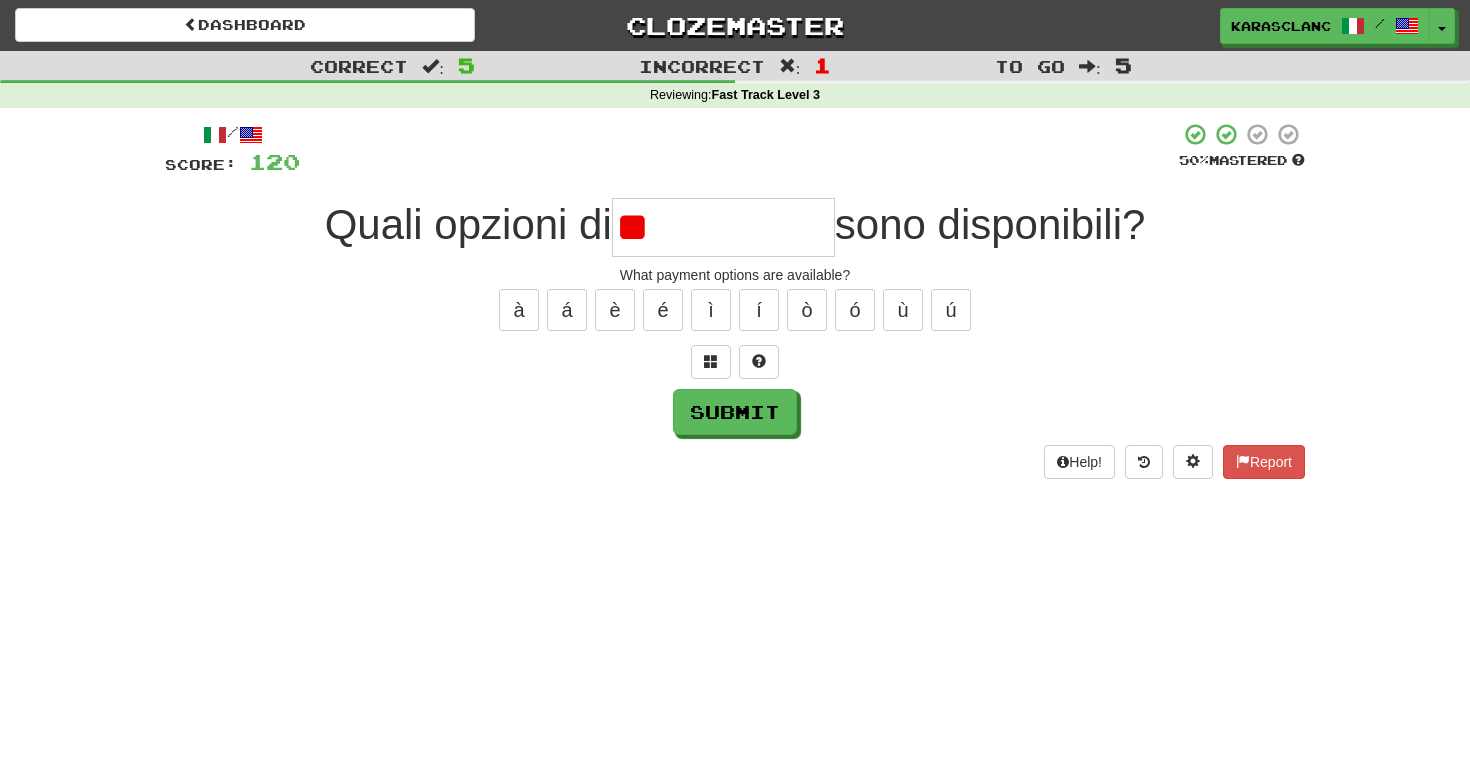 type on "*" 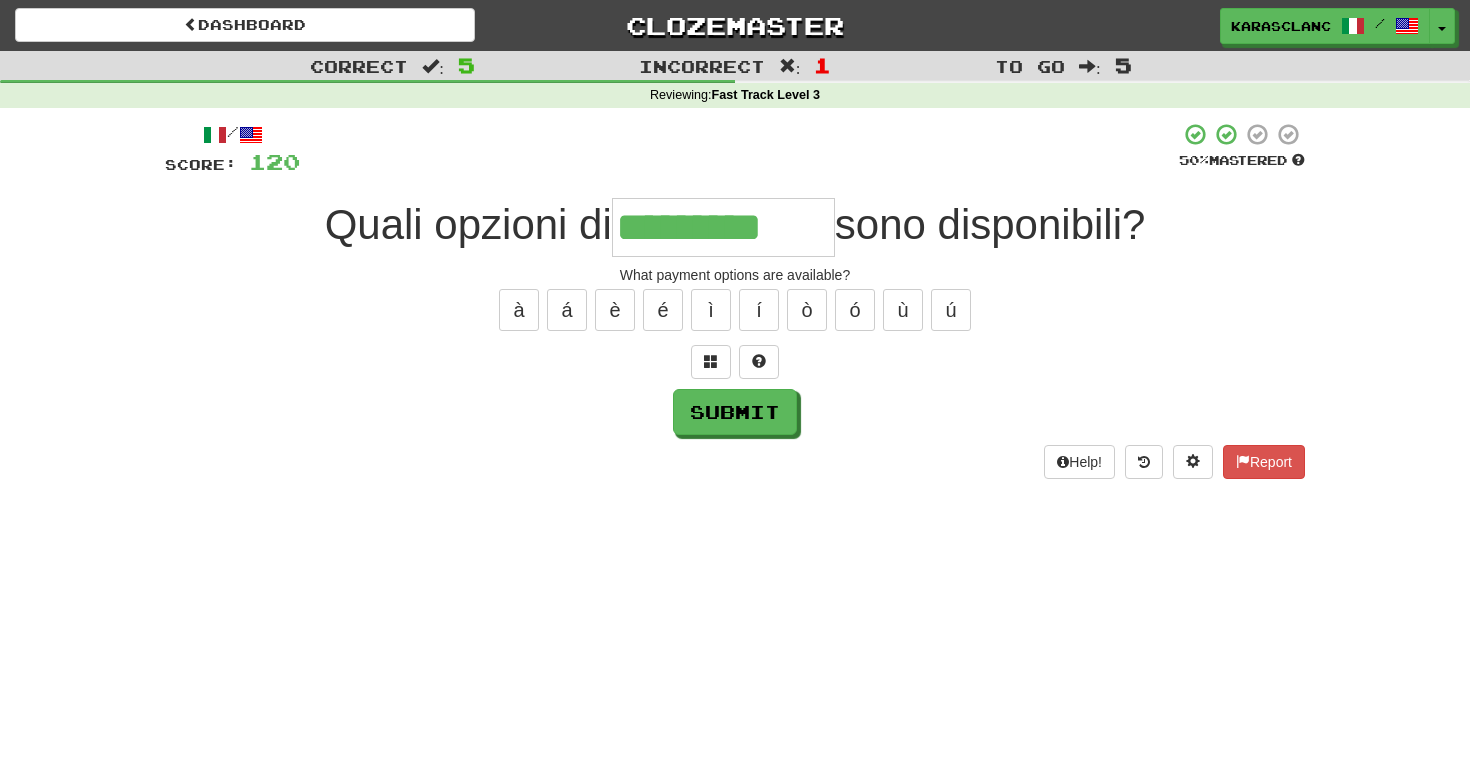 type on "*********" 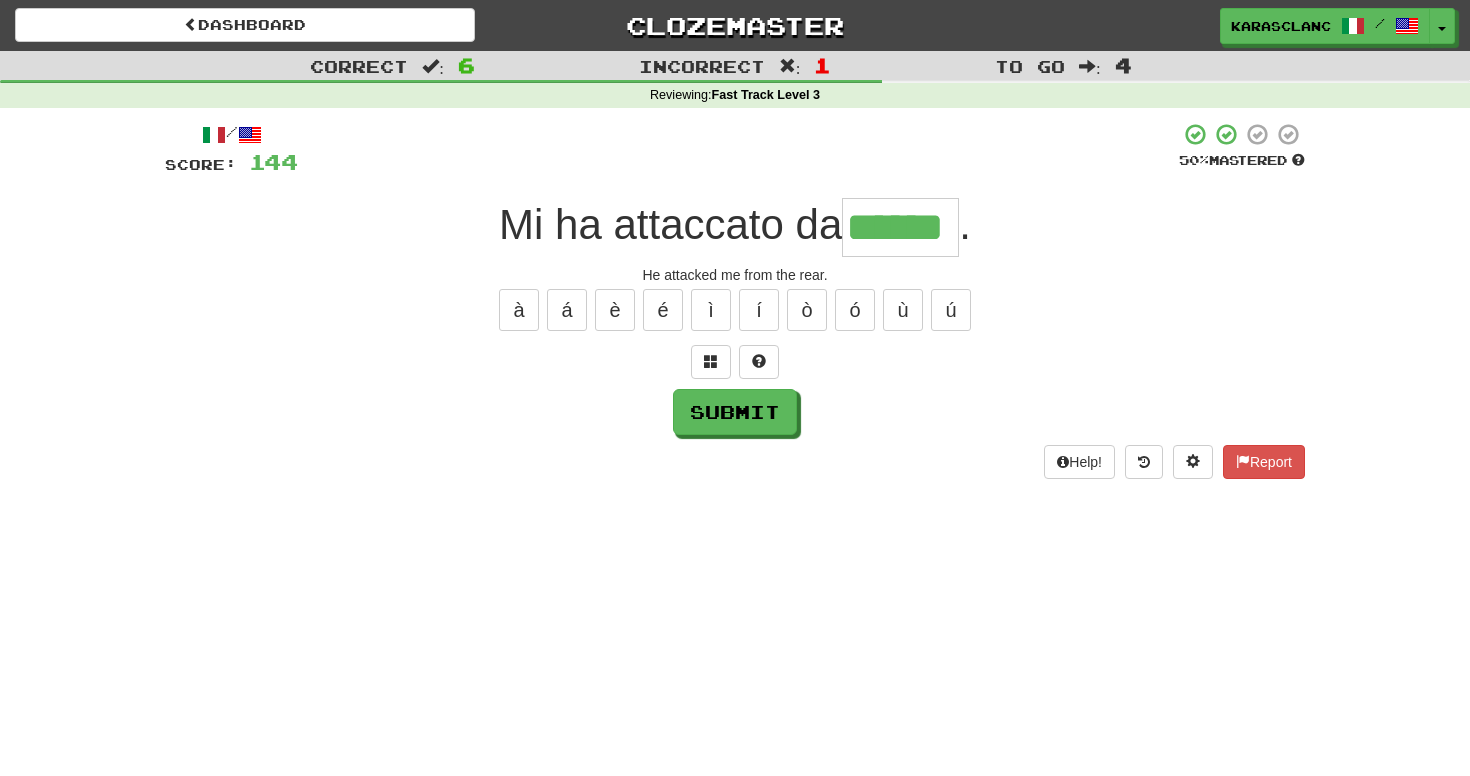 type on "******" 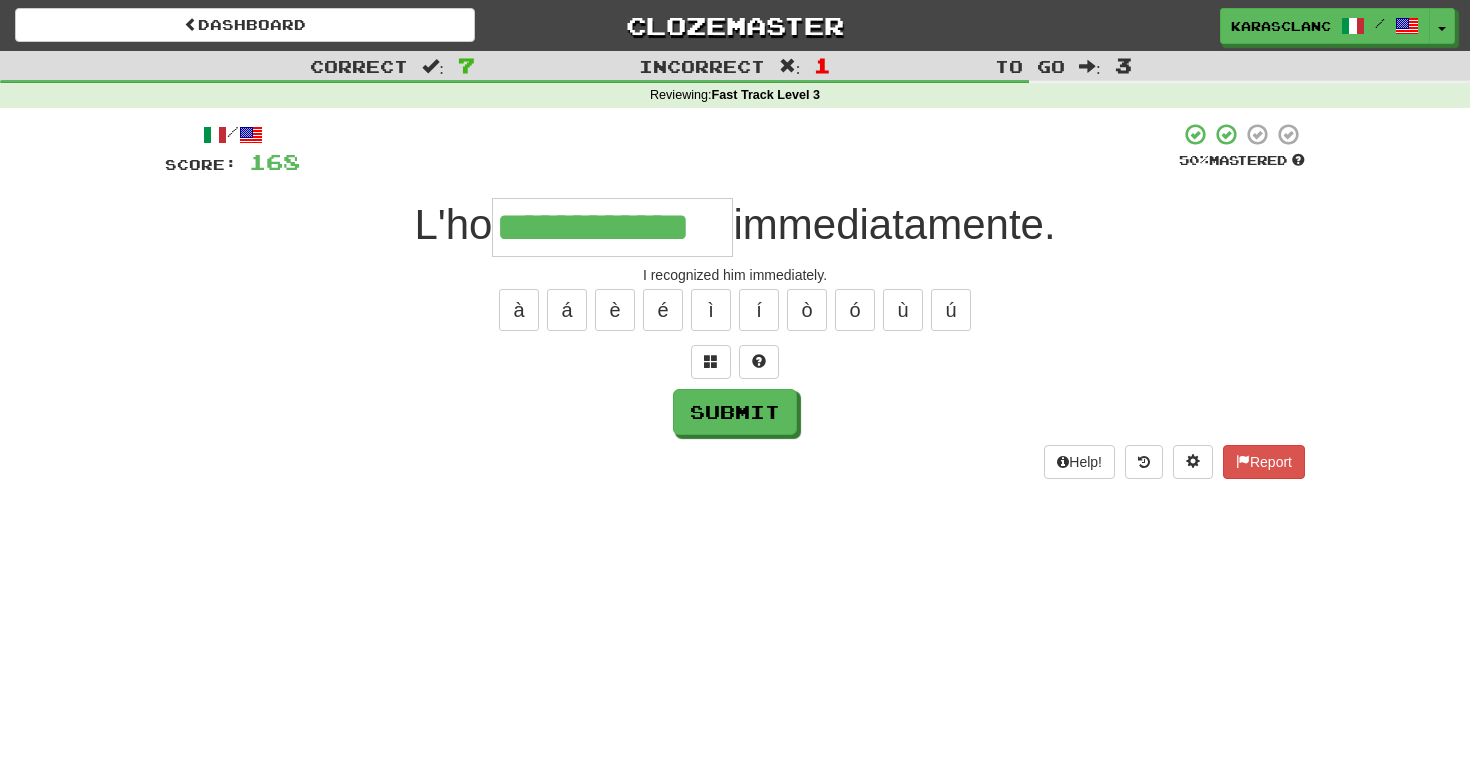 type on "**********" 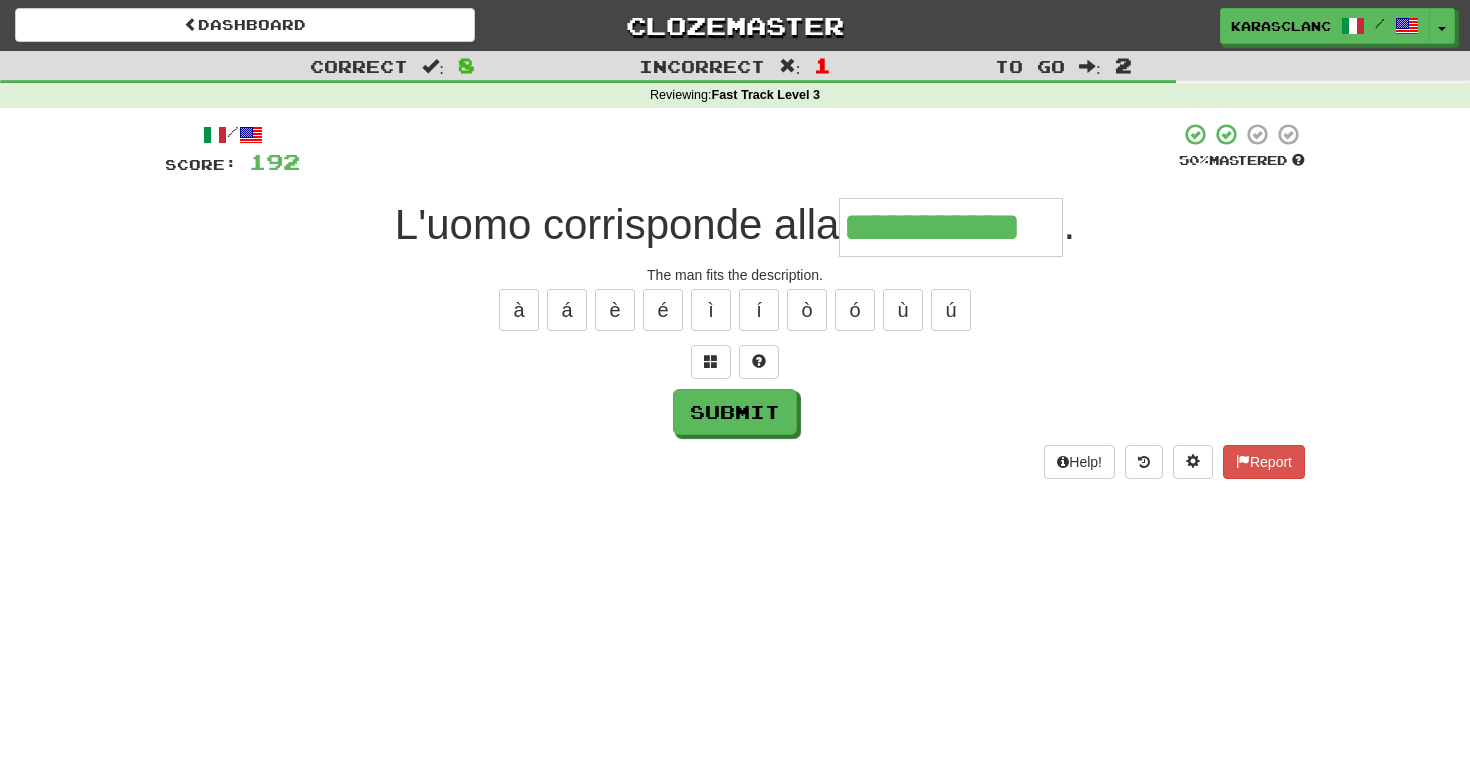 type on "**********" 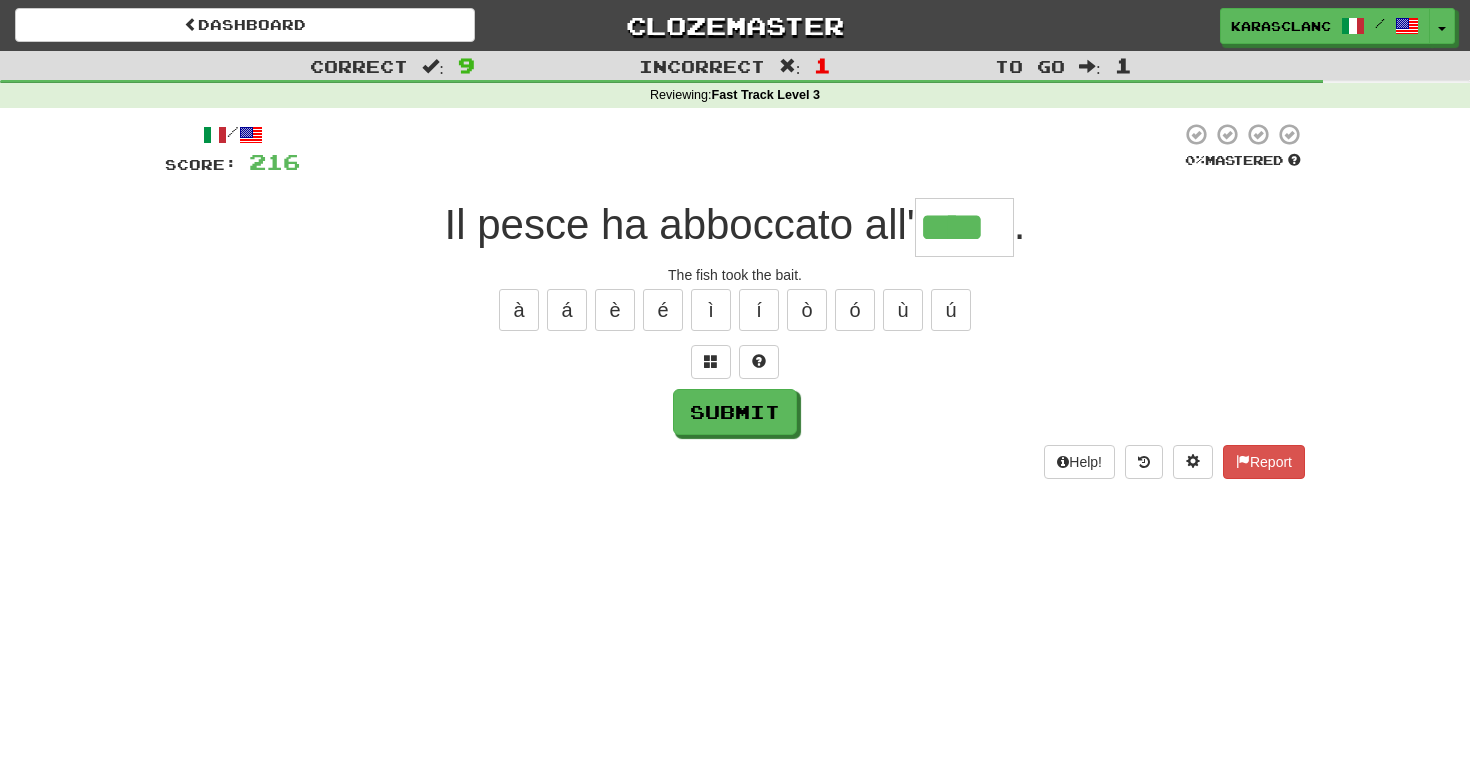 type on "****" 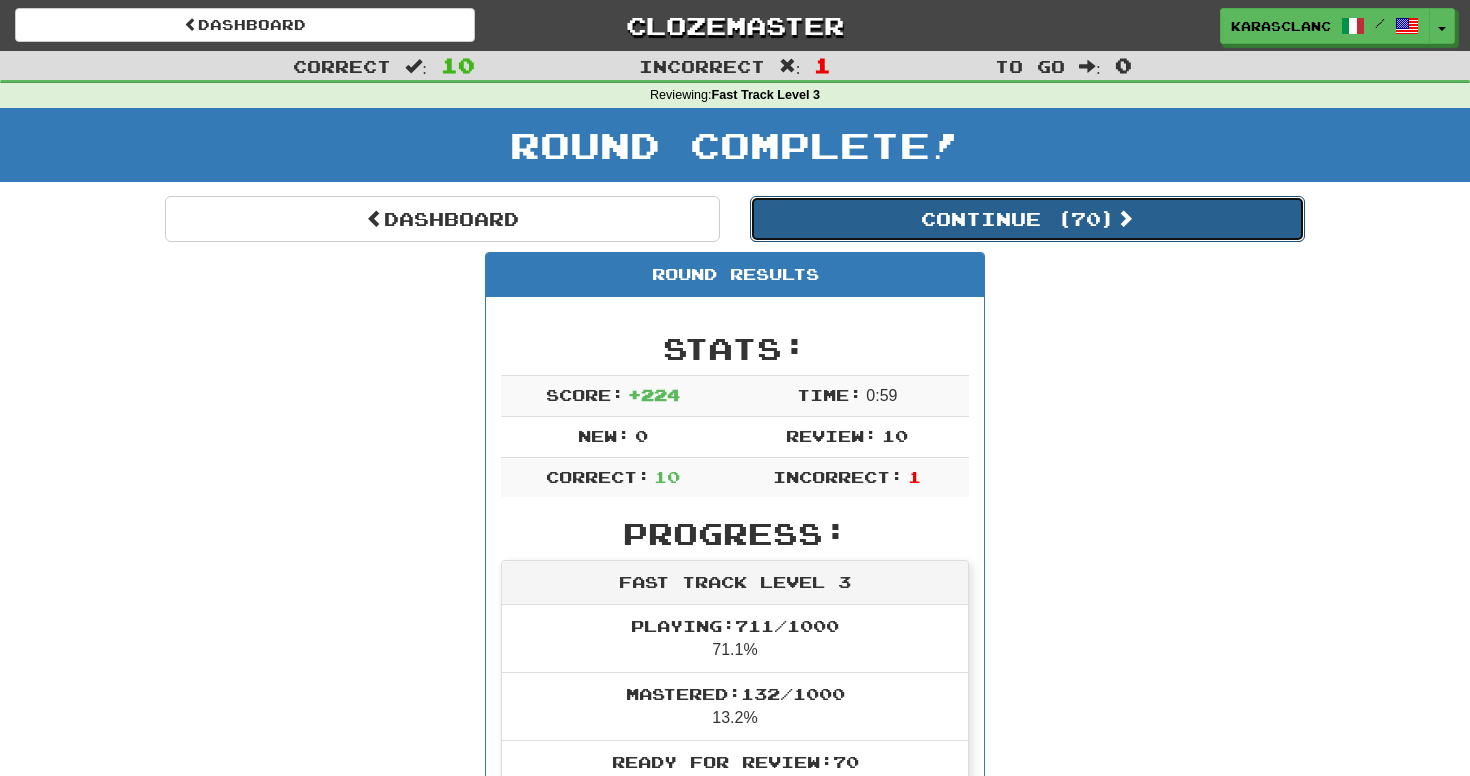 click on "Continue ( 70 )" at bounding box center (1027, 219) 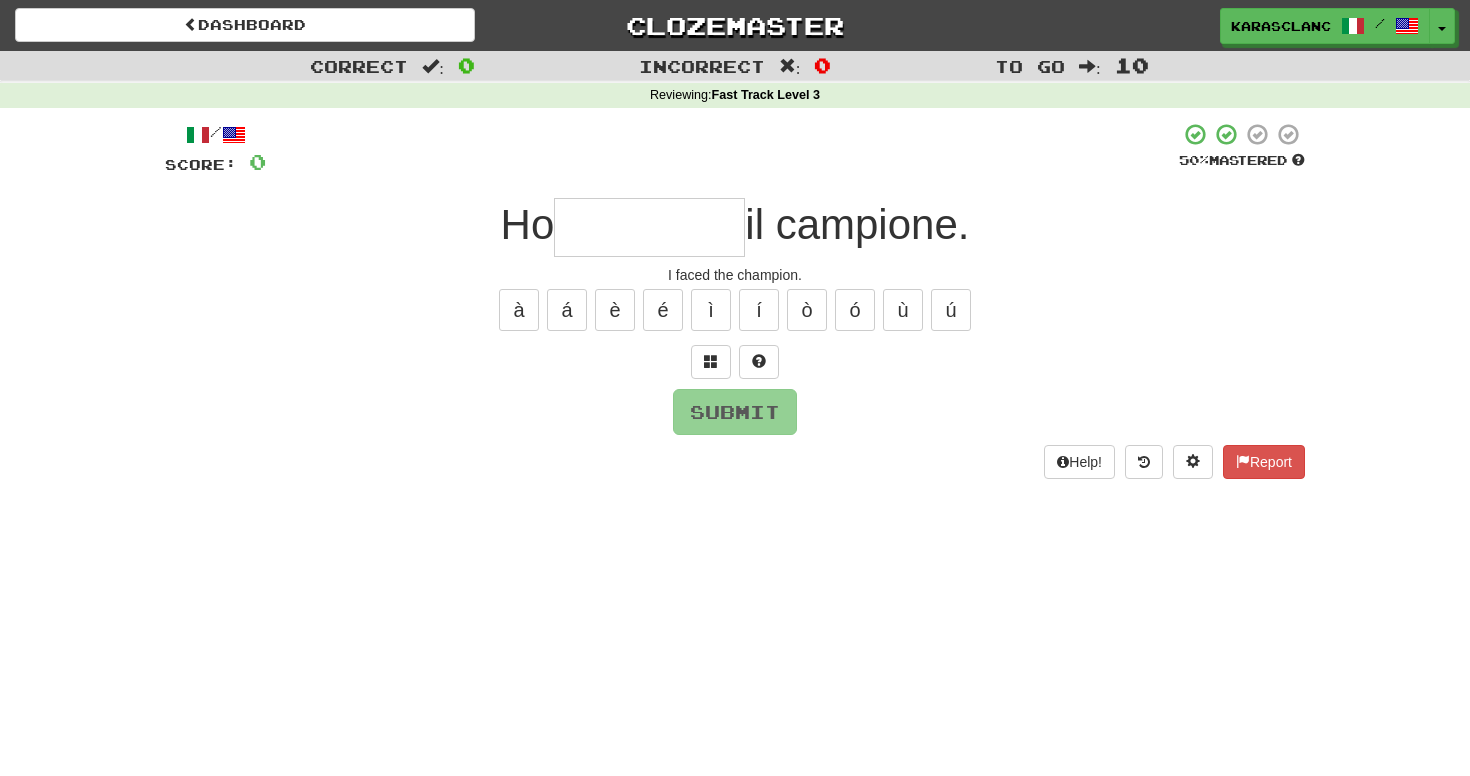 type on "**********" 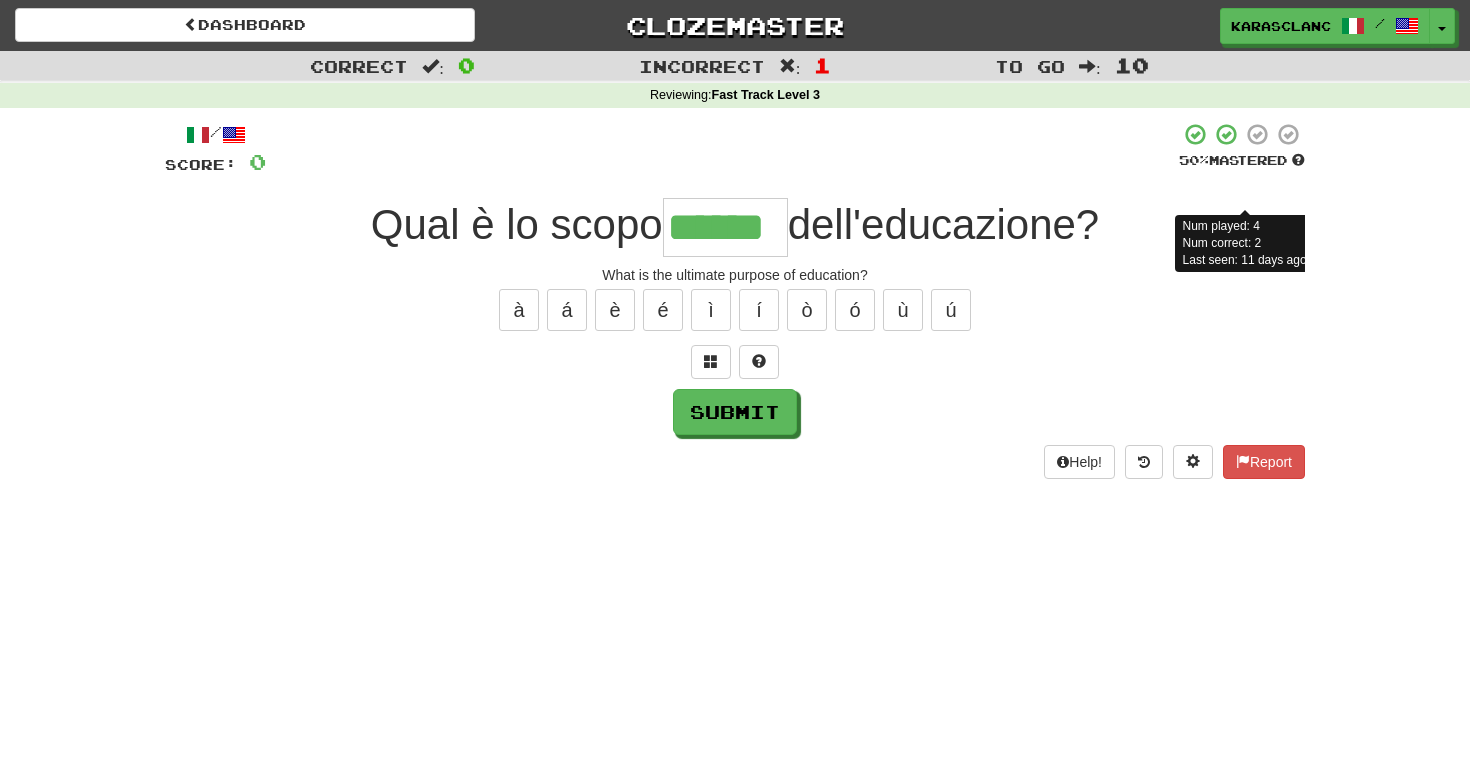 type on "******" 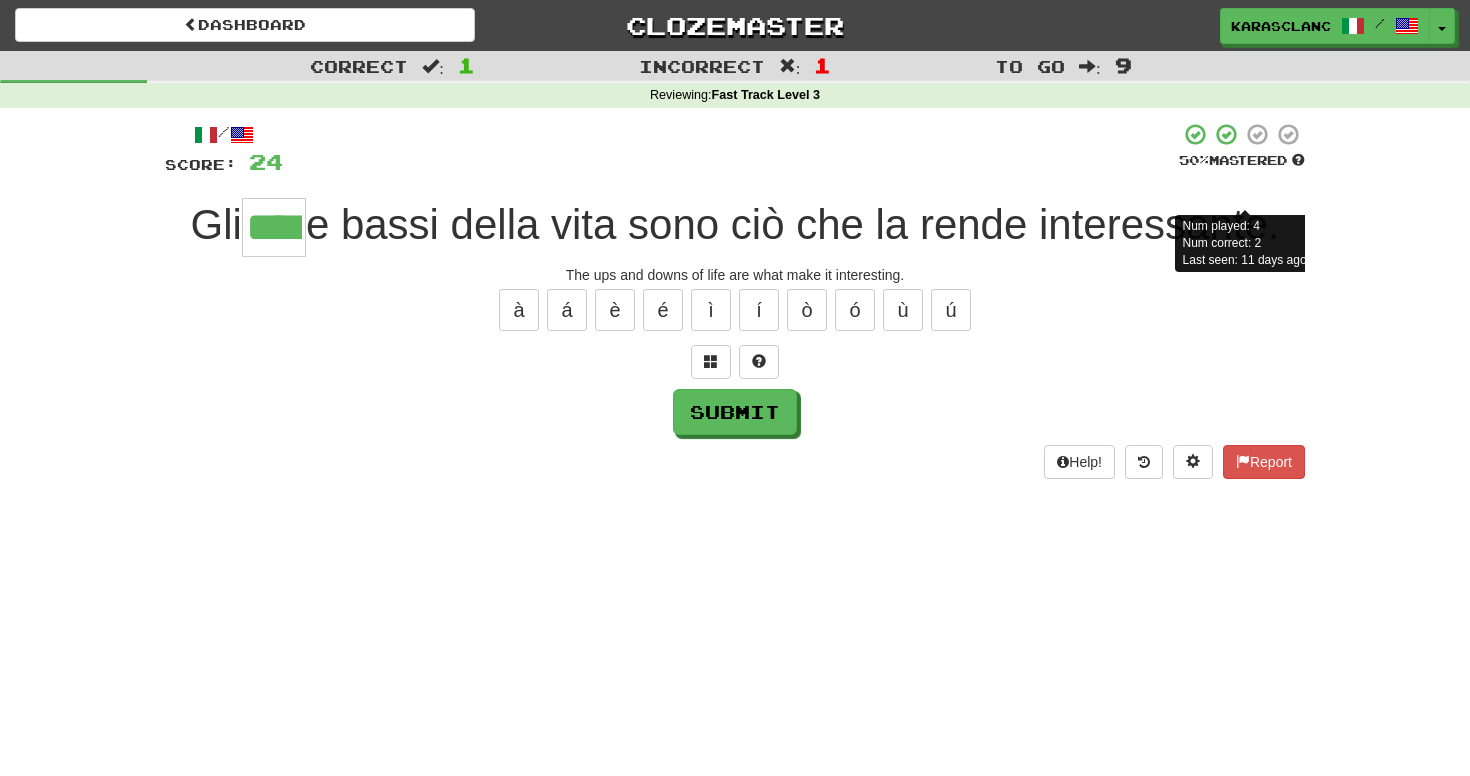 type on "****" 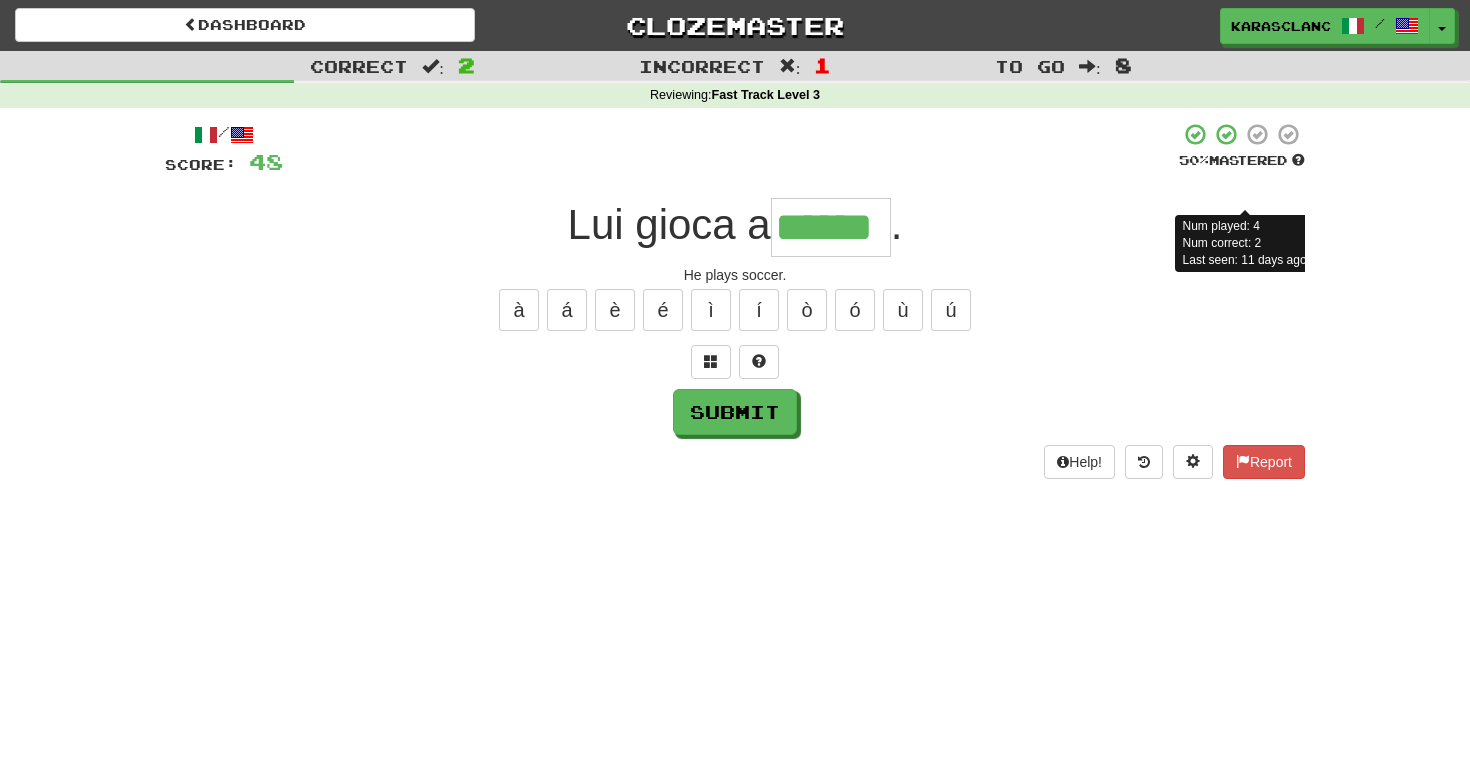 type on "******" 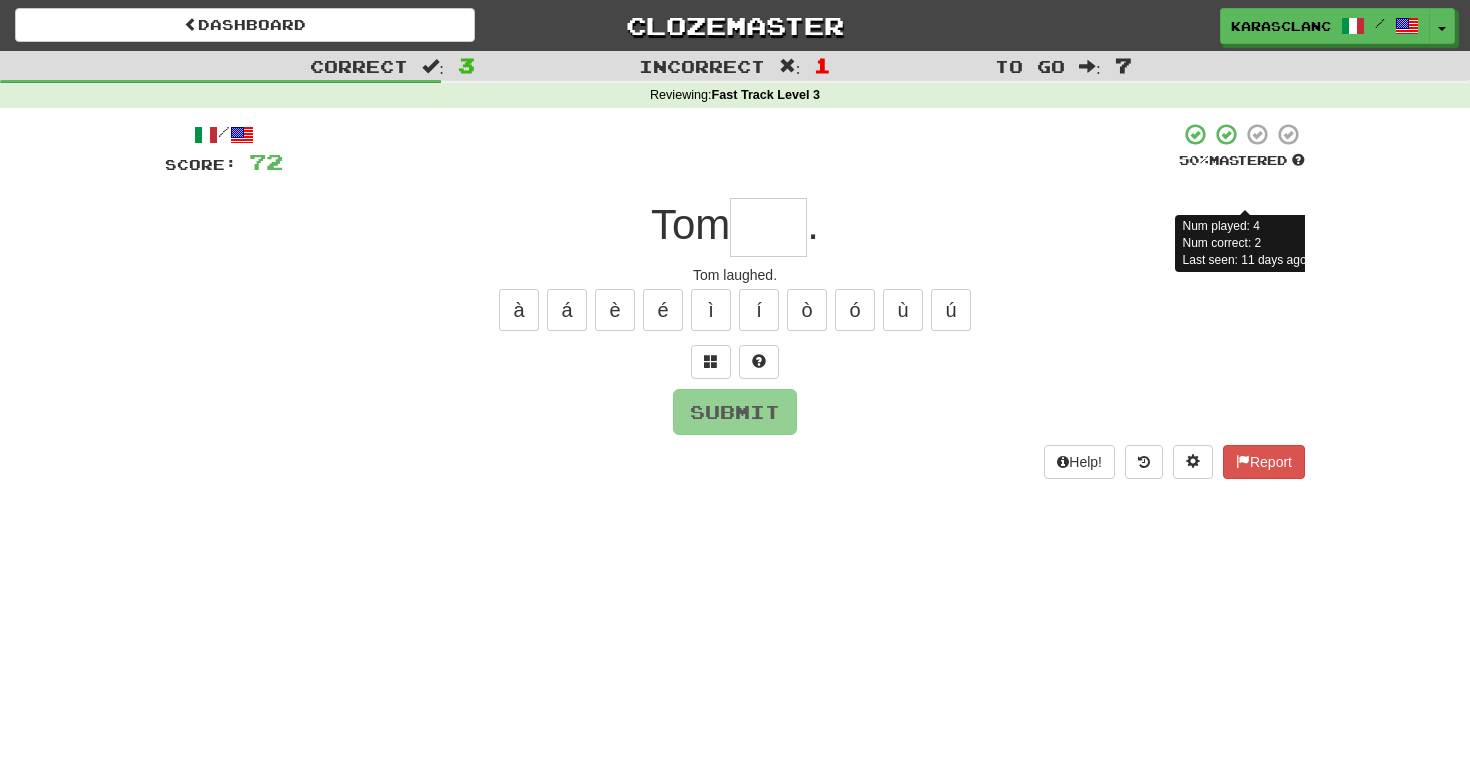 type on "*" 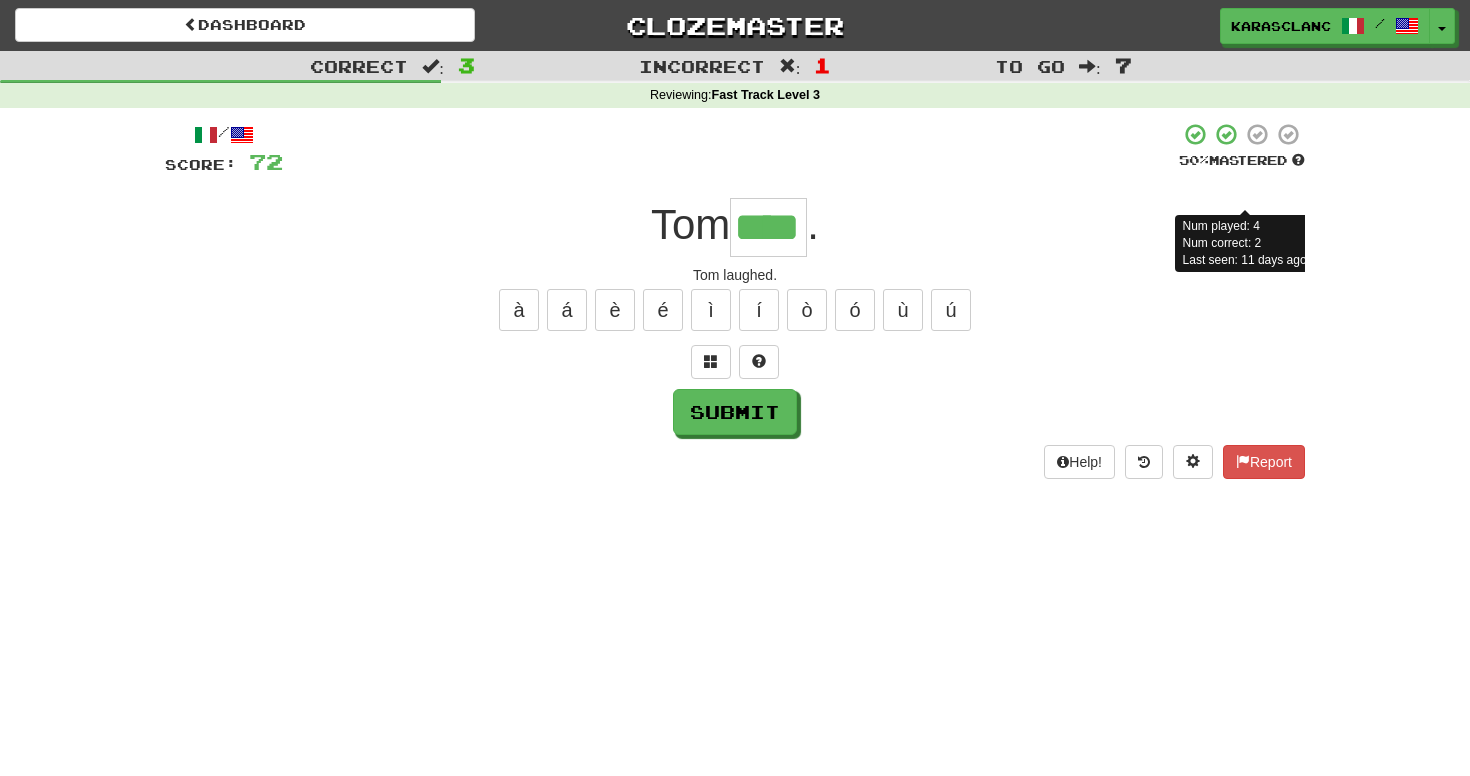 type on "****" 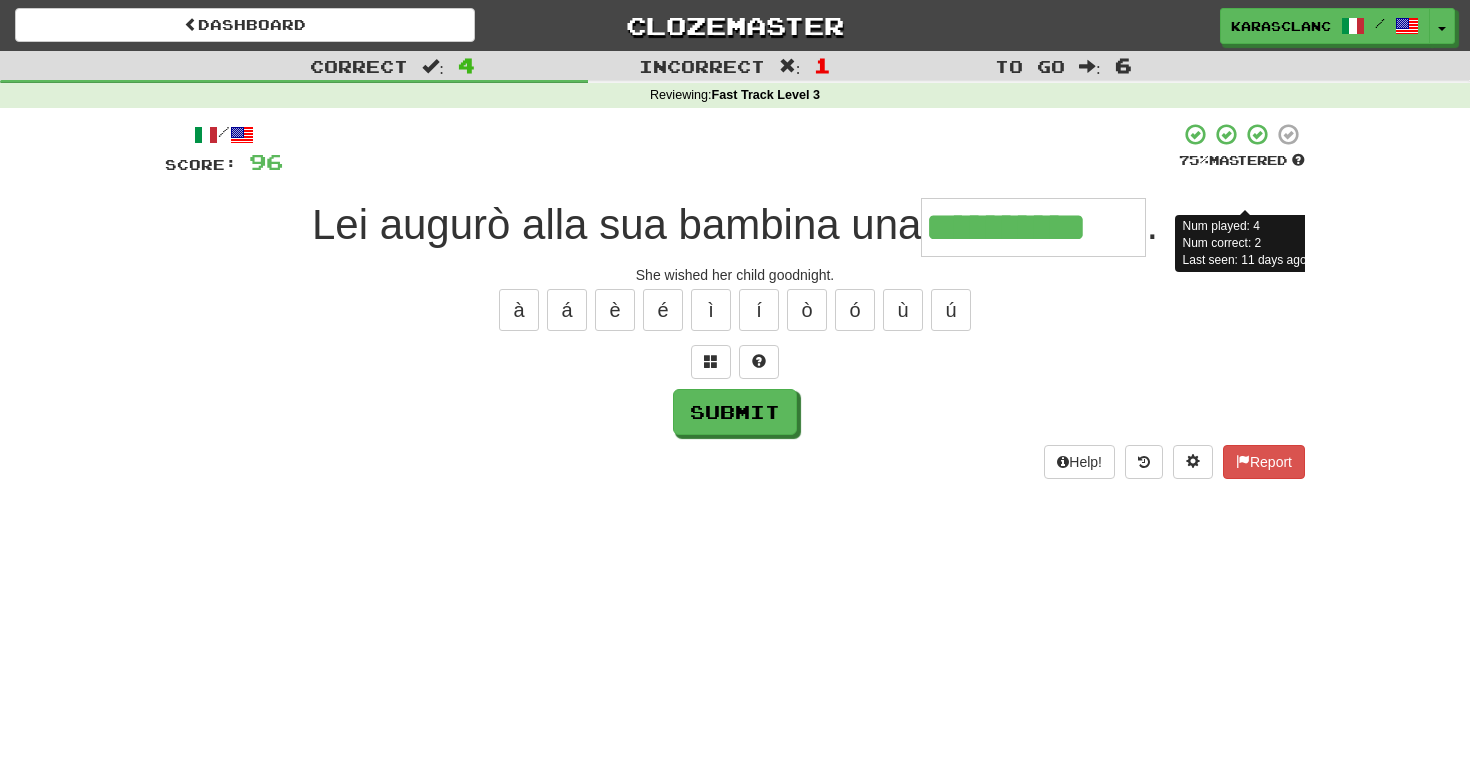 type on "**********" 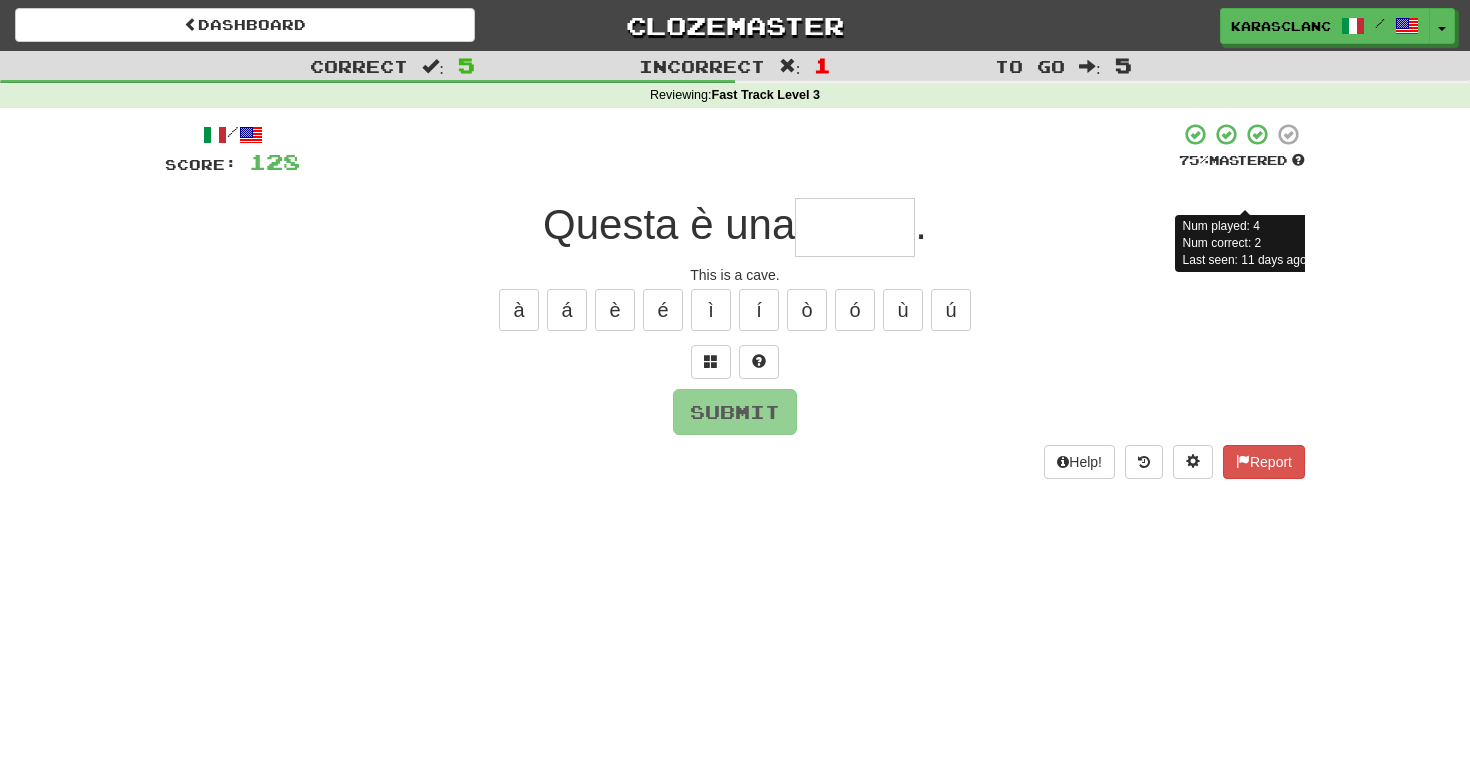 click on "Dashboard
Clozemaster
karasclanc
/
Toggle Dropdown
Dashboard
Leaderboard
Activity Feed
Notifications
Profile
Discussions
한국어
/
English
Streak:
0
Review:
27
Points Today: 0
Gaeilge
/
English
Streak:
0
Review:
7
Points Today: 0
Italiano
/
English
Streak:
4
Review:
116
Points Today: 16
Русский
/
English
Streak:
0
Review:
10
Points Today: 0
中文
/
English
Streak:
0
Review:
20
Points Today: 0
Languages
Account
Logout
karasclanc
/
Toggle Dropdown
Dashboard
Leaderboard
Activity Feed
Notifications
Profile
Discussions" at bounding box center (735, 388) 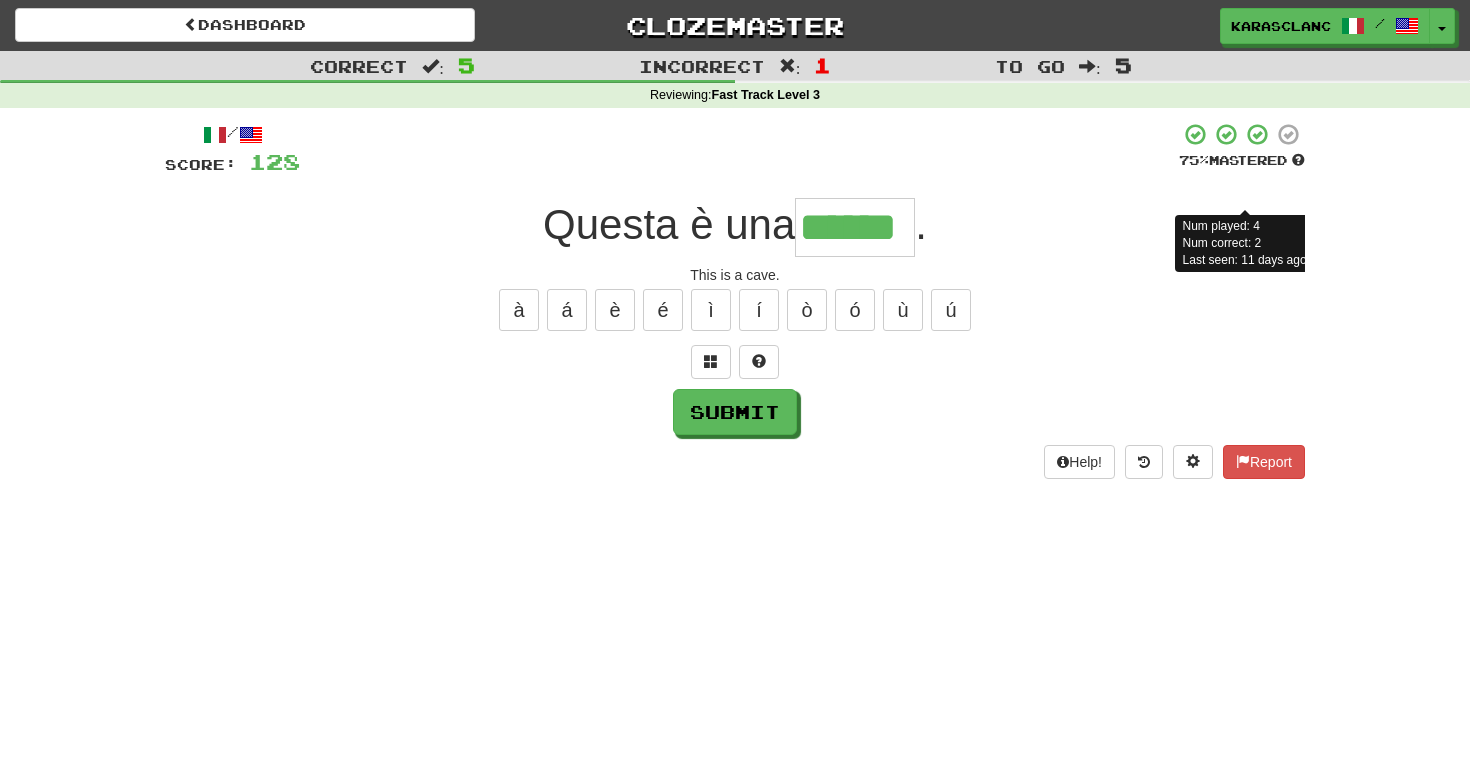 type on "******" 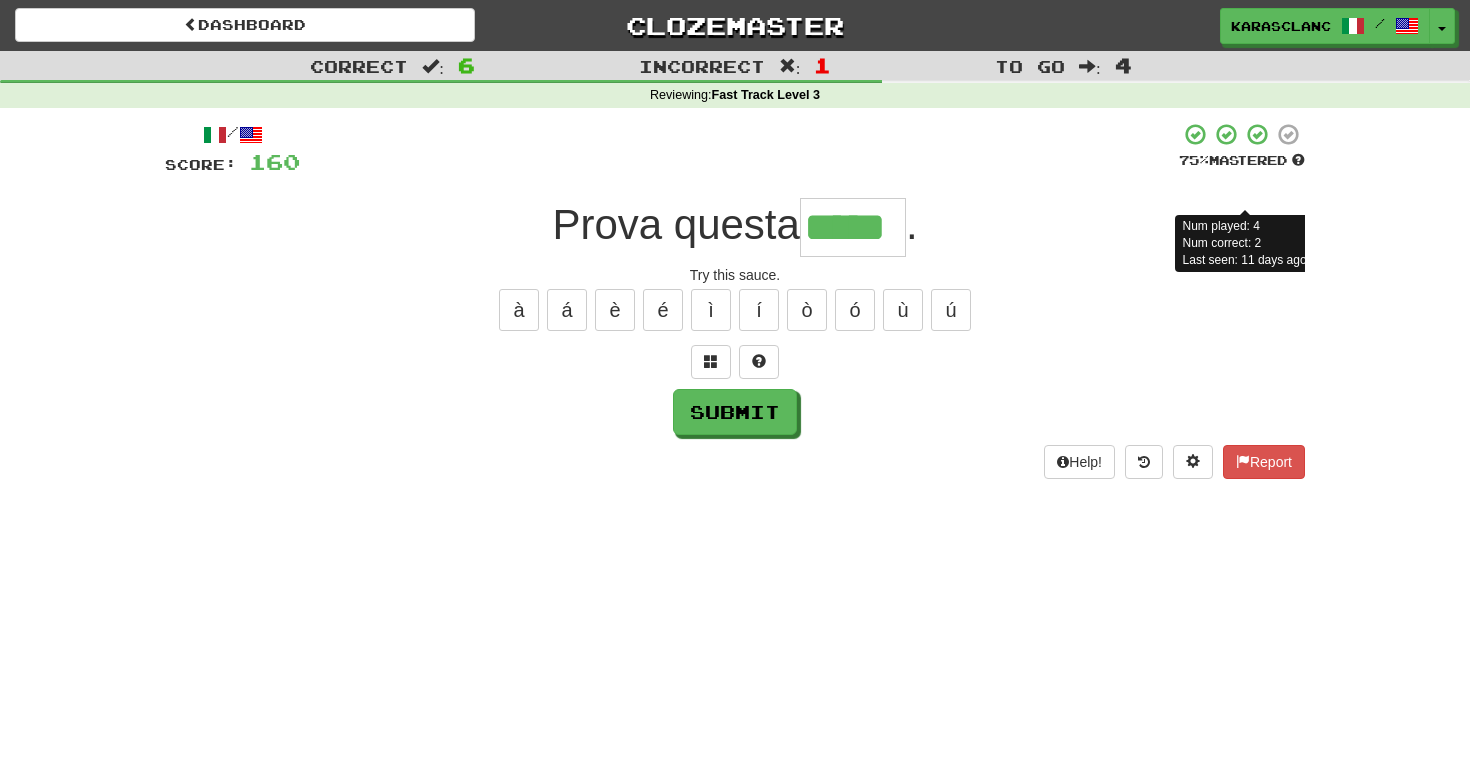 type on "*****" 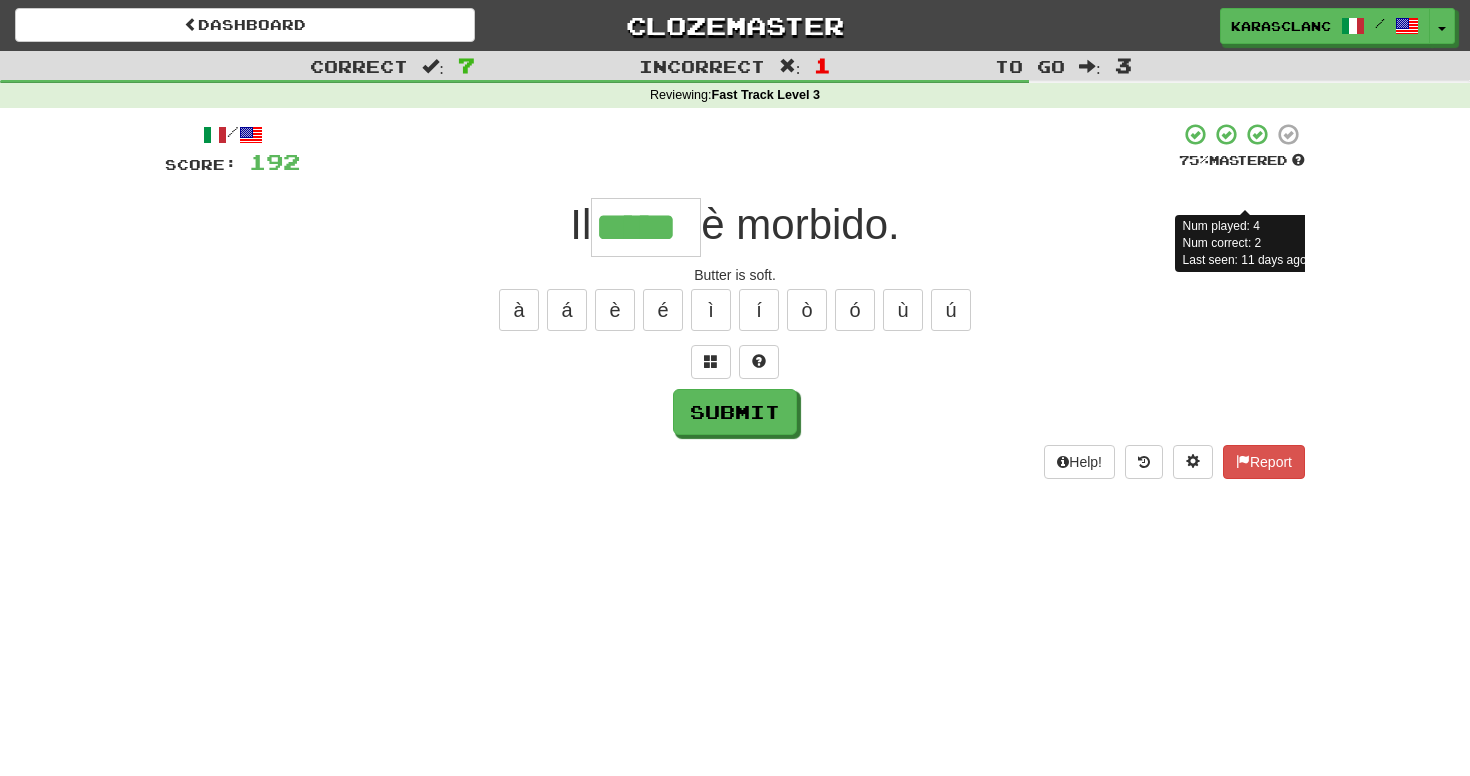 type on "*****" 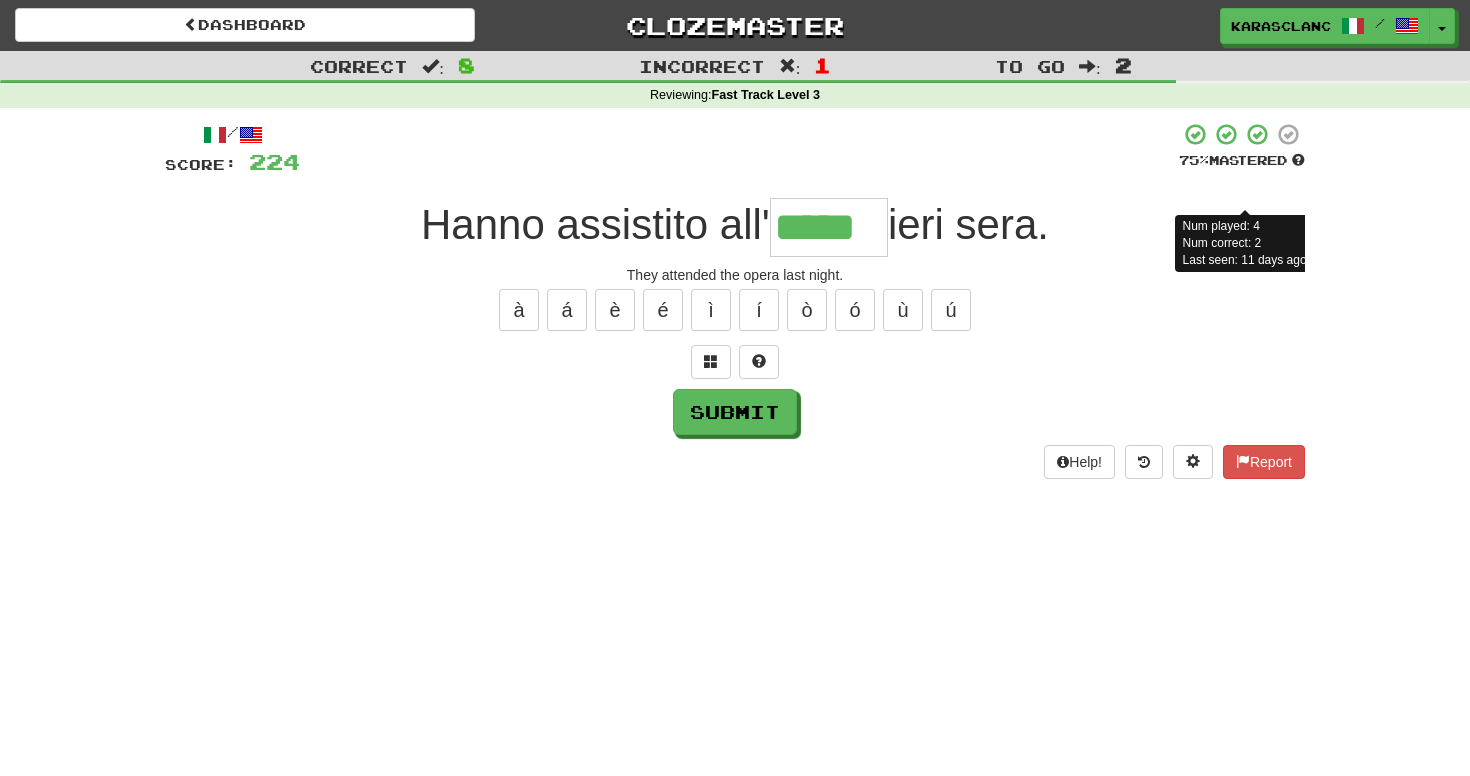 type on "*****" 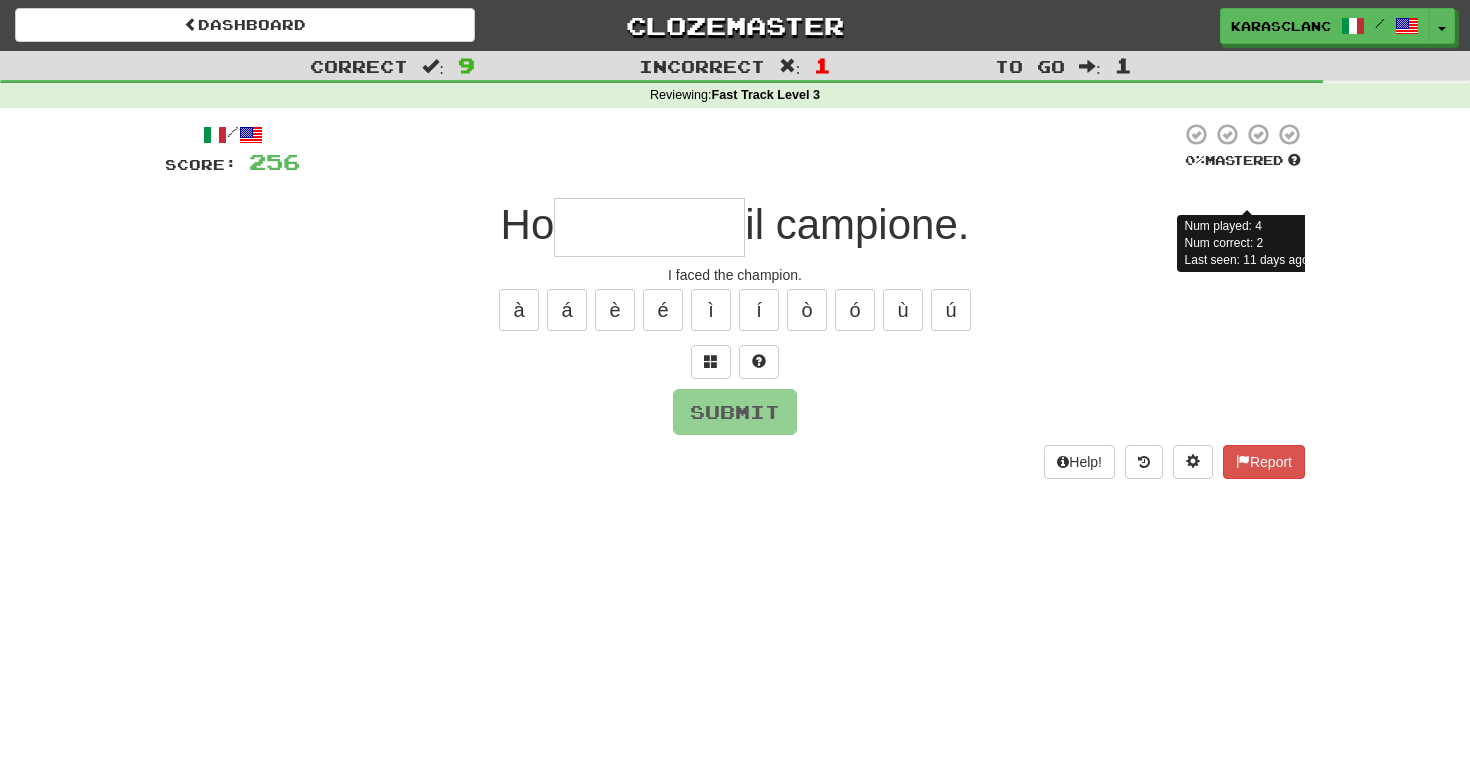 type on "*" 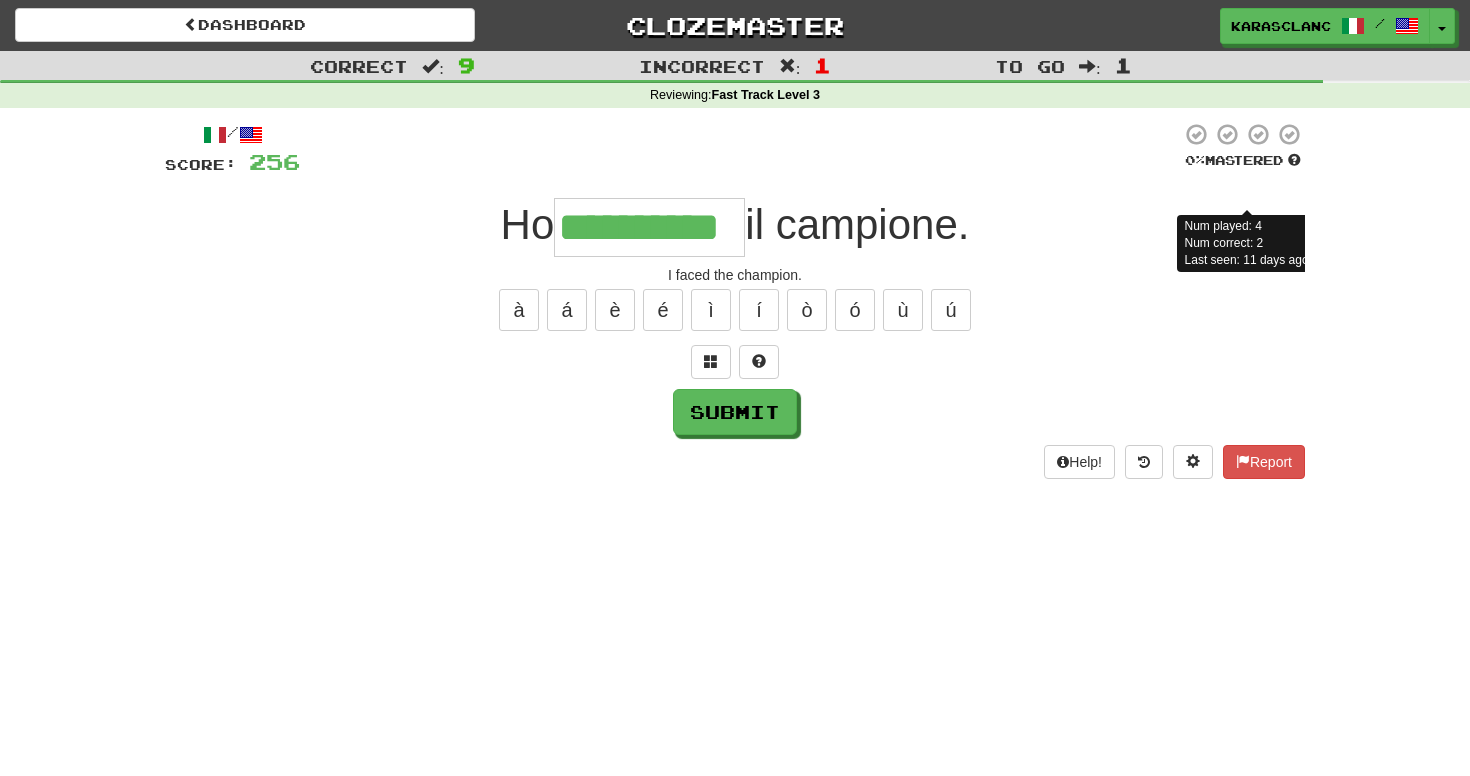 type on "**********" 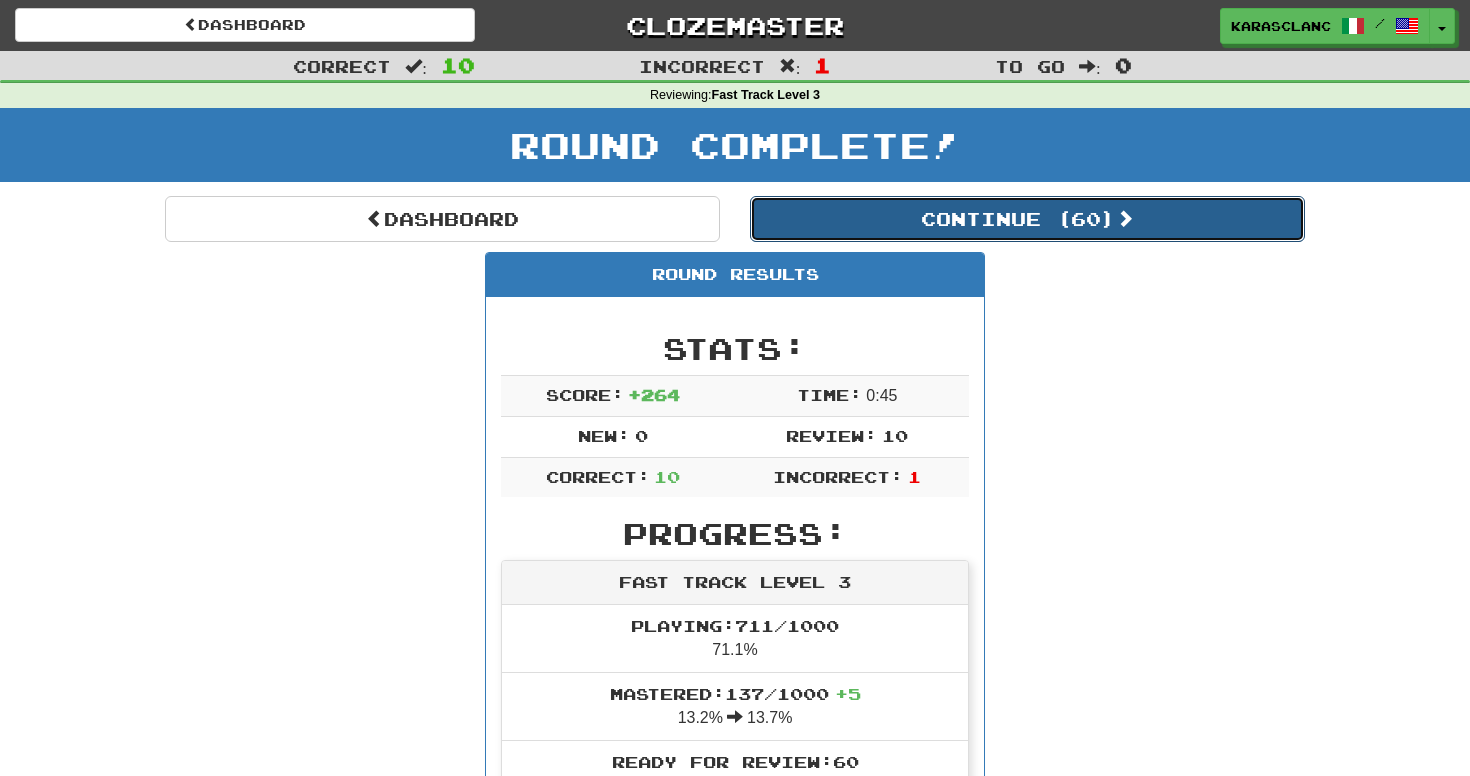 click on "Continue ( 60 )" at bounding box center (1027, 219) 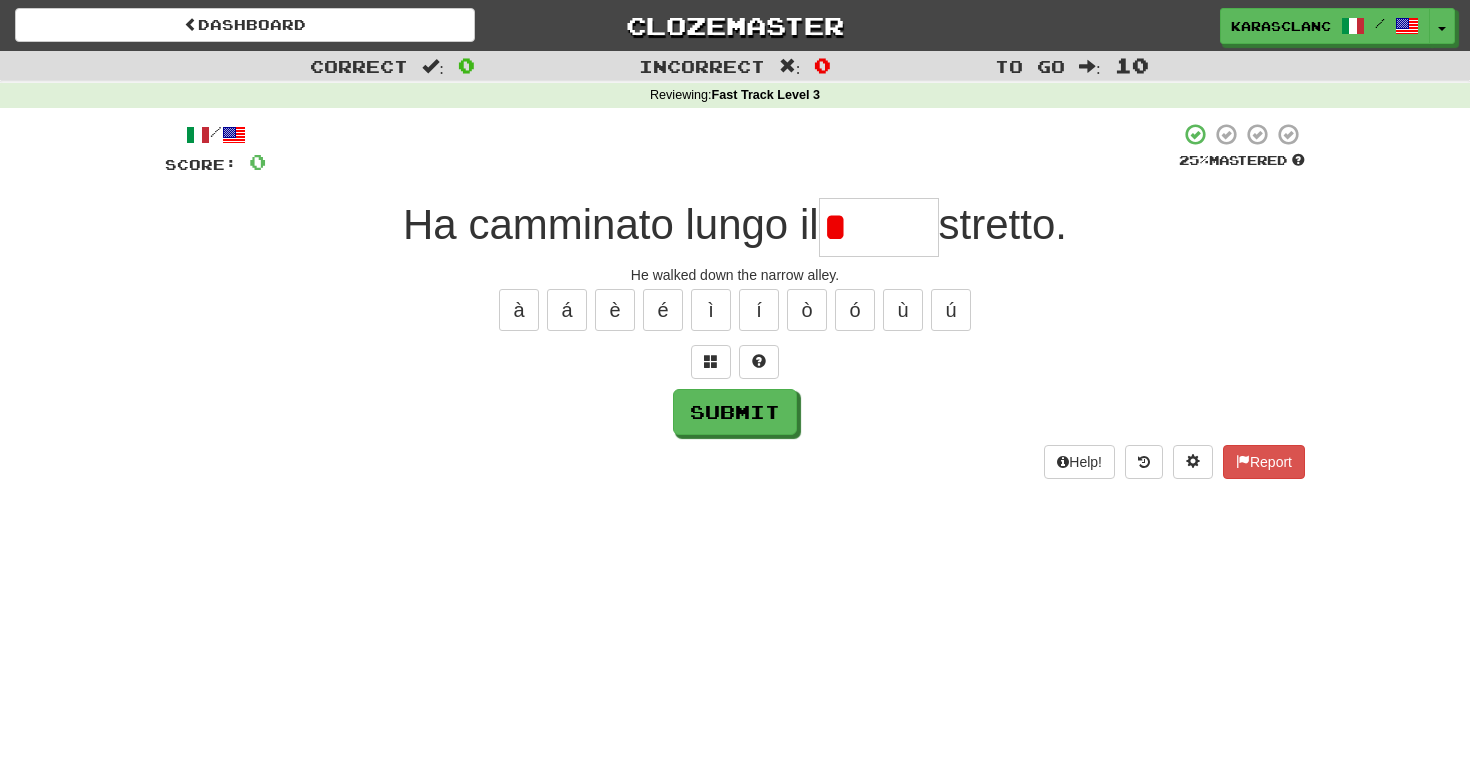 type on "******" 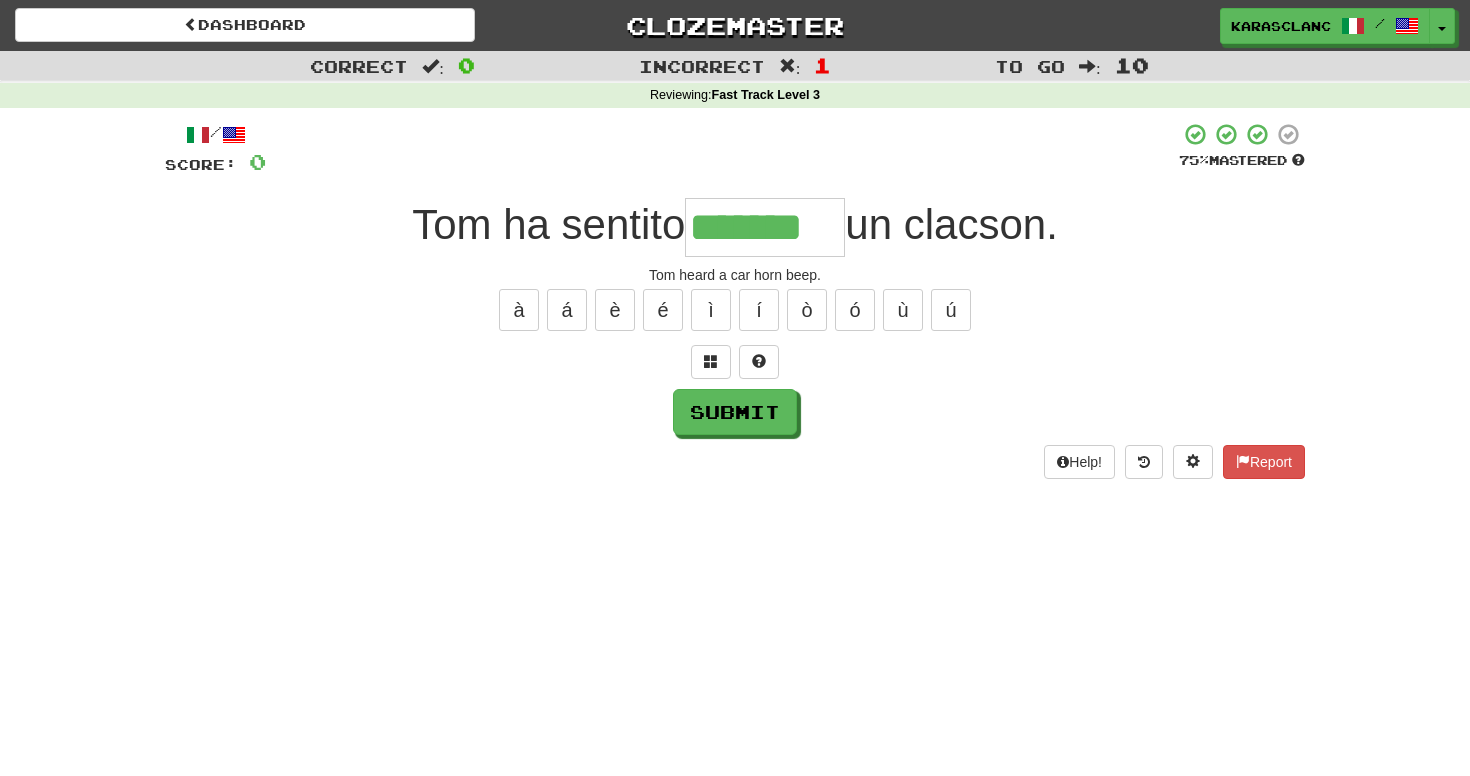 type on "*******" 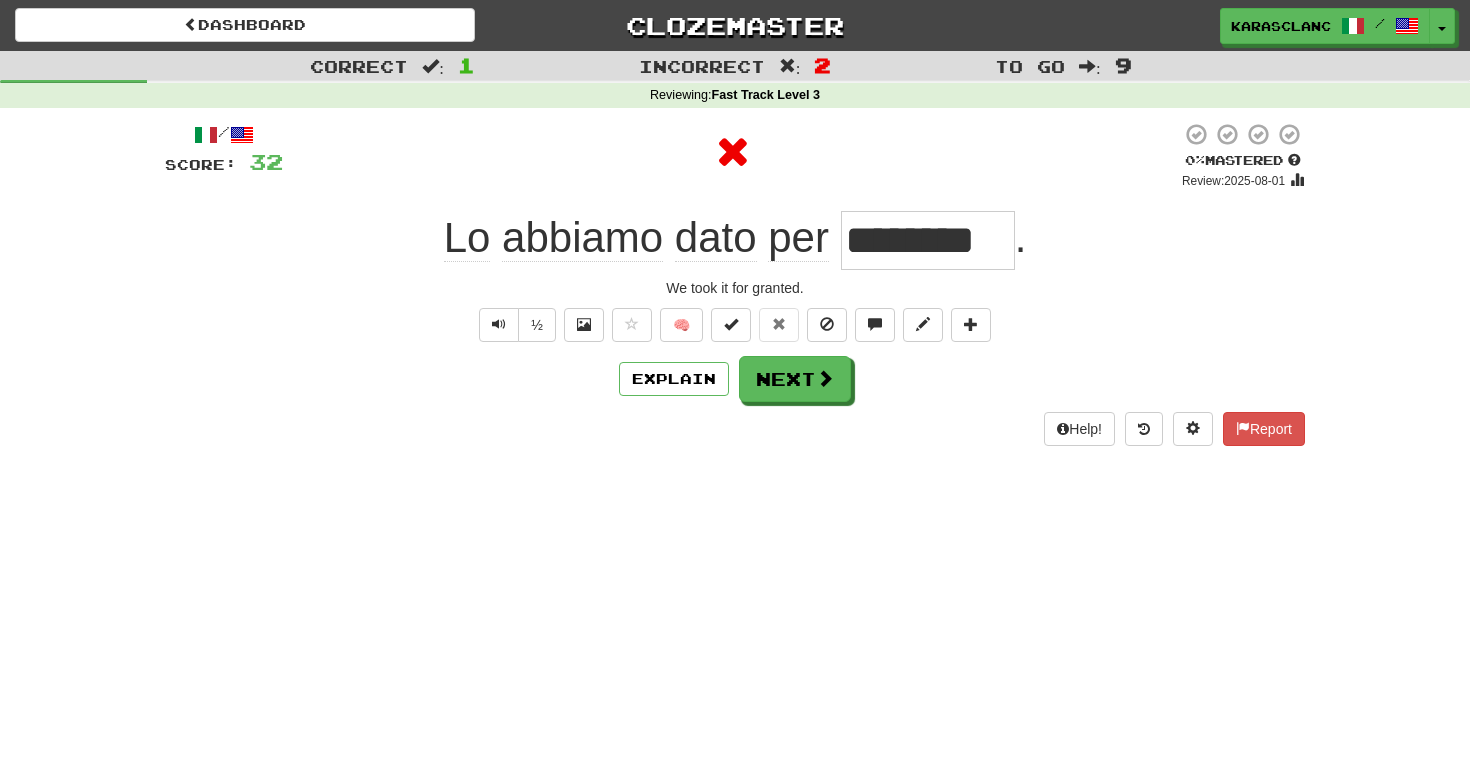 type on "*" 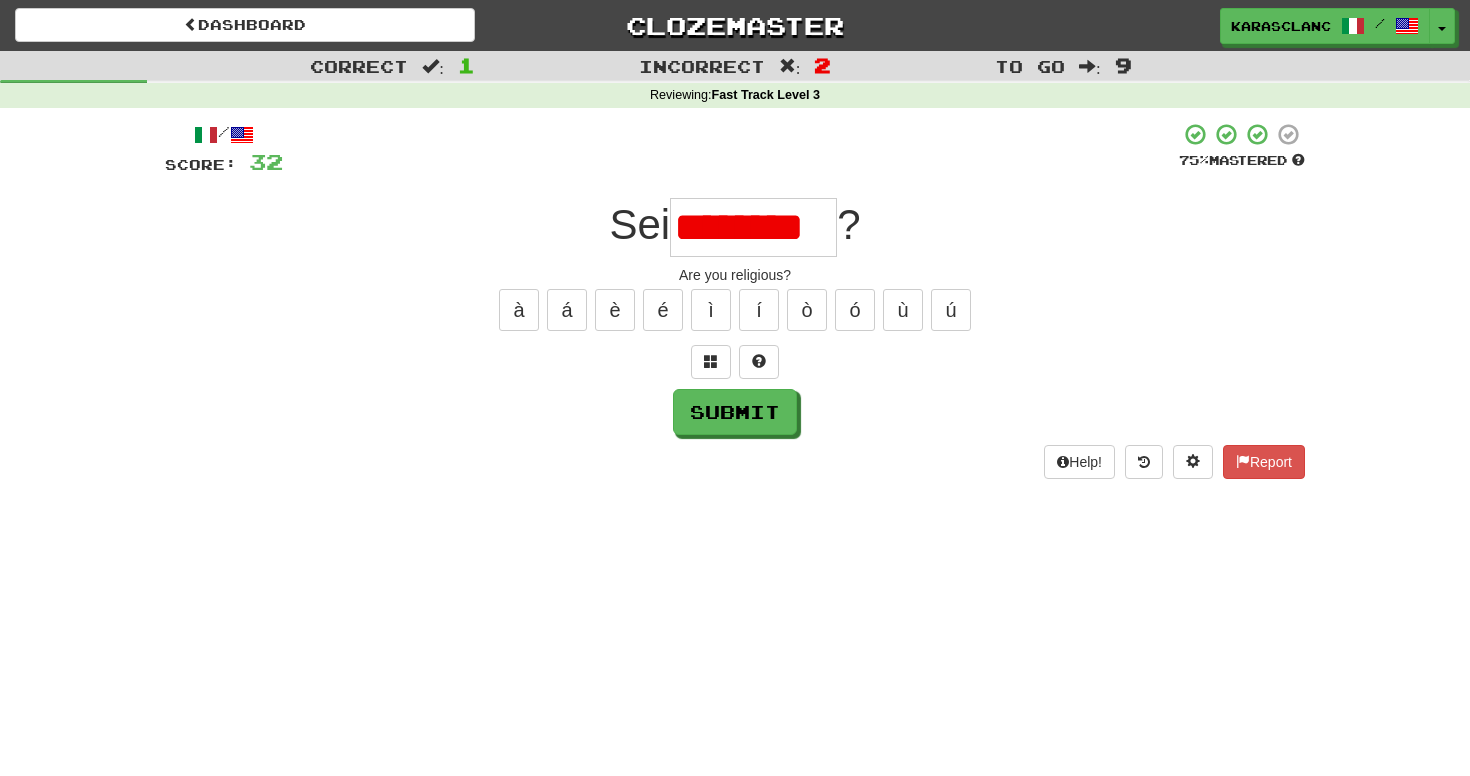 scroll, scrollTop: 0, scrollLeft: 0, axis: both 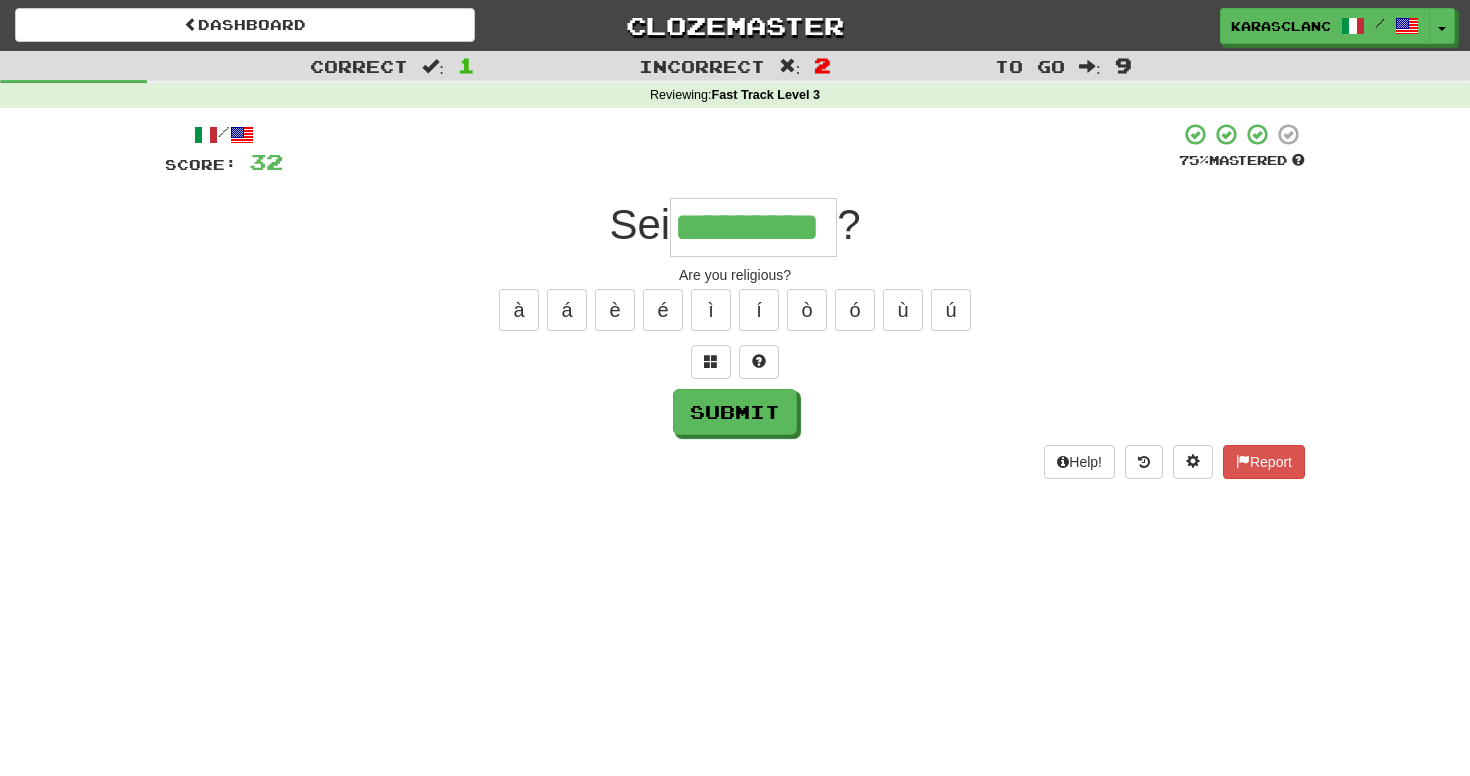 type on "*********" 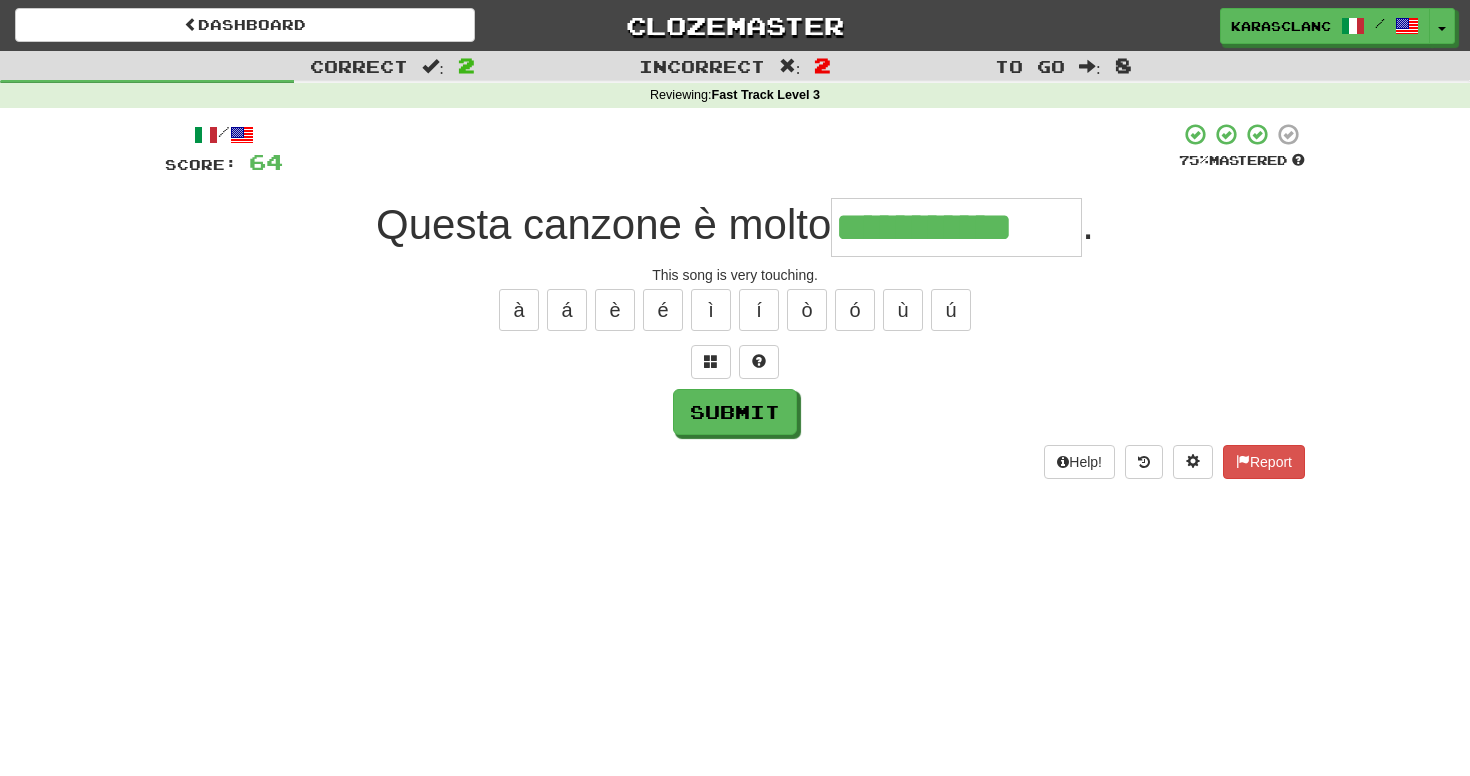 type on "**********" 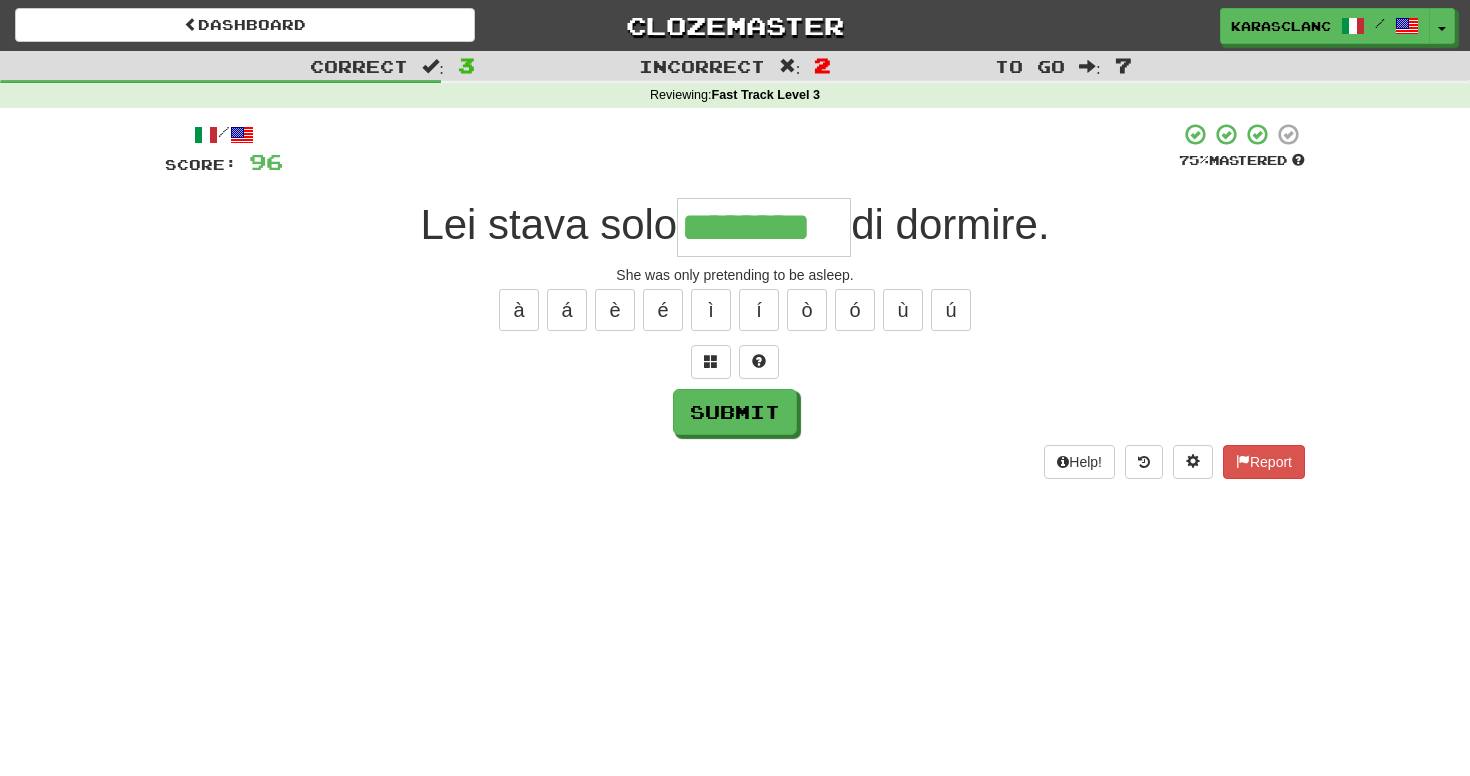 type on "********" 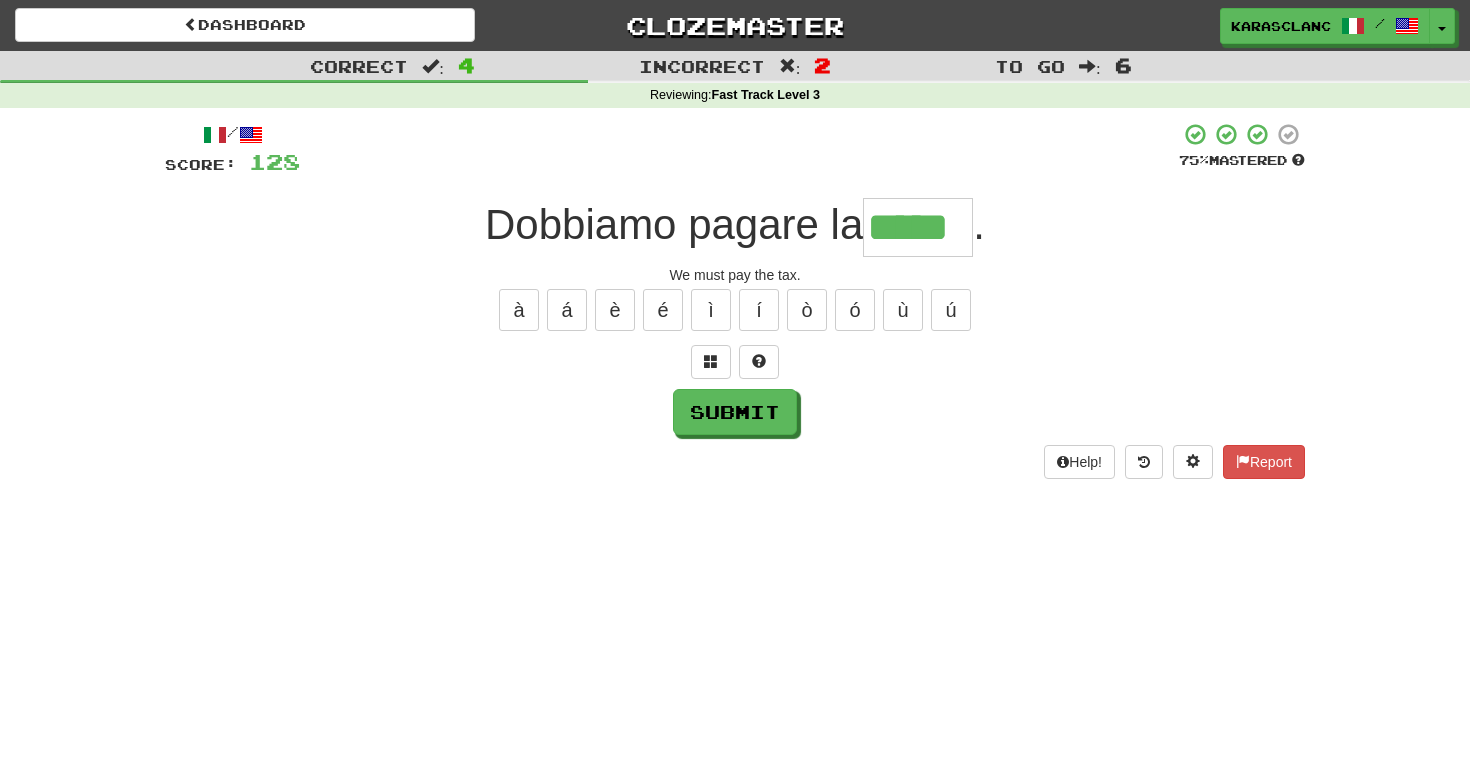 type on "*****" 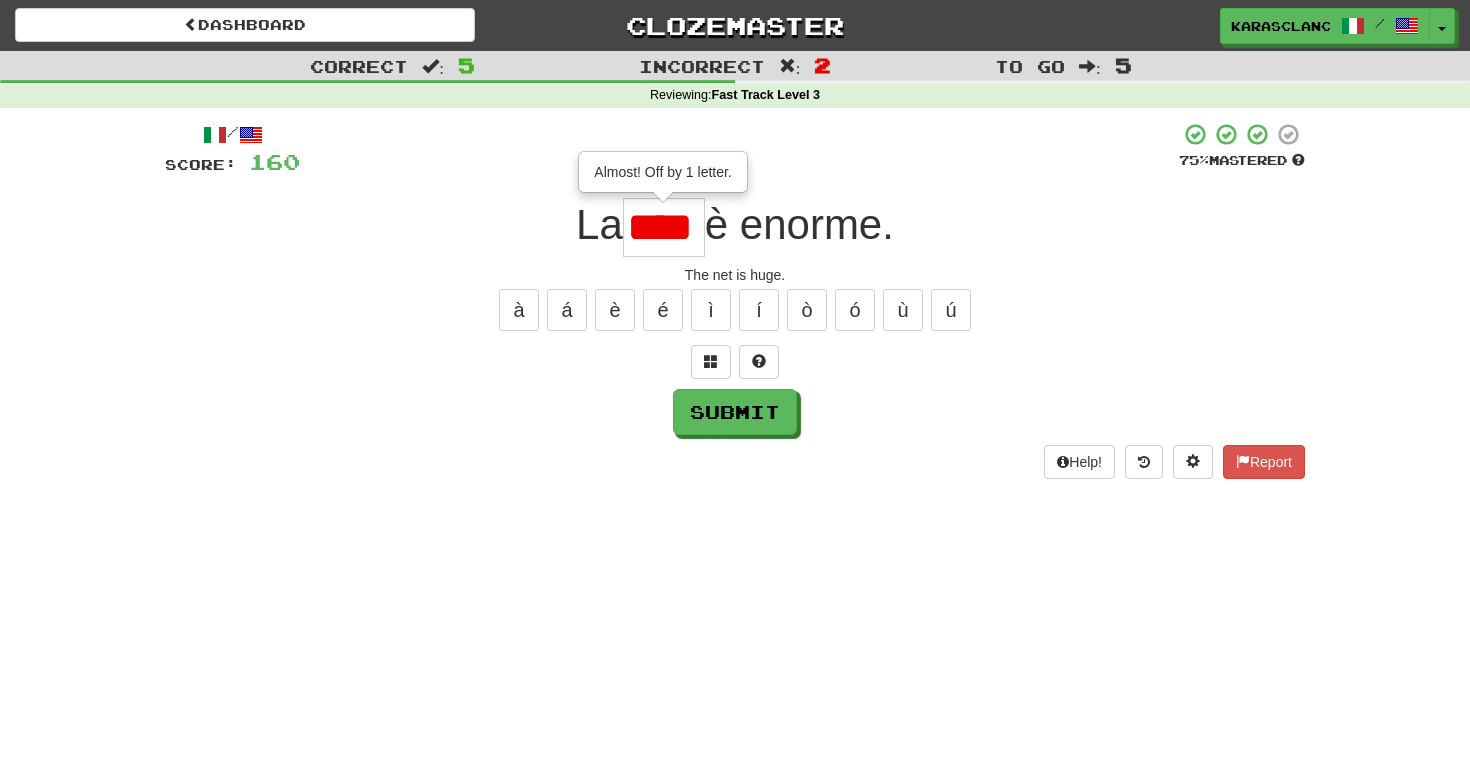type on "****" 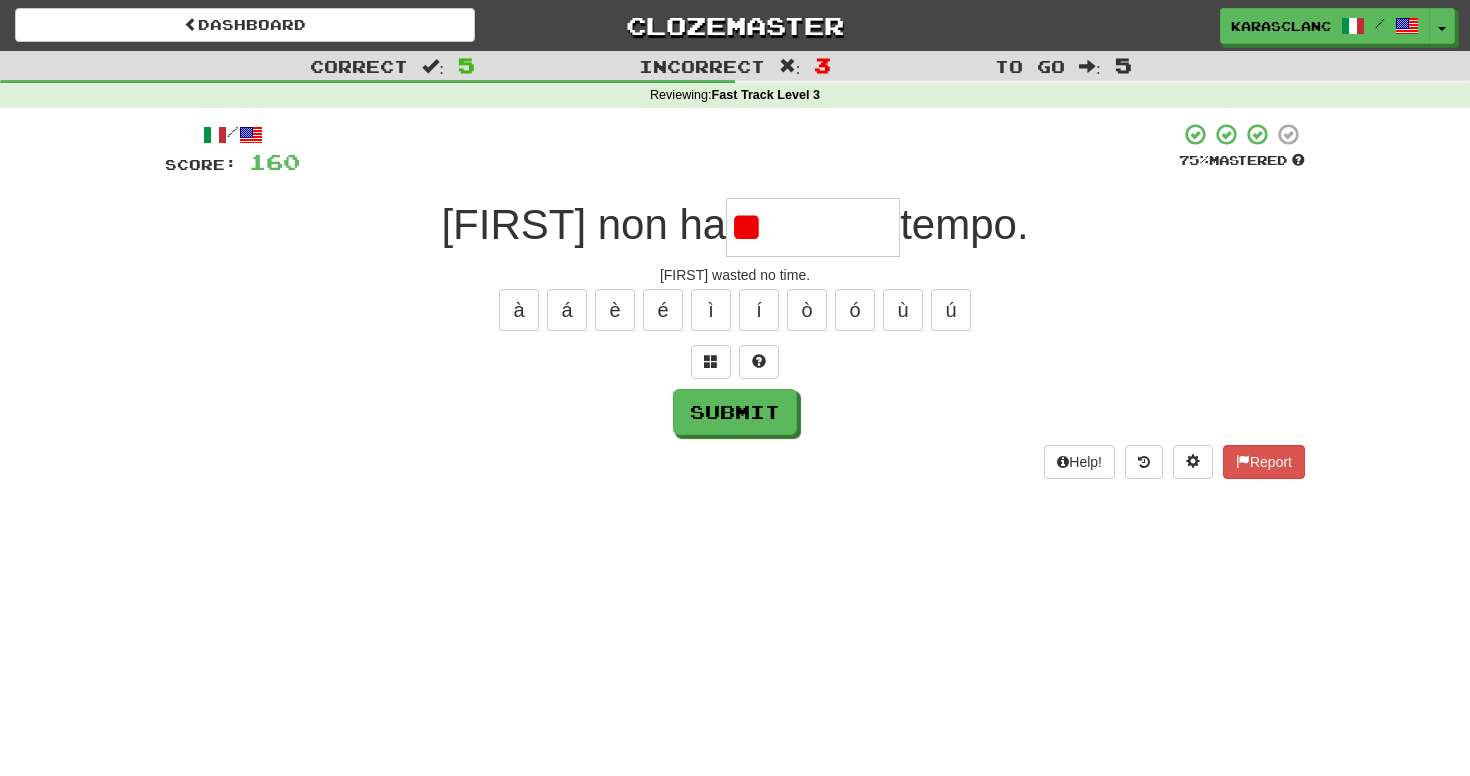 type on "*" 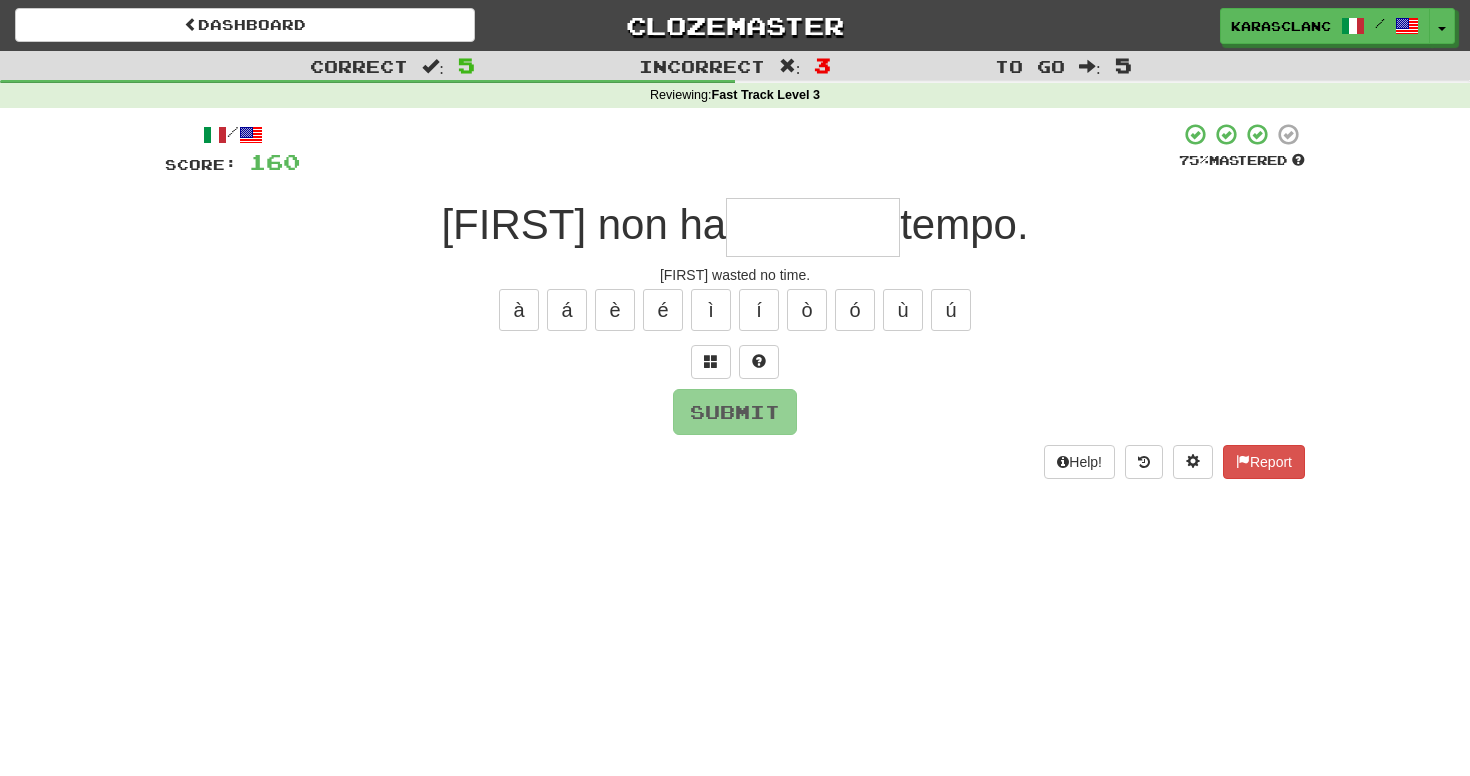 type on "*" 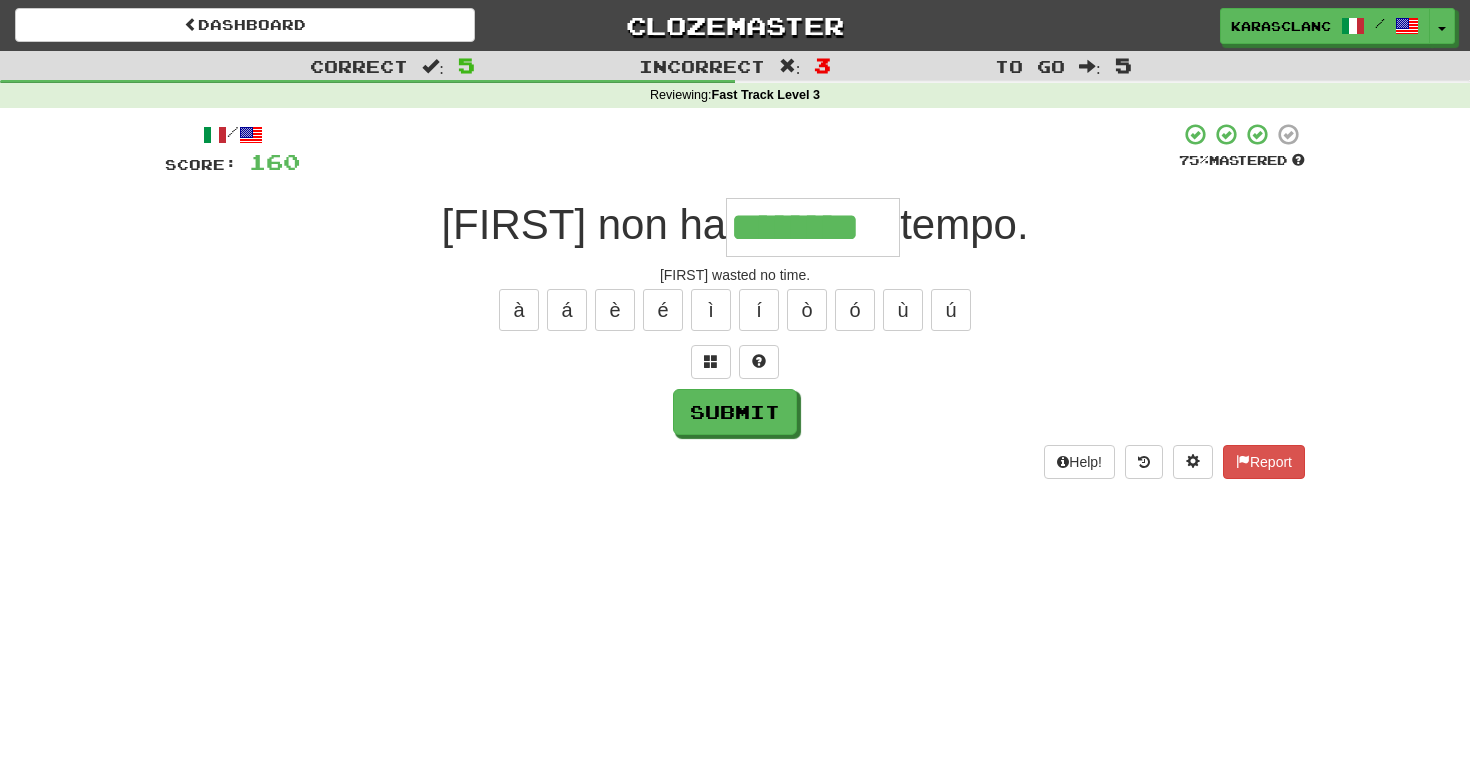 type on "********" 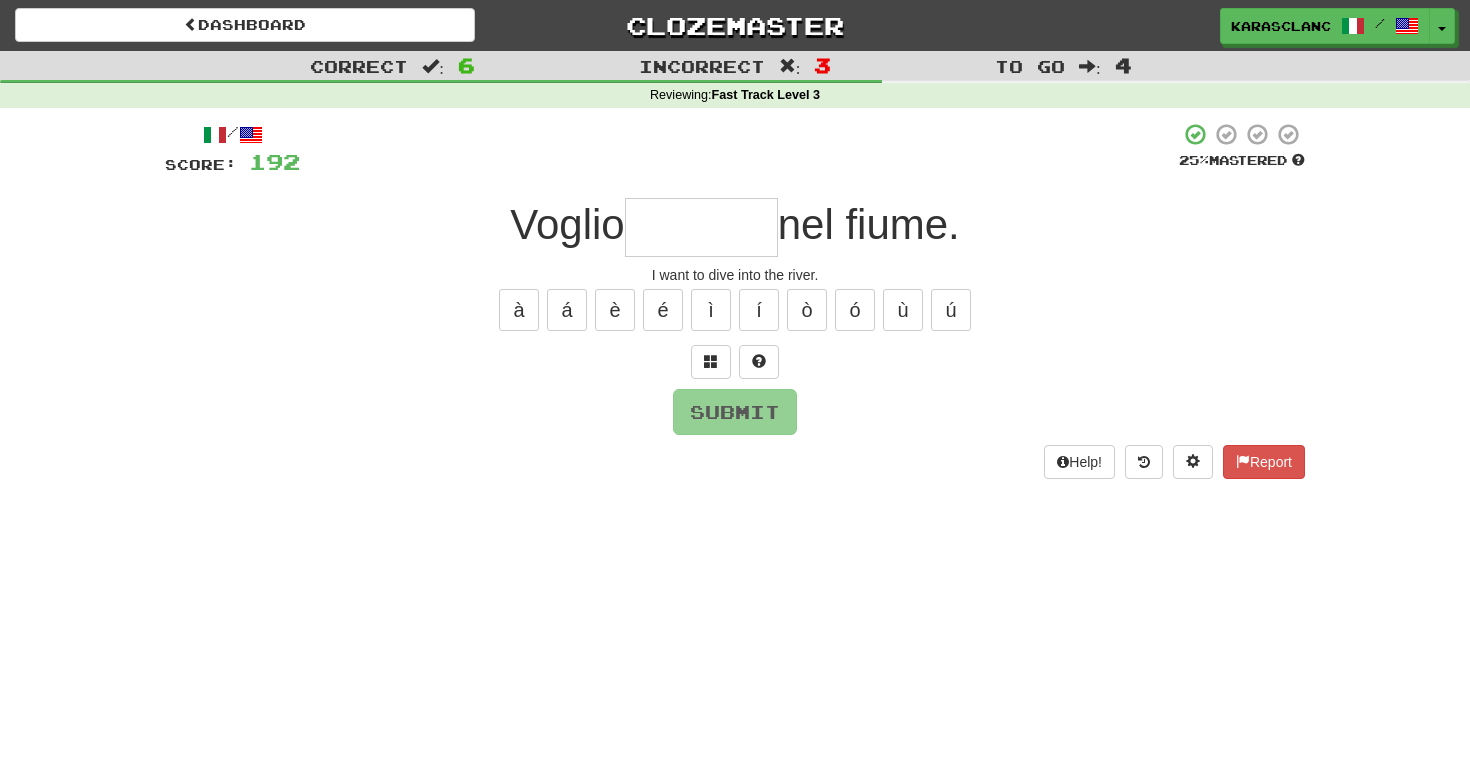 type on "*" 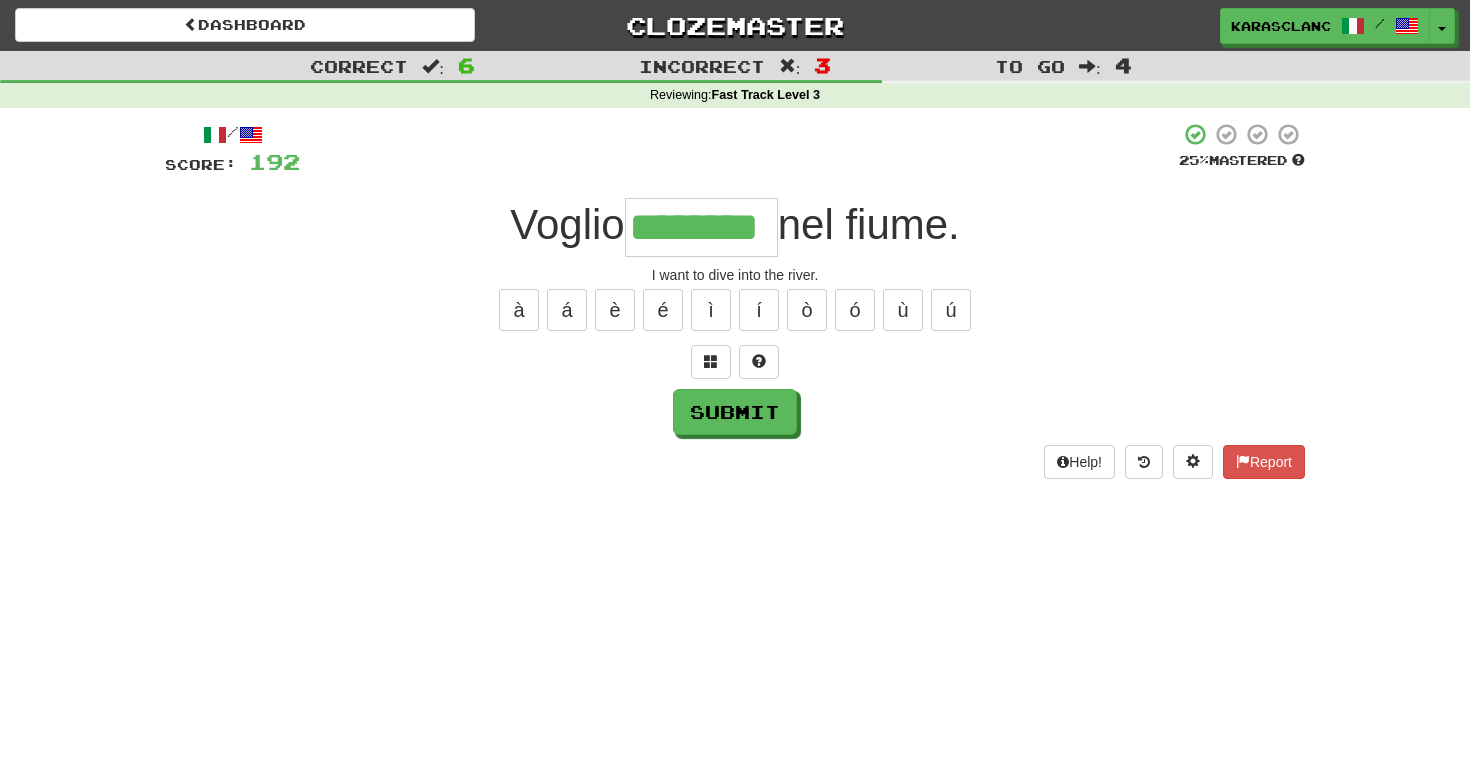 type on "********" 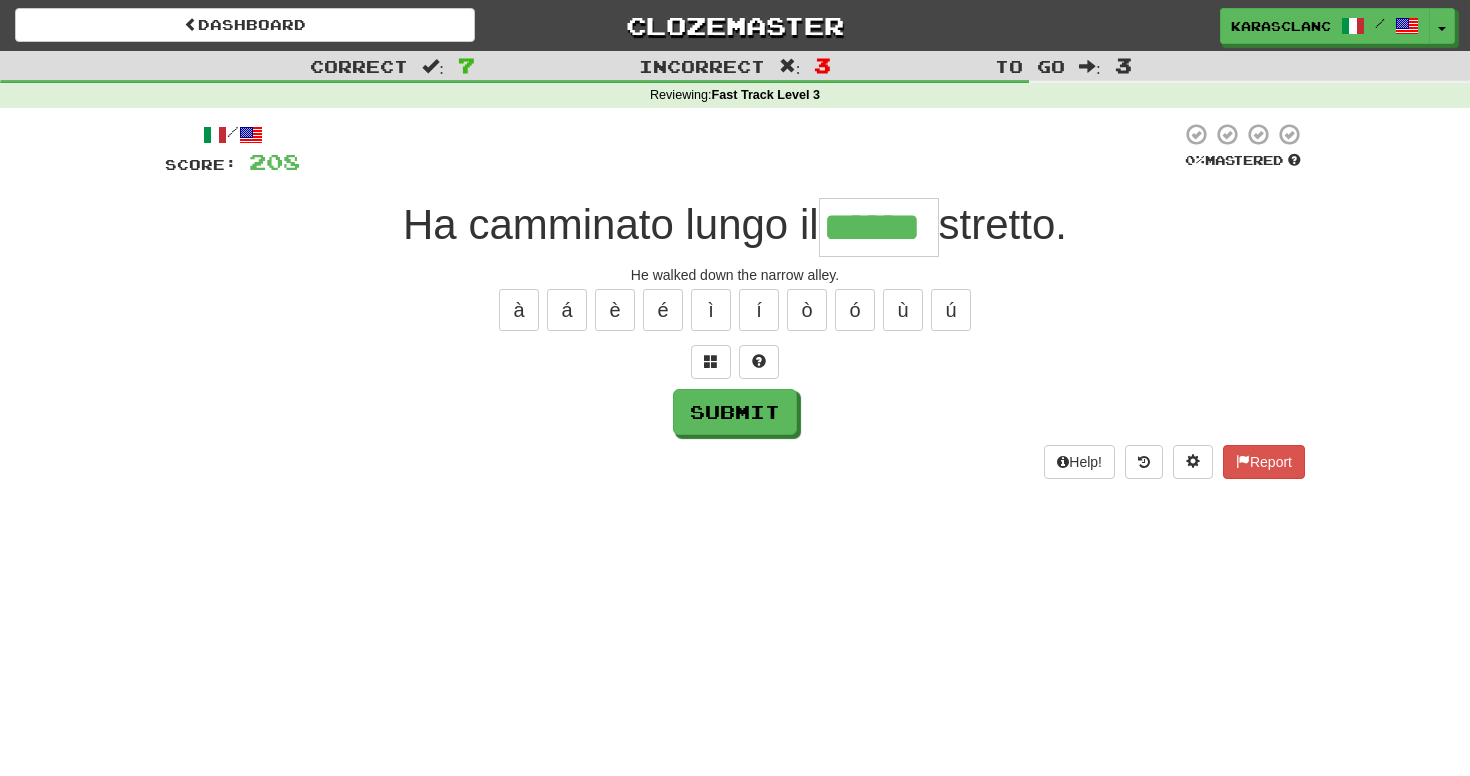 type on "******" 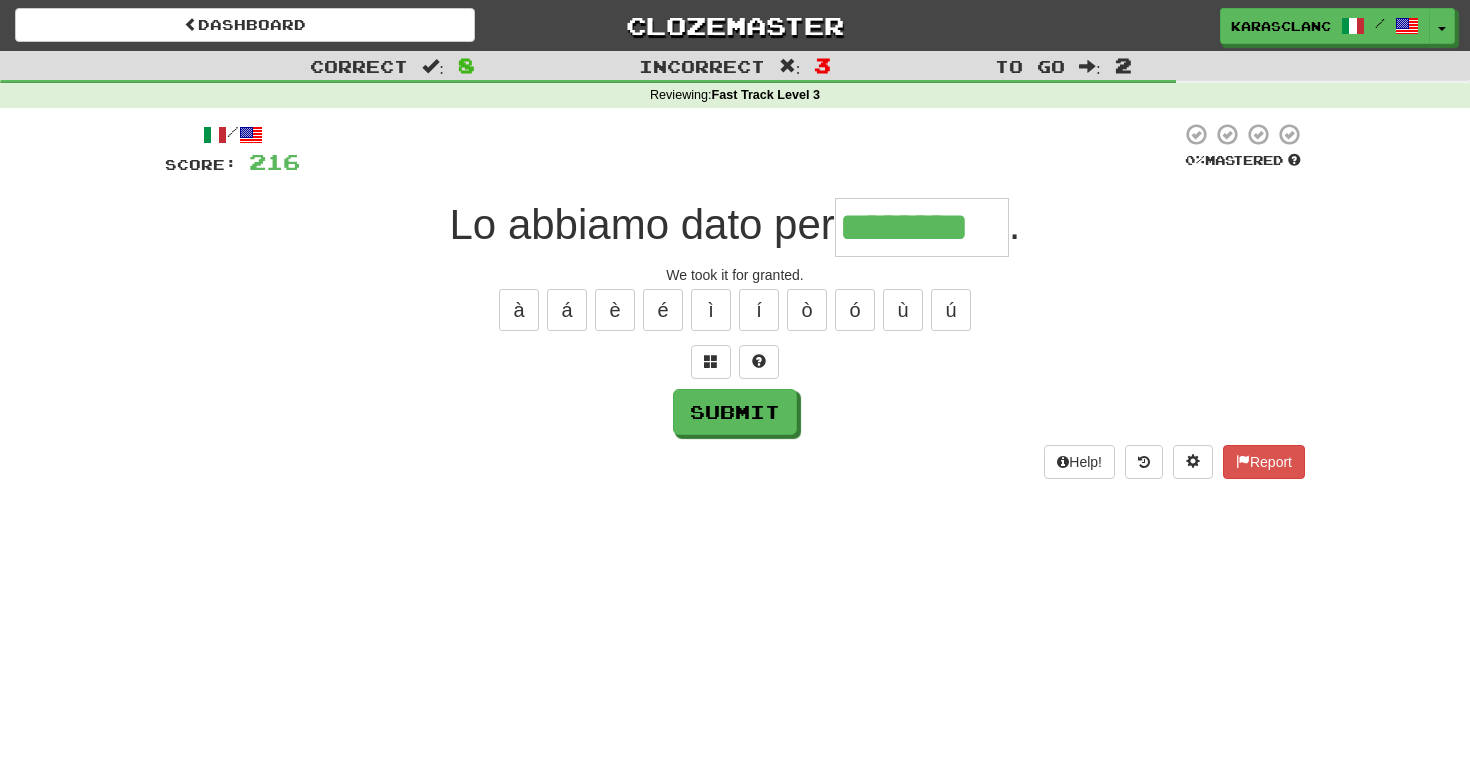 type on "********" 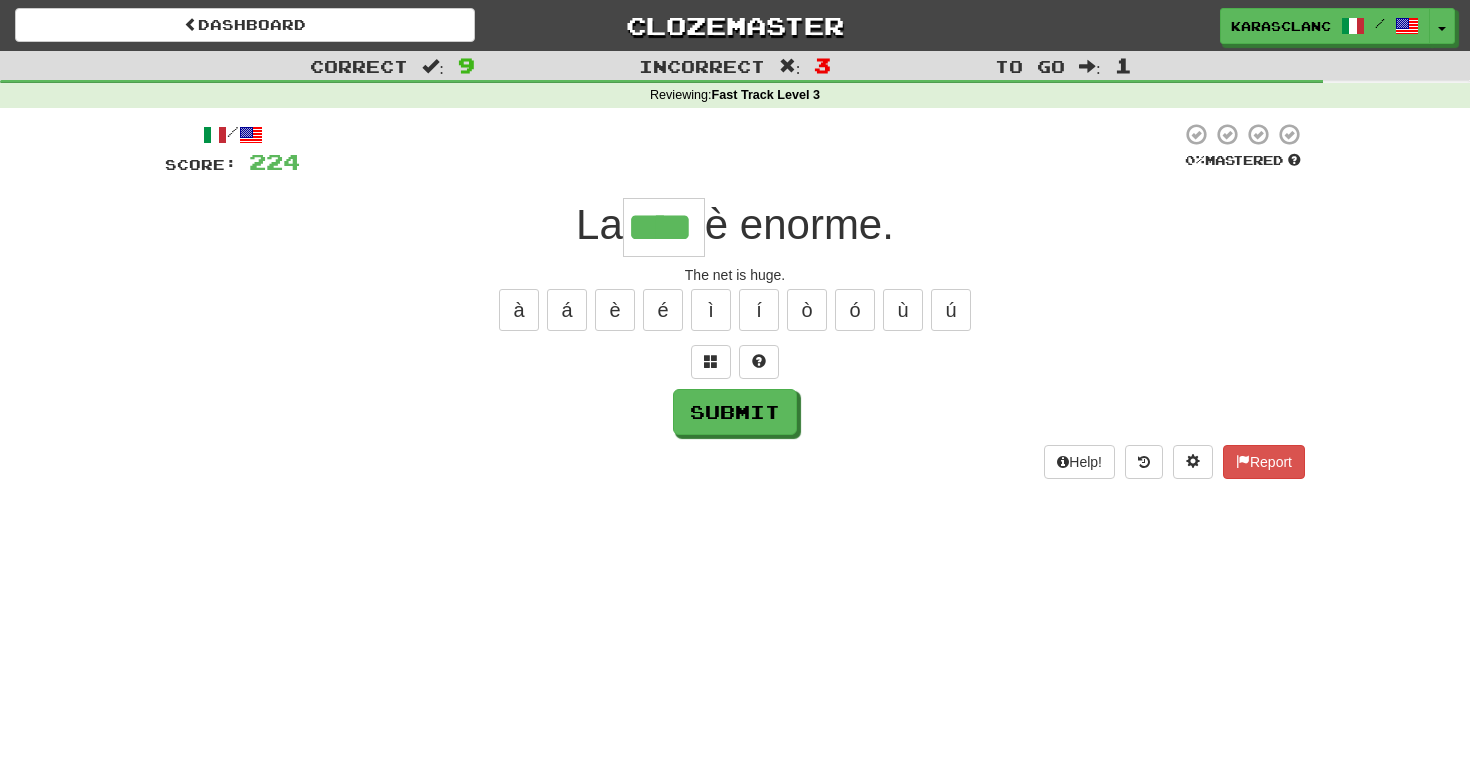 type on "****" 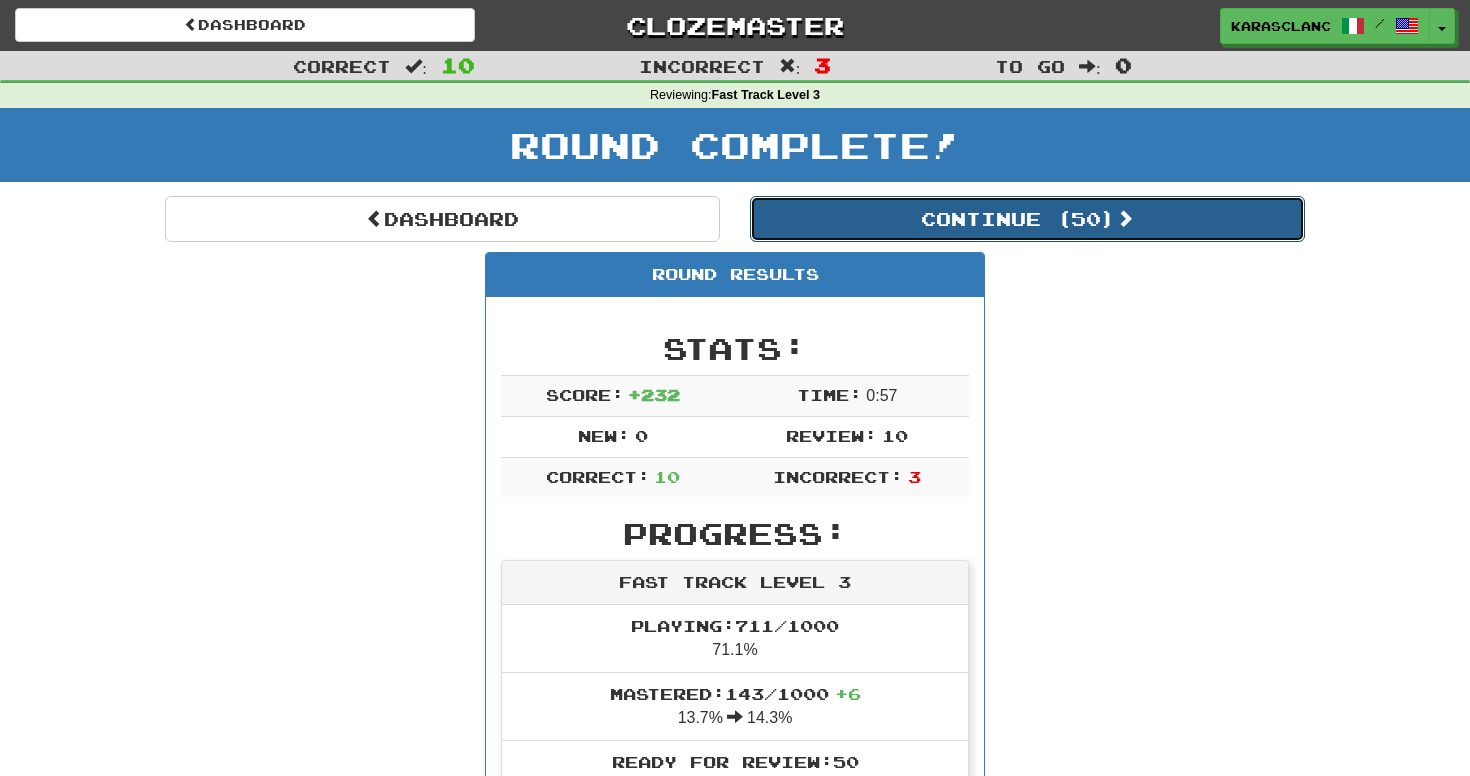 click on "Continue ( 50 )" at bounding box center (1027, 219) 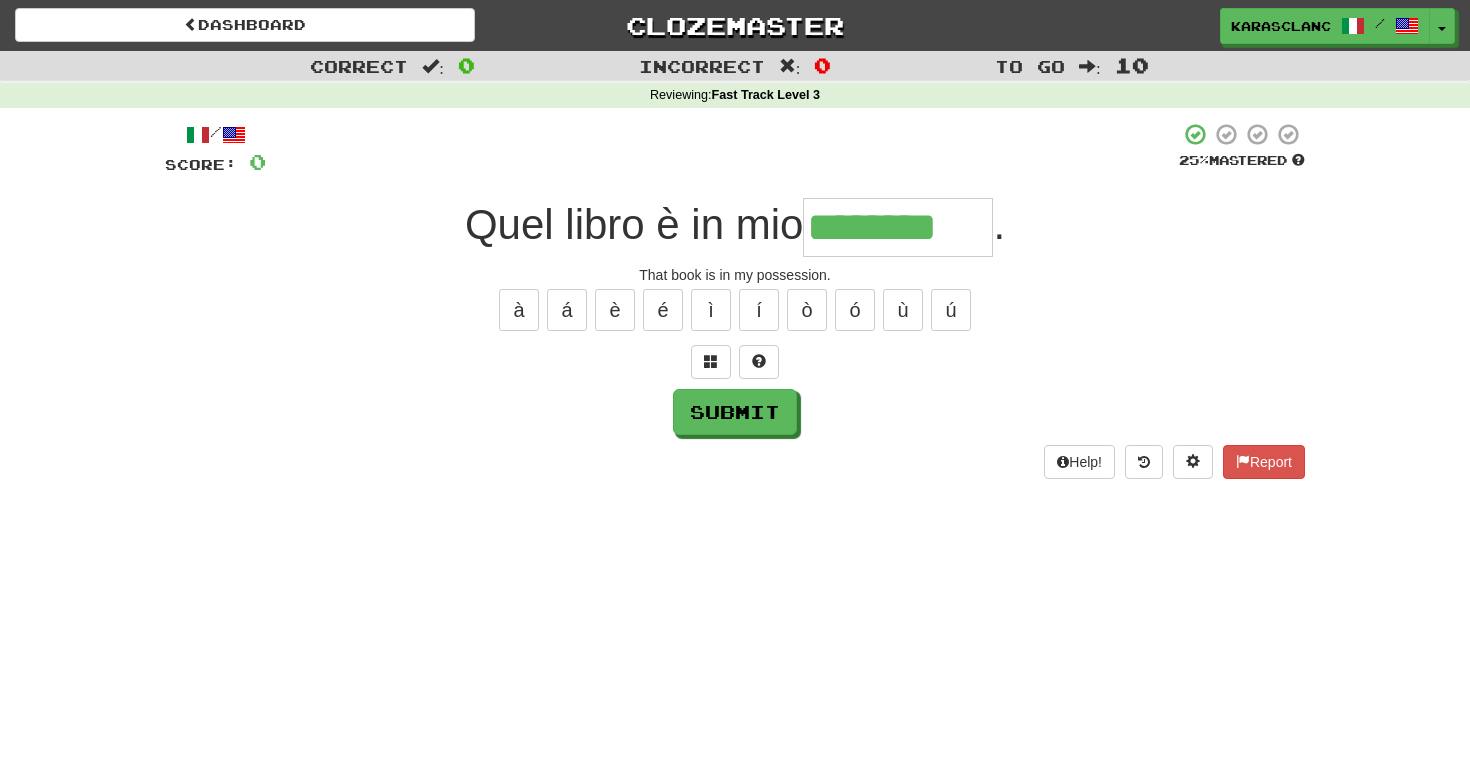 type on "********" 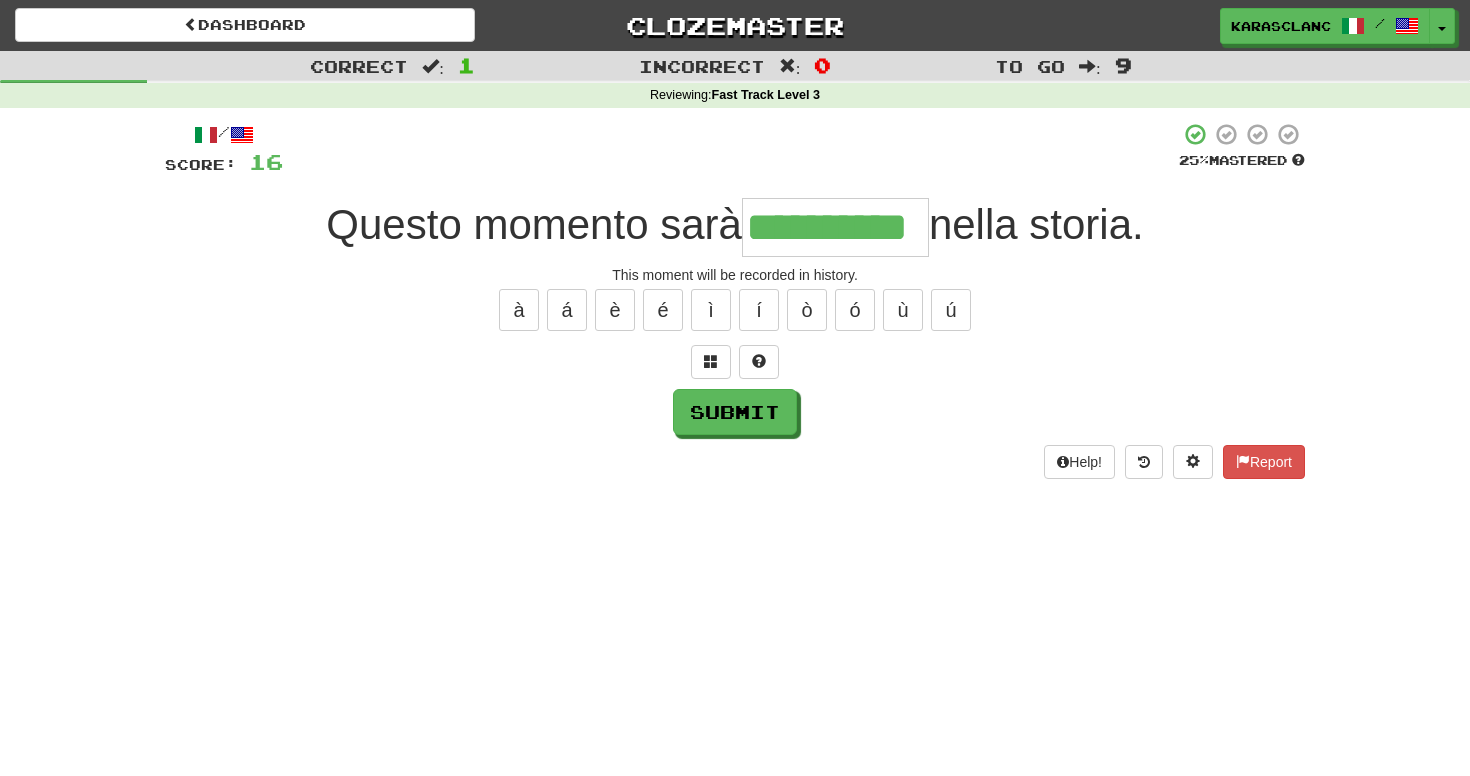 type on "**********" 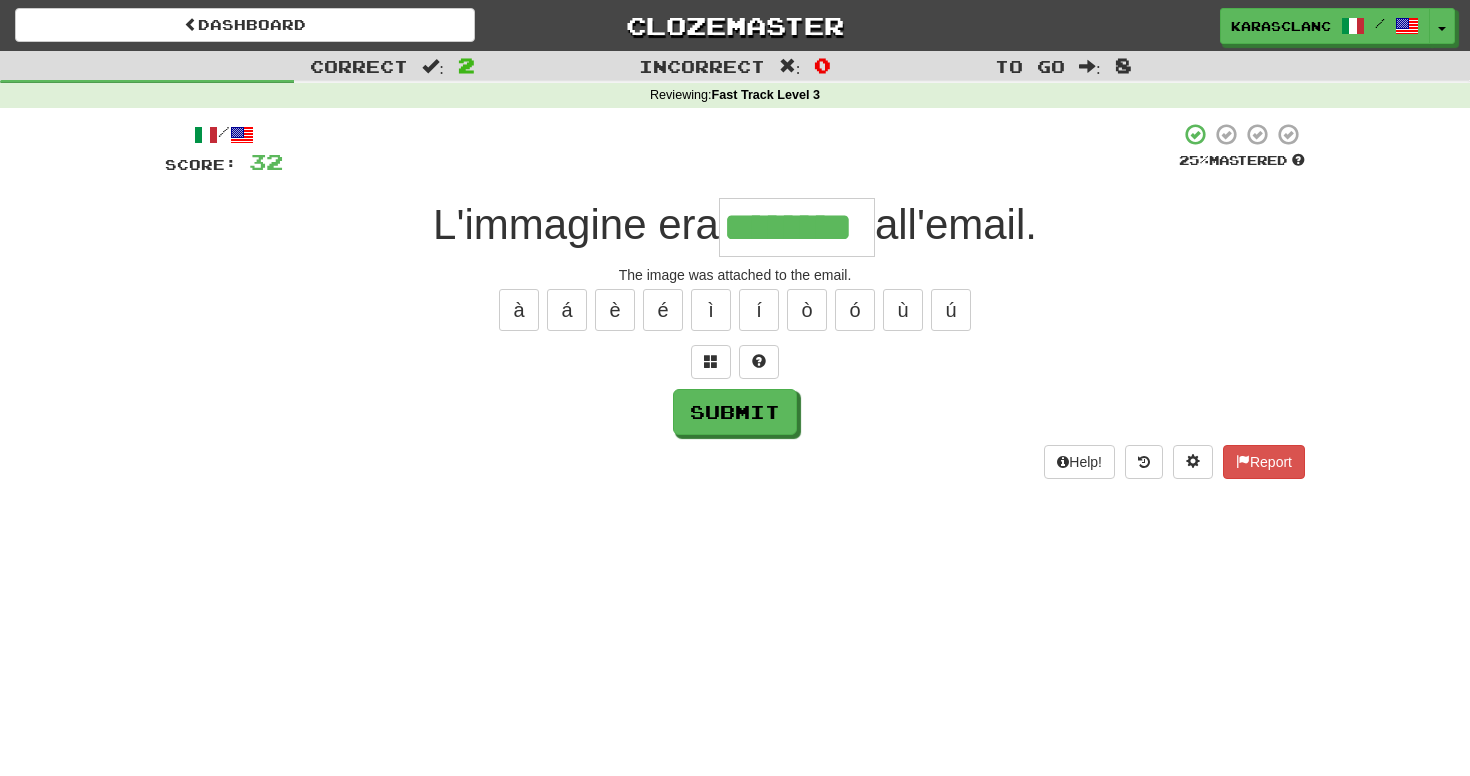 type on "********" 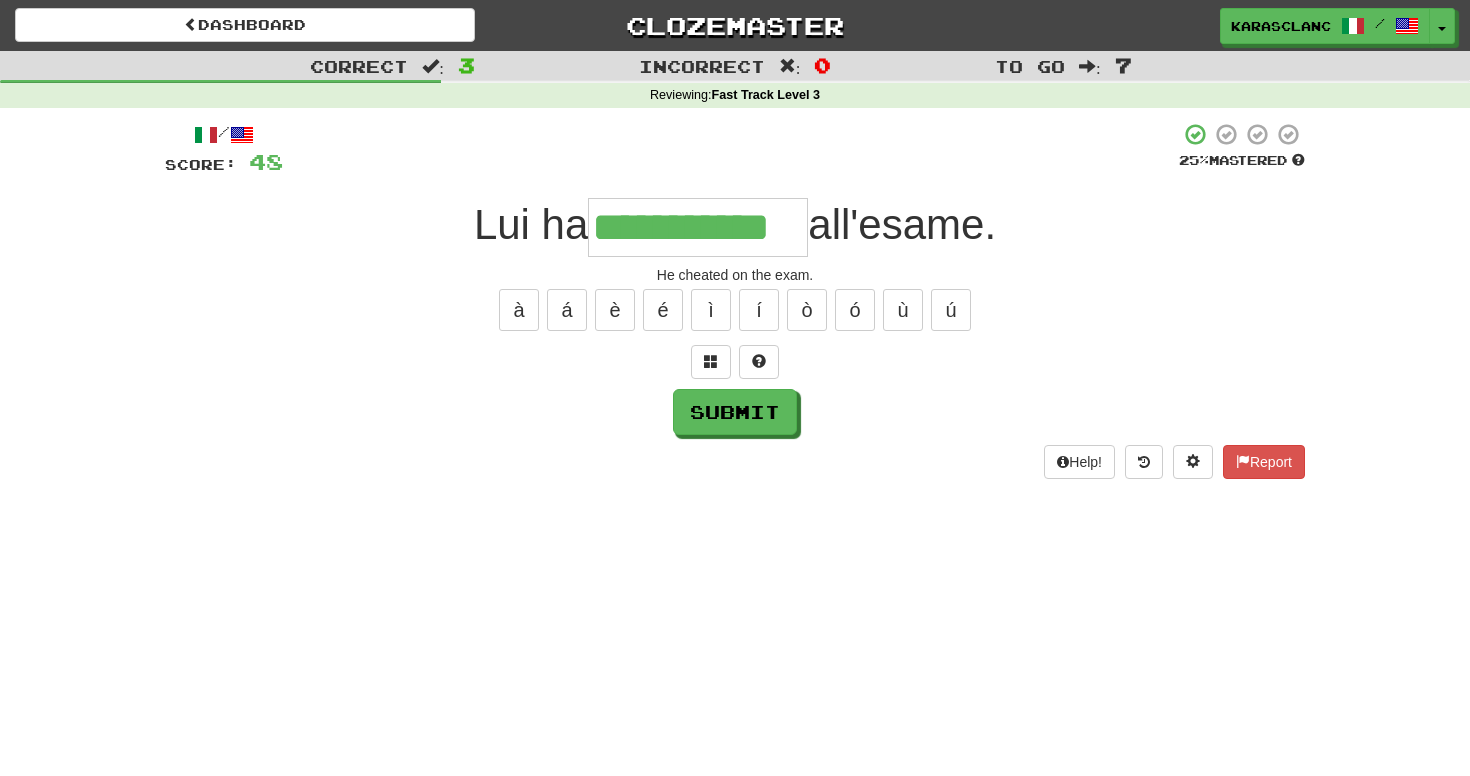 type on "**********" 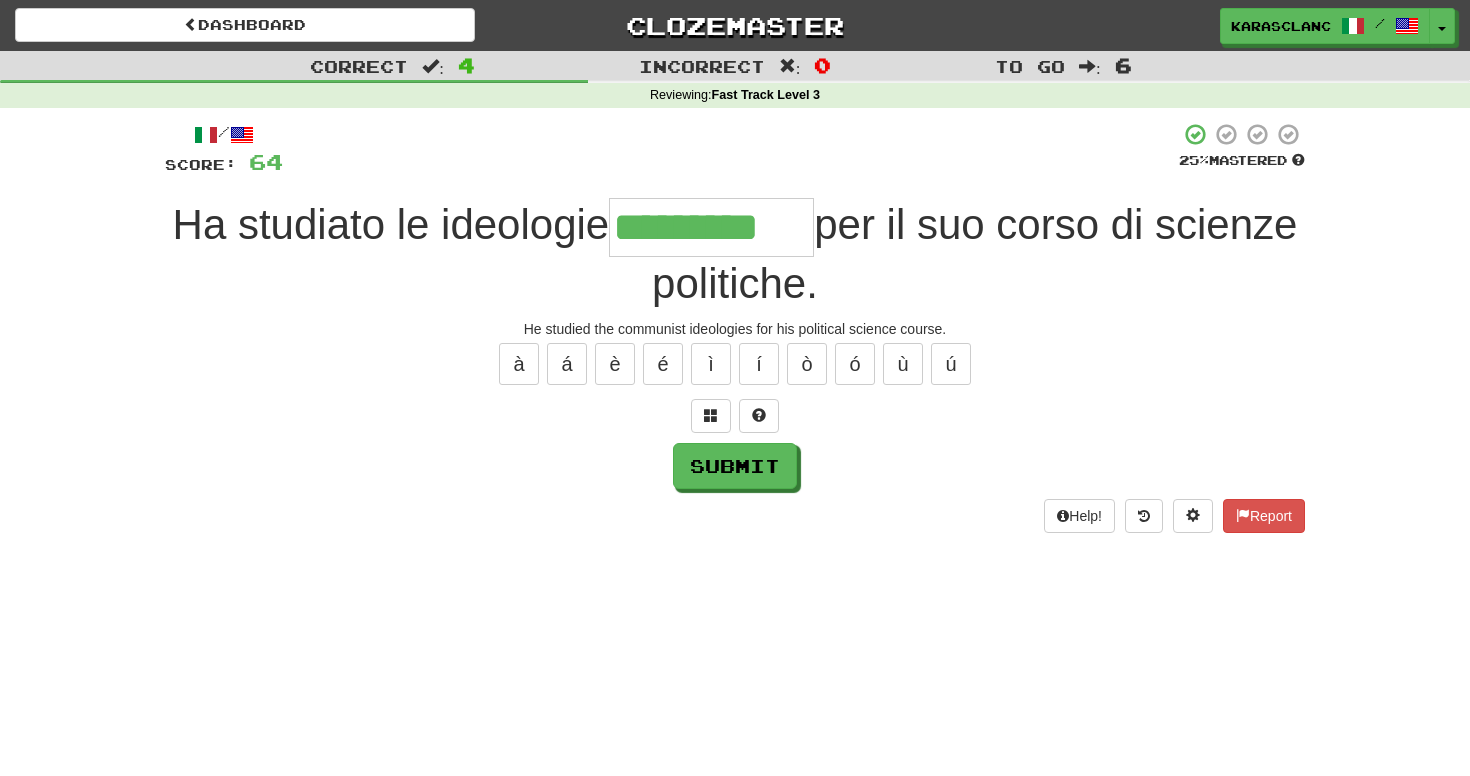 type on "*********" 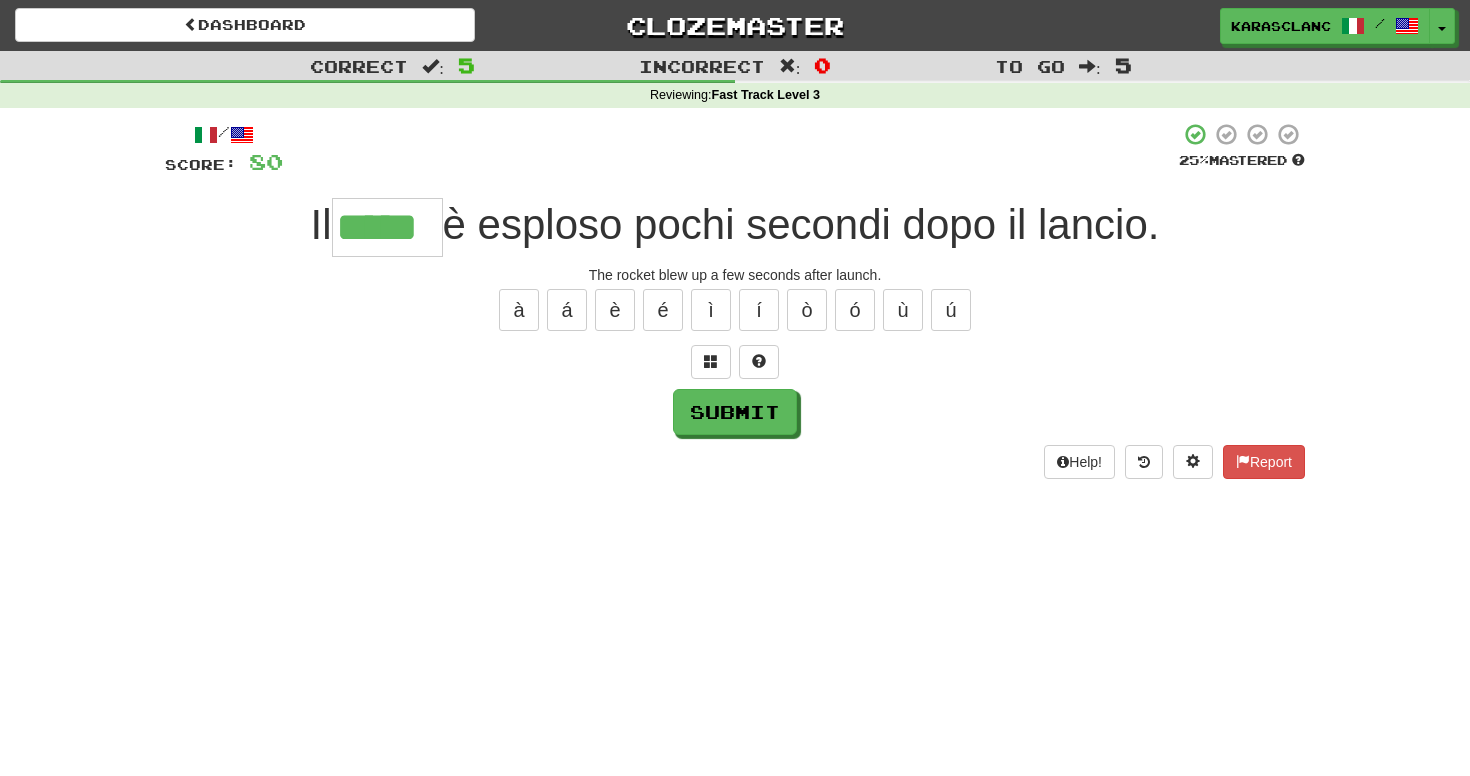 type on "*****" 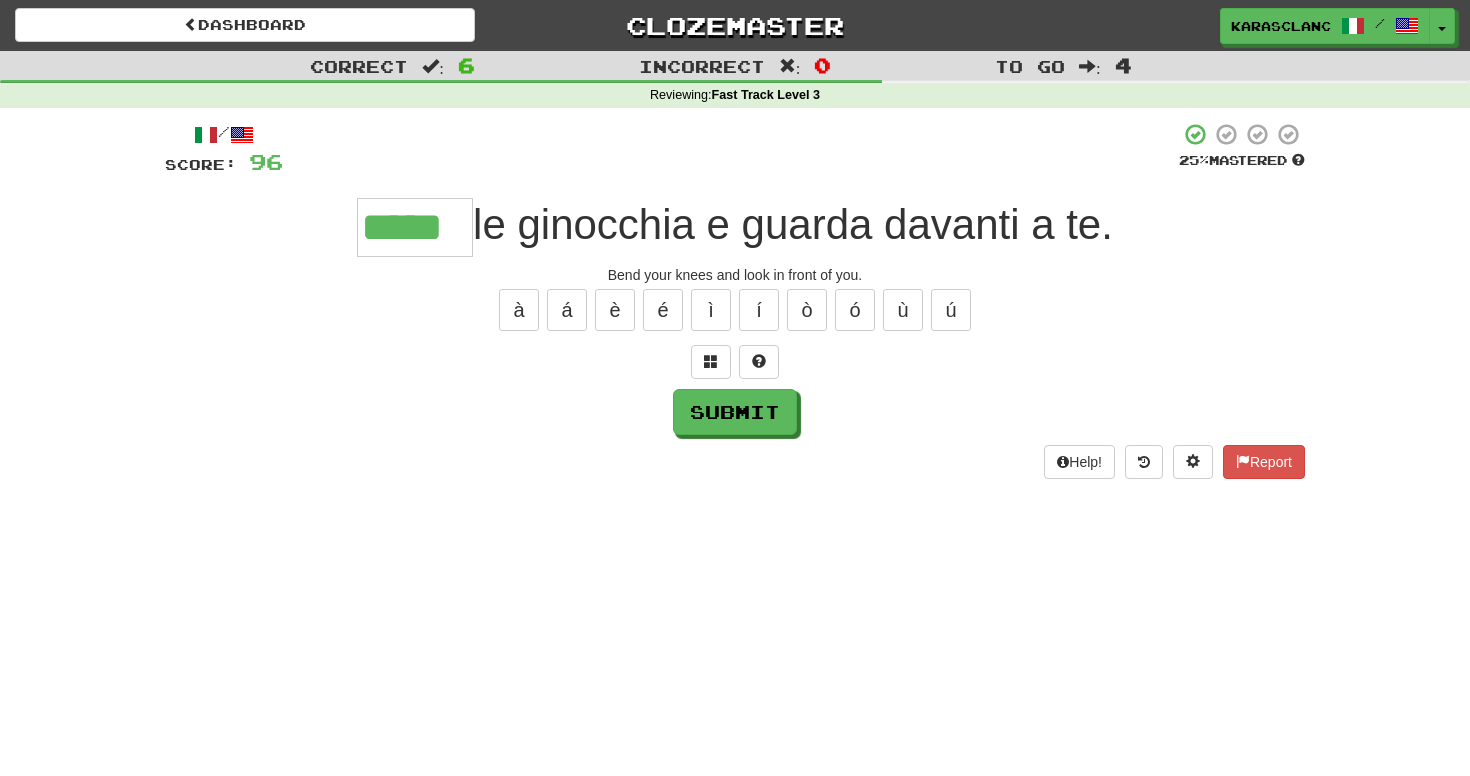 type on "*****" 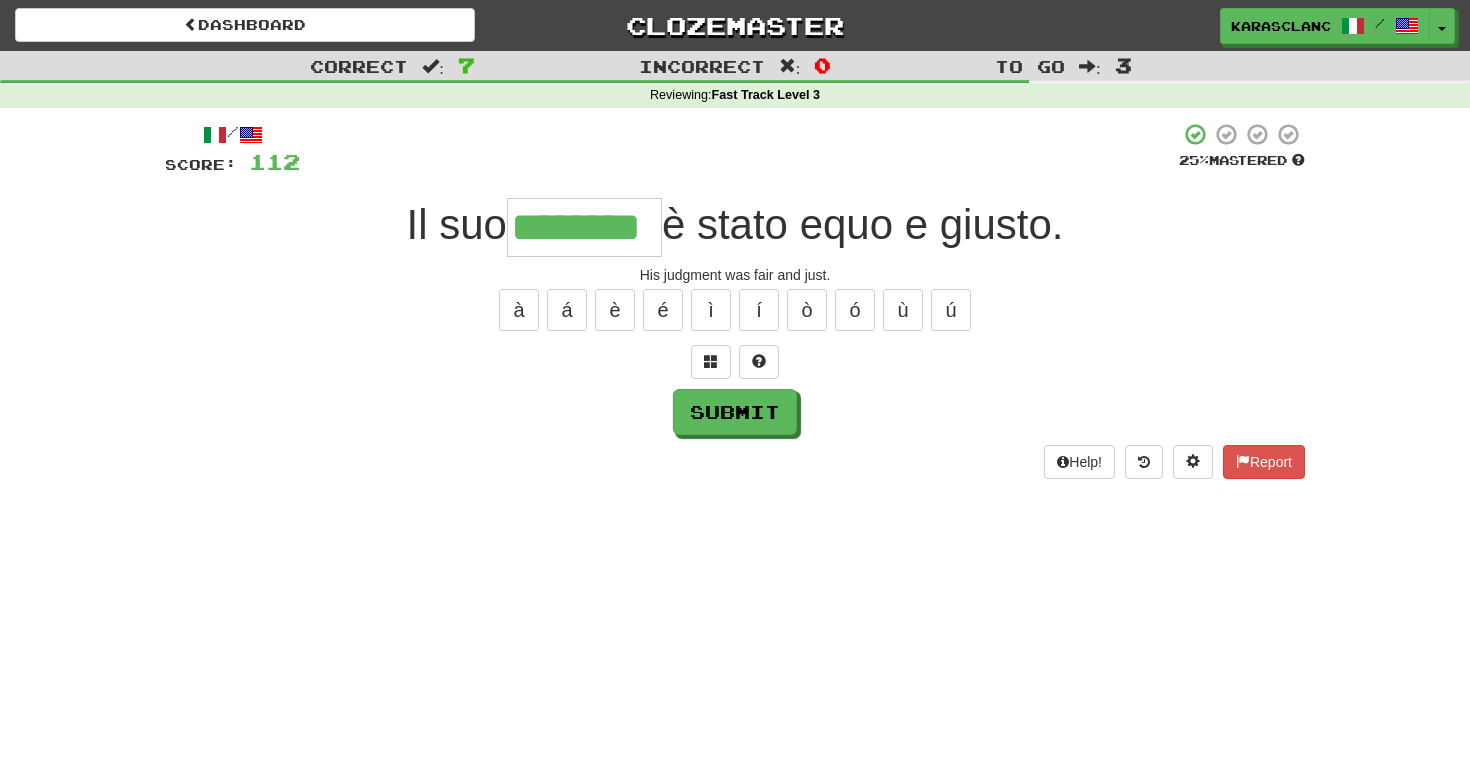 type on "********" 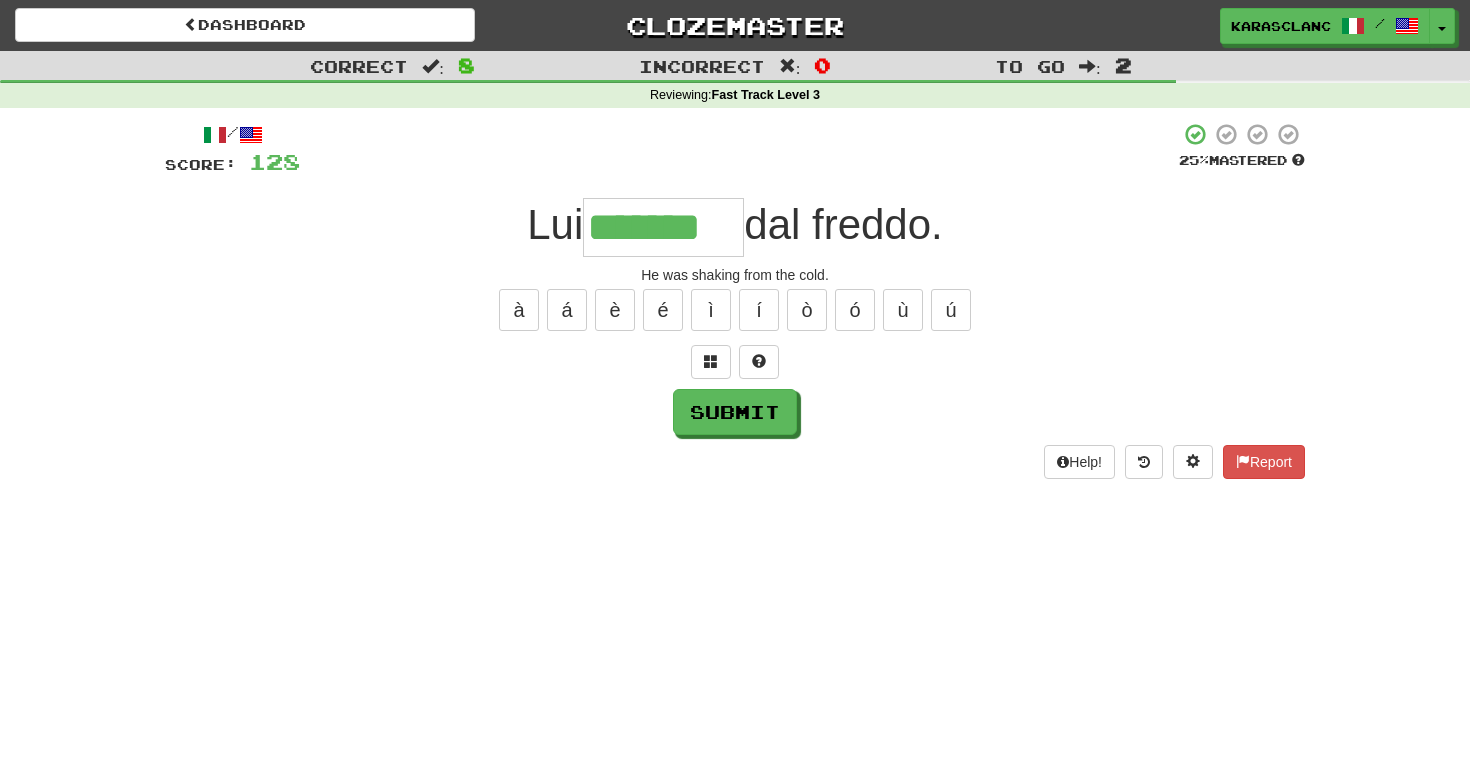 type on "*******" 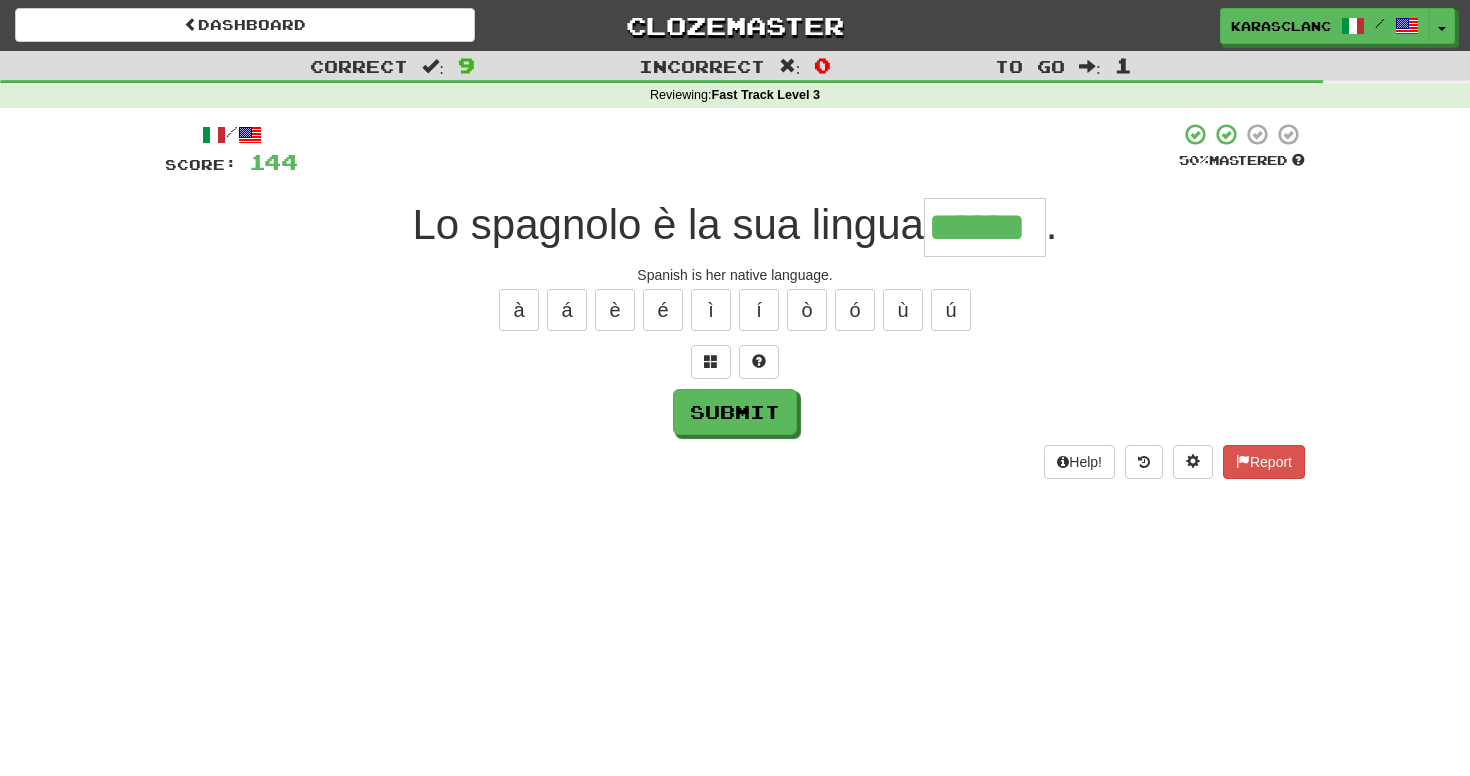 type on "******" 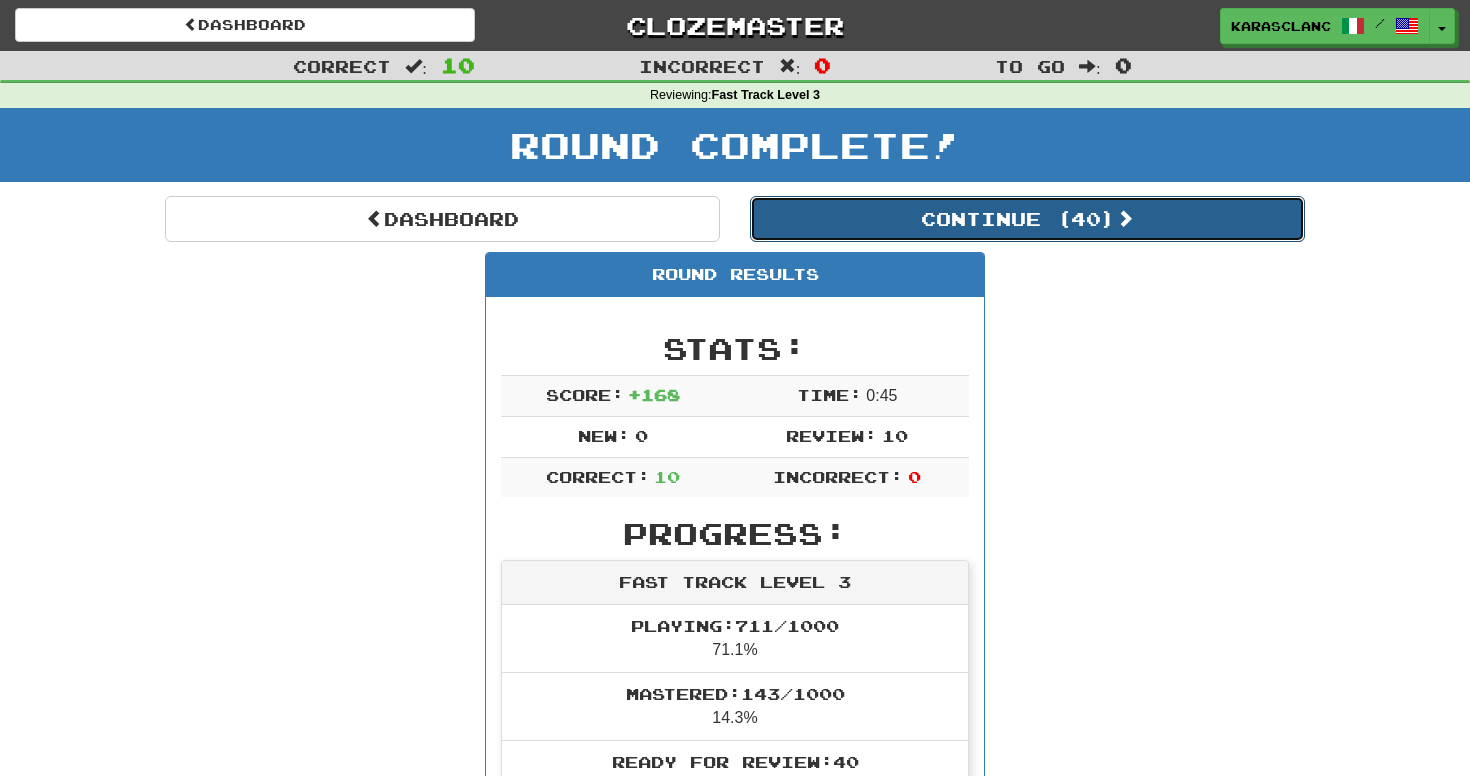 click on "Continue ( 40 )" at bounding box center [1027, 219] 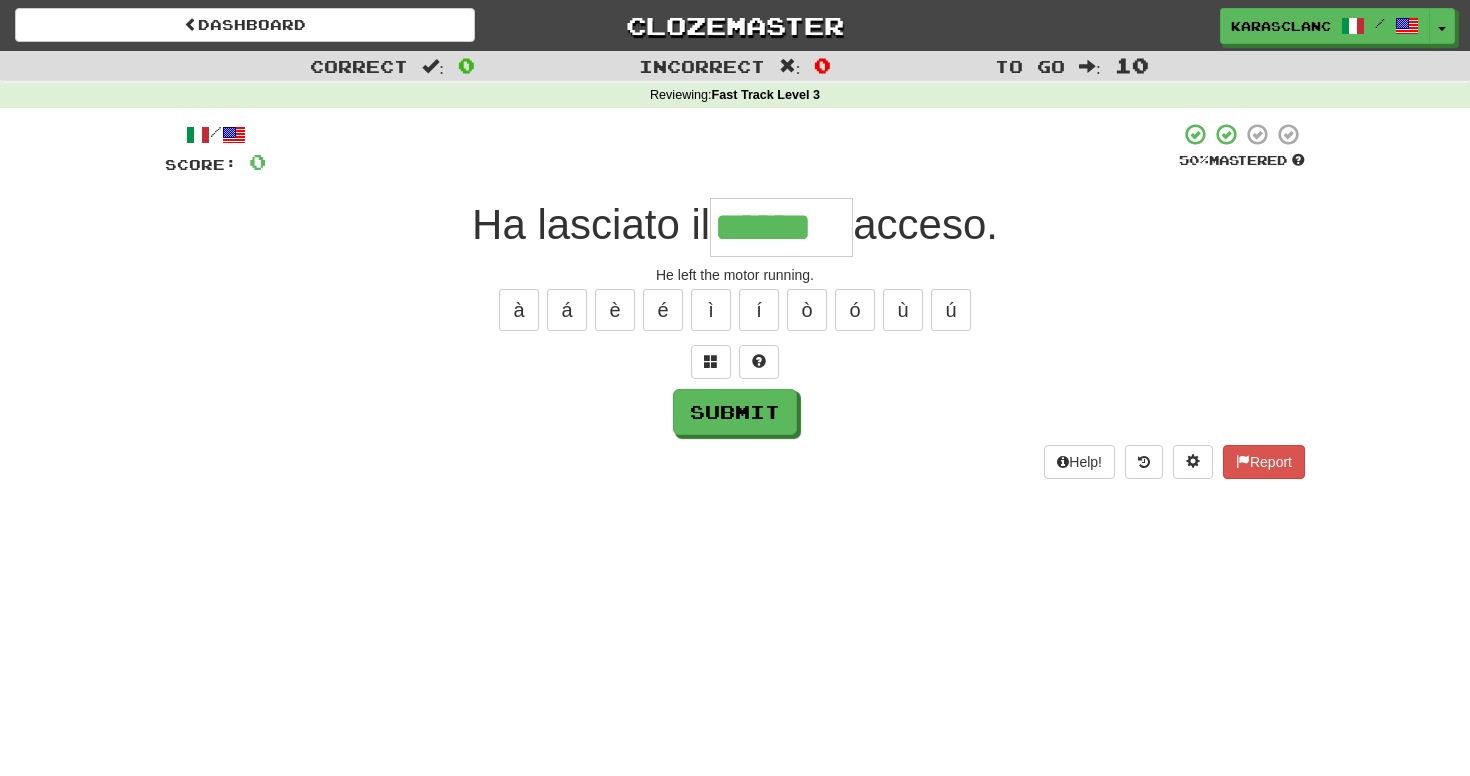 type on "******" 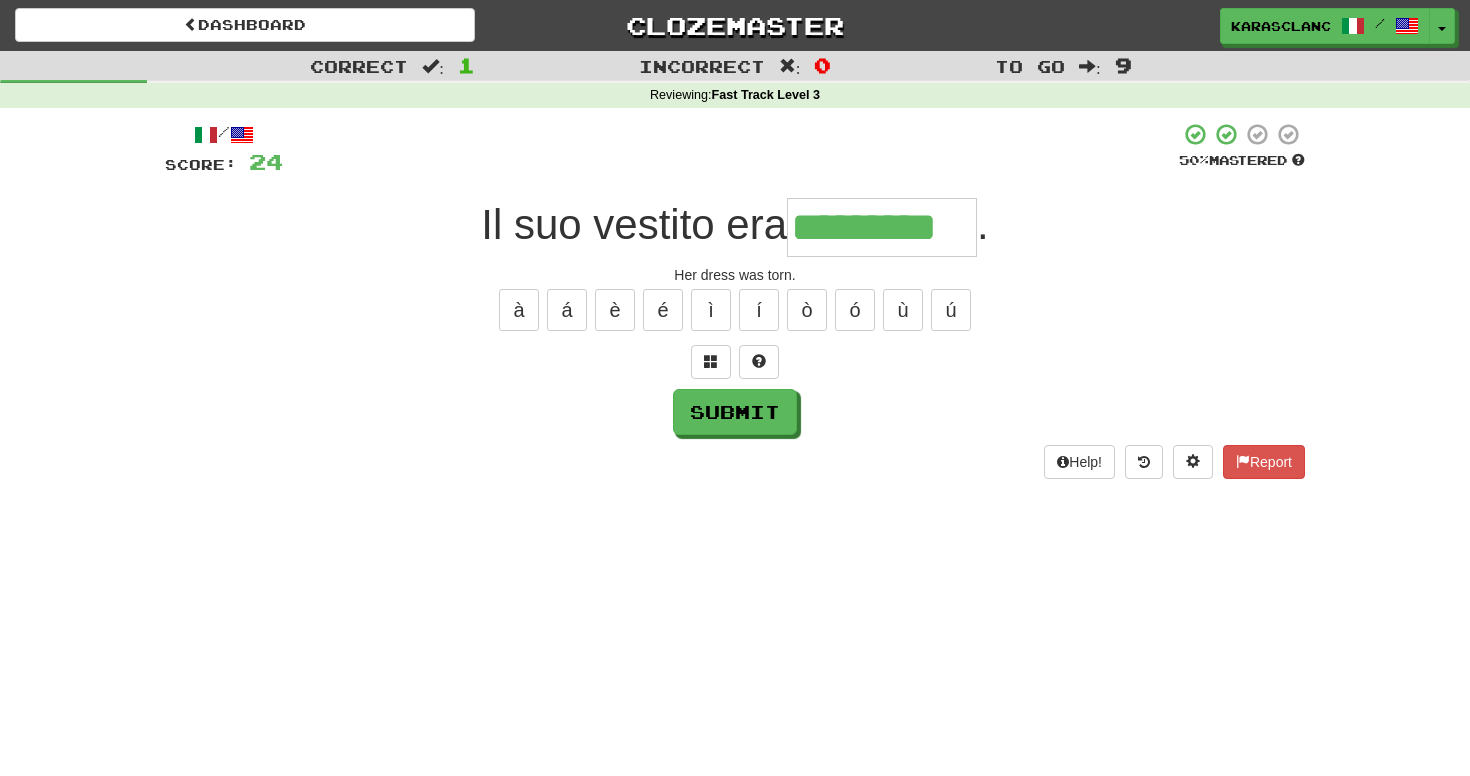 type on "*********" 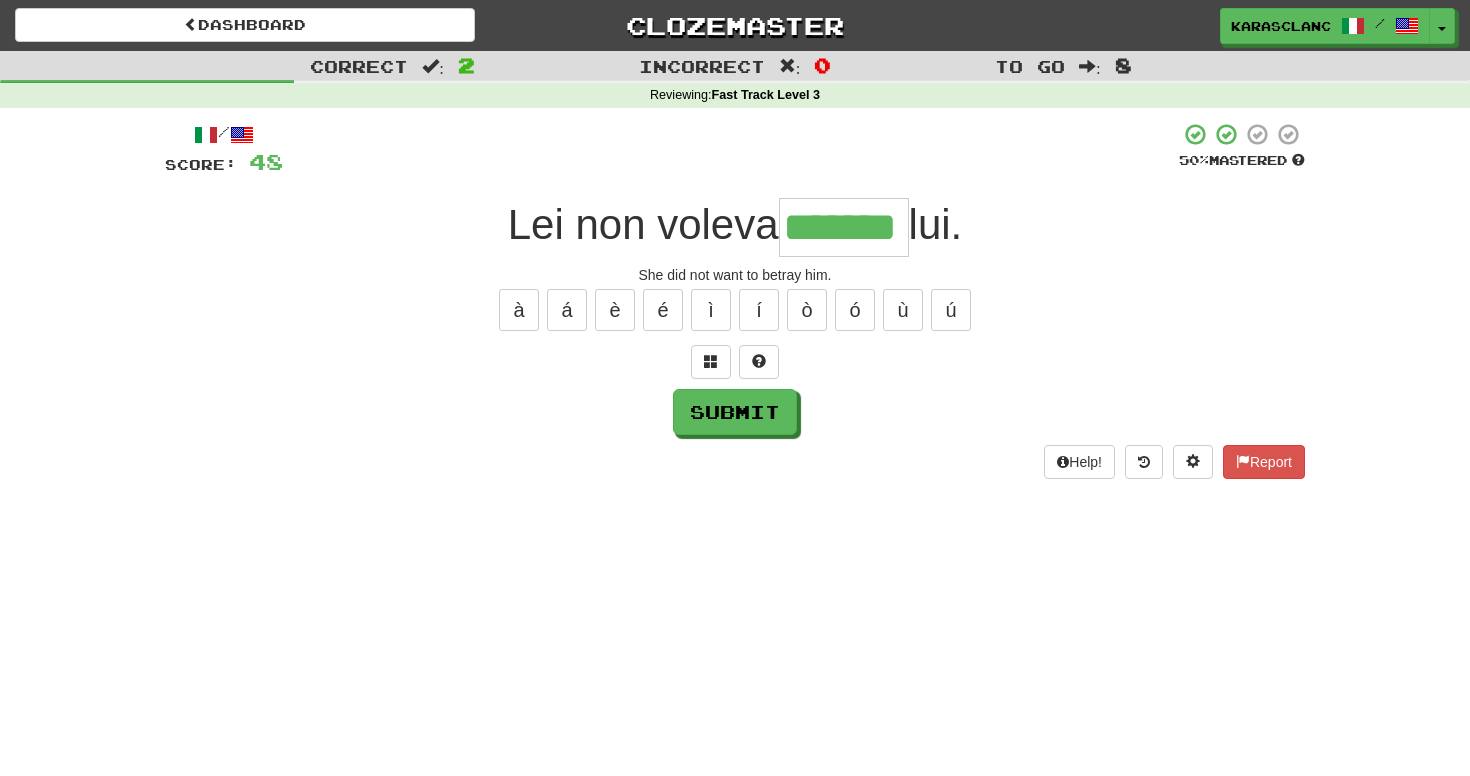 type on "*******" 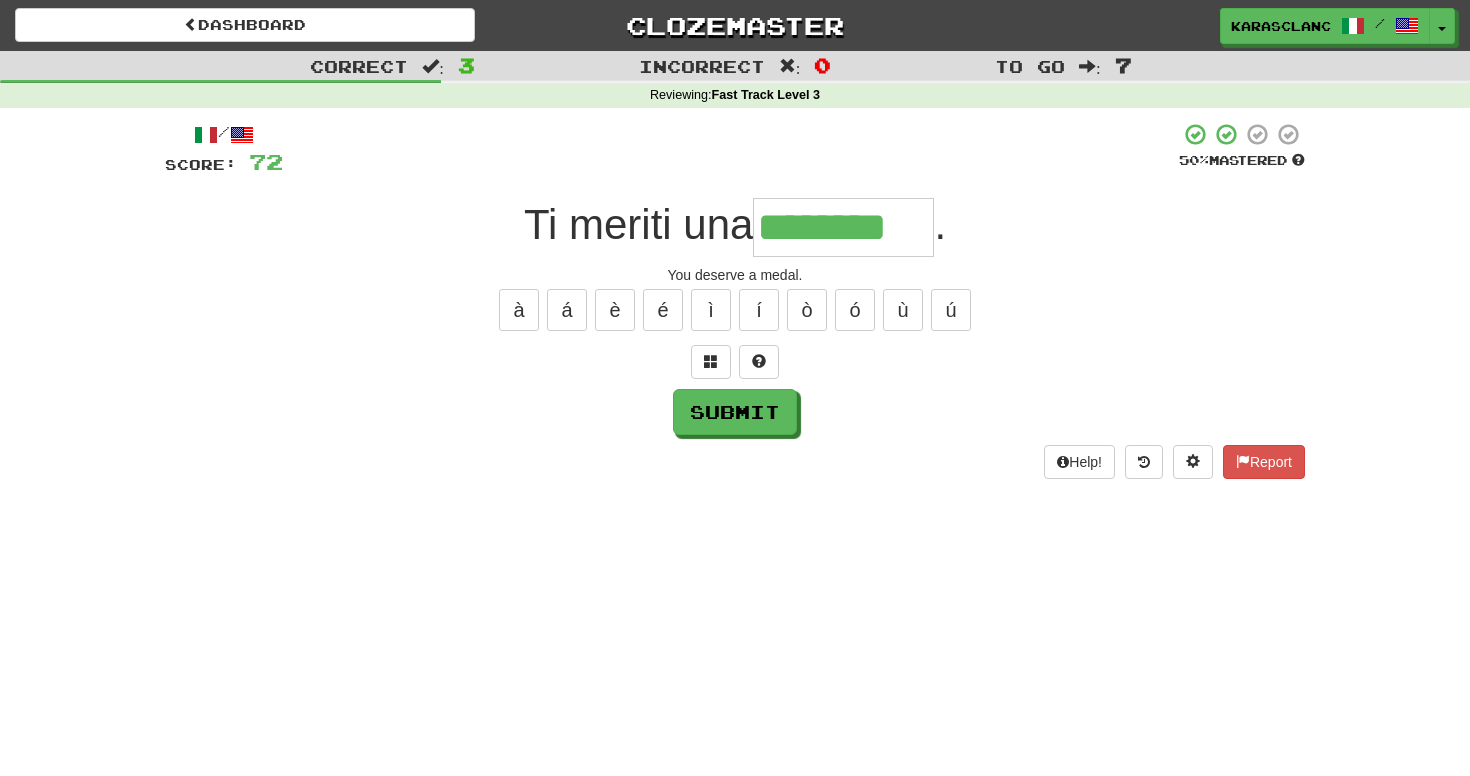type on "********" 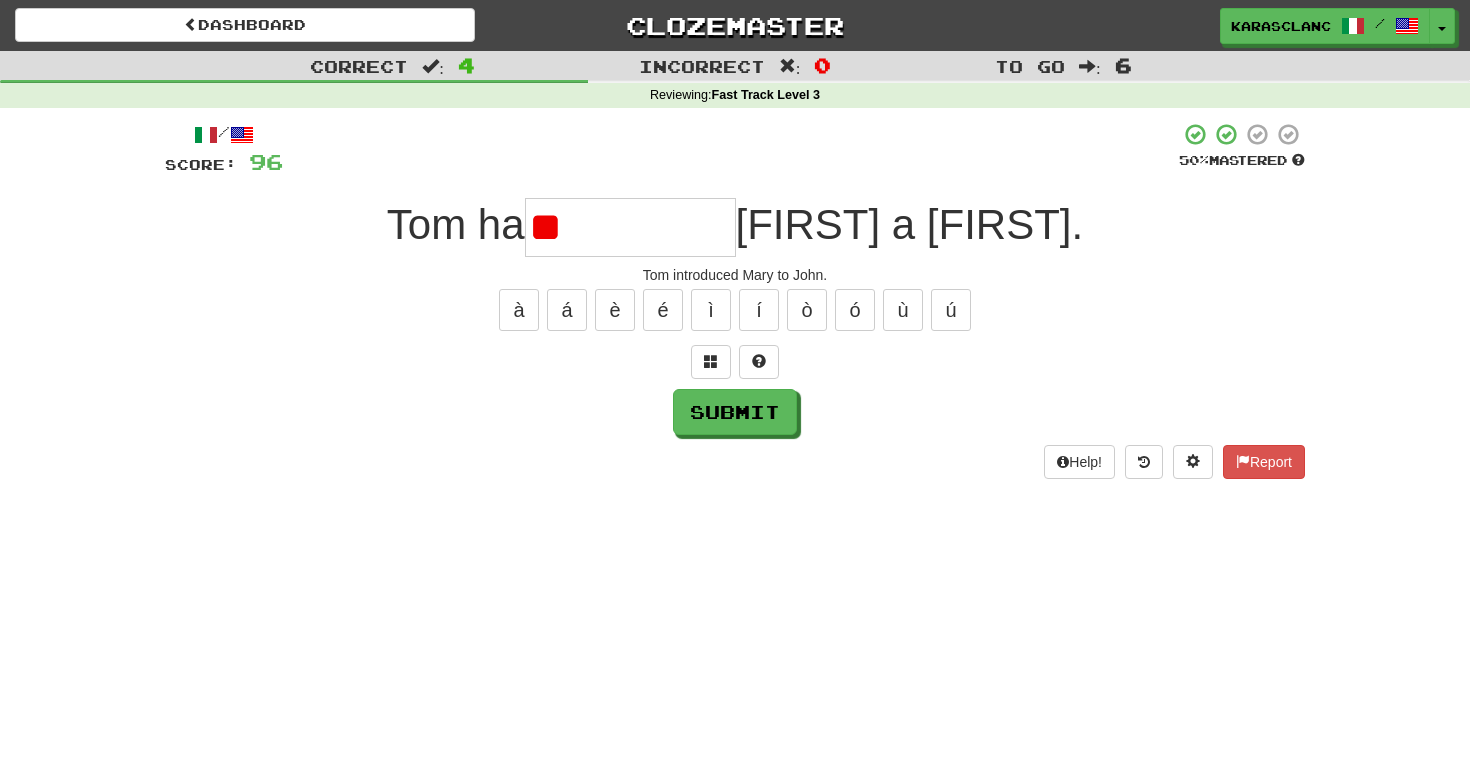 type on "*" 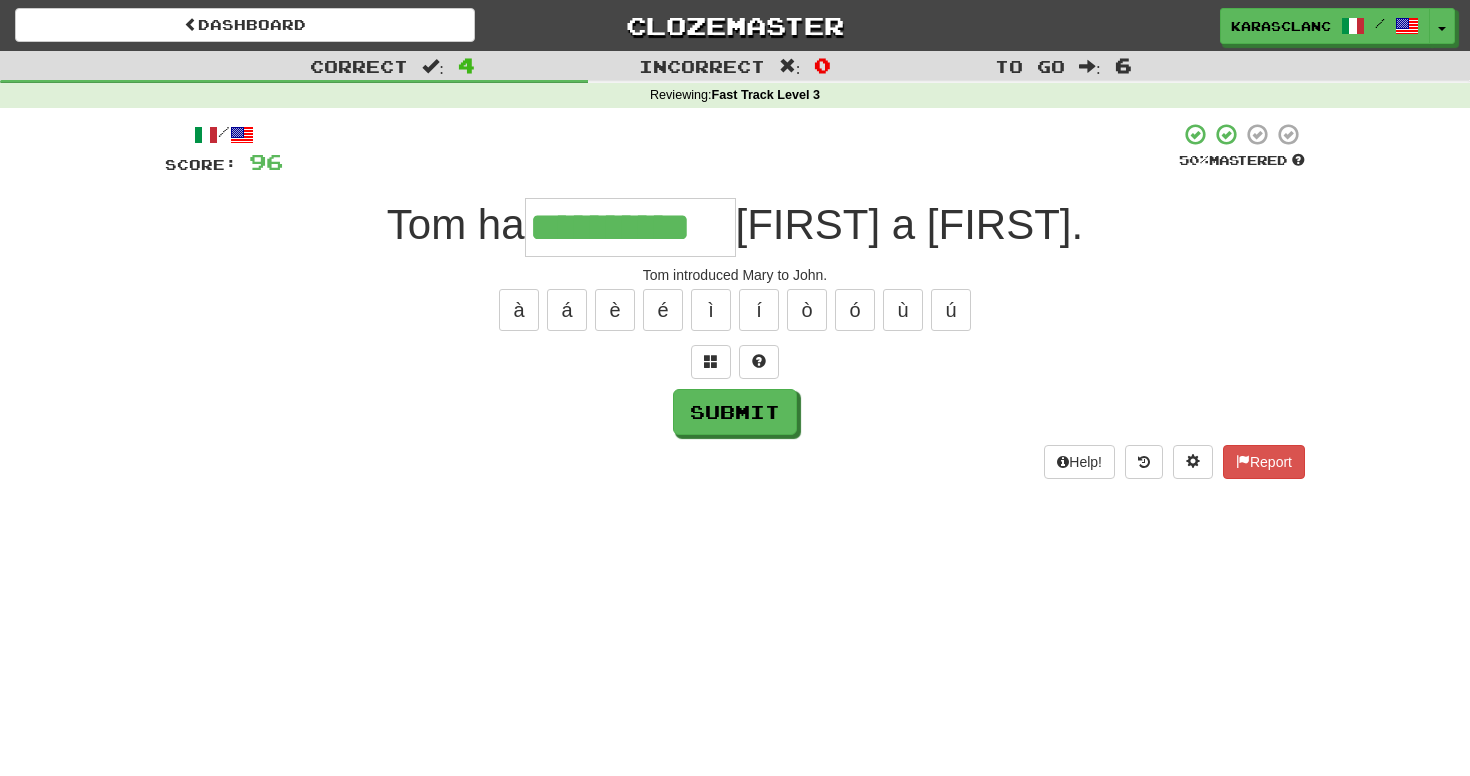 type on "**********" 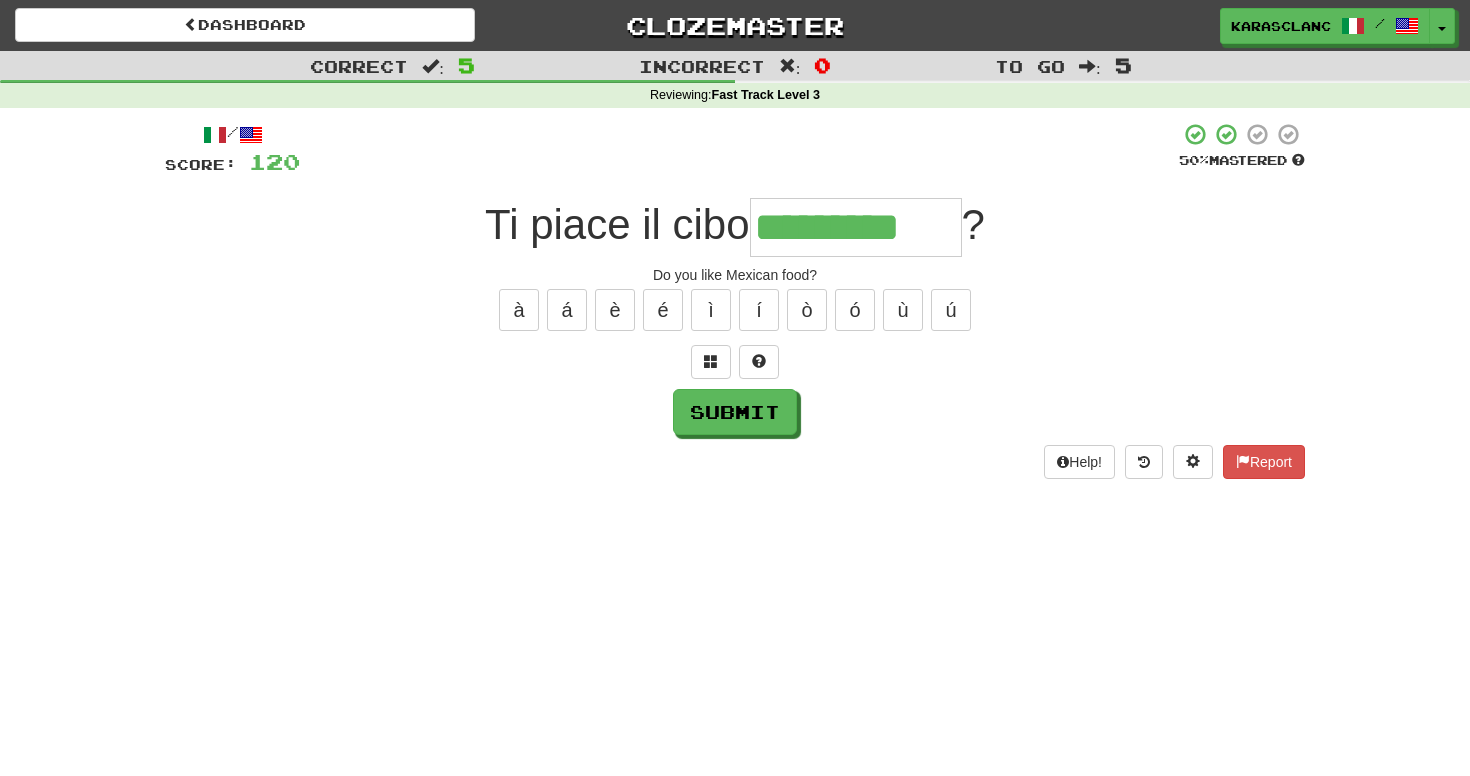 type on "*********" 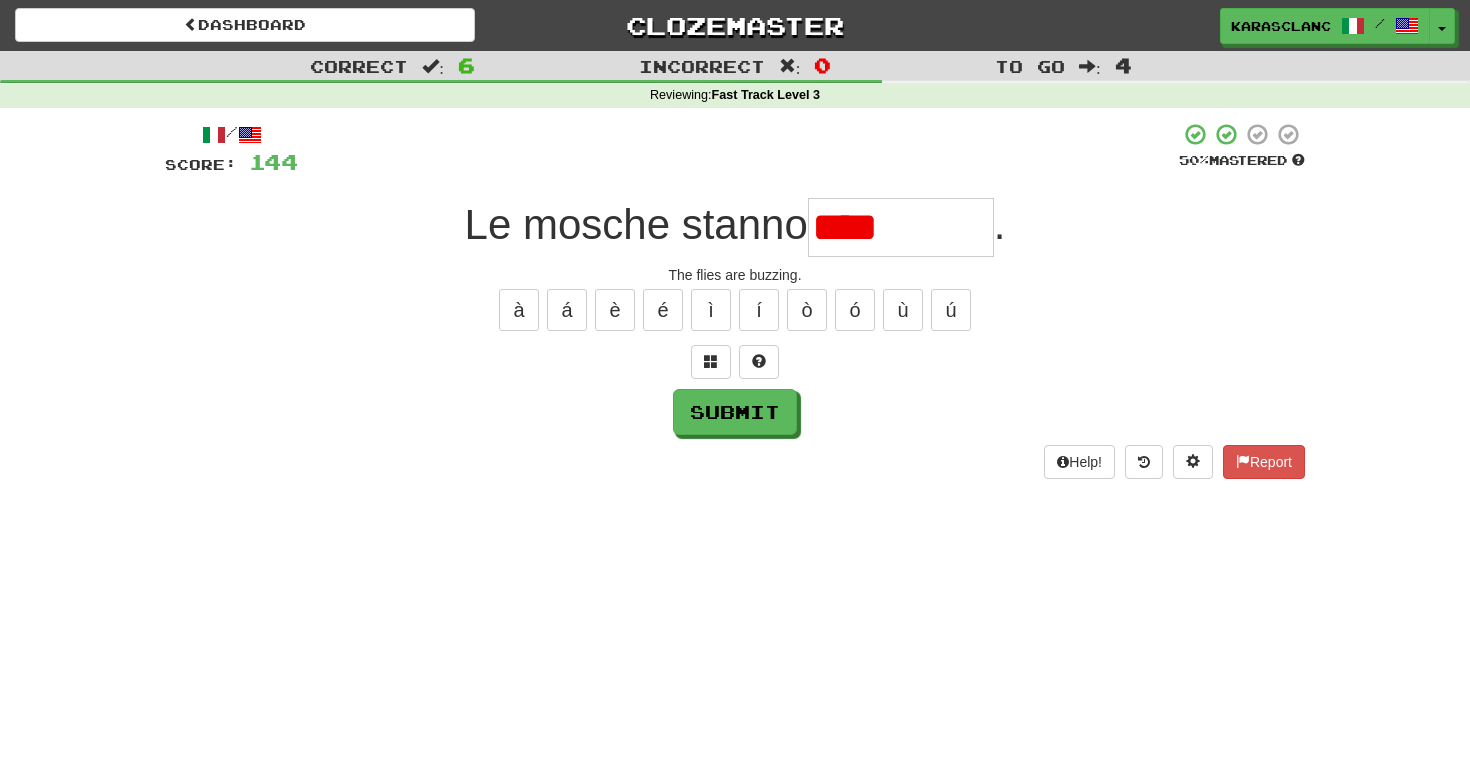 type on "********" 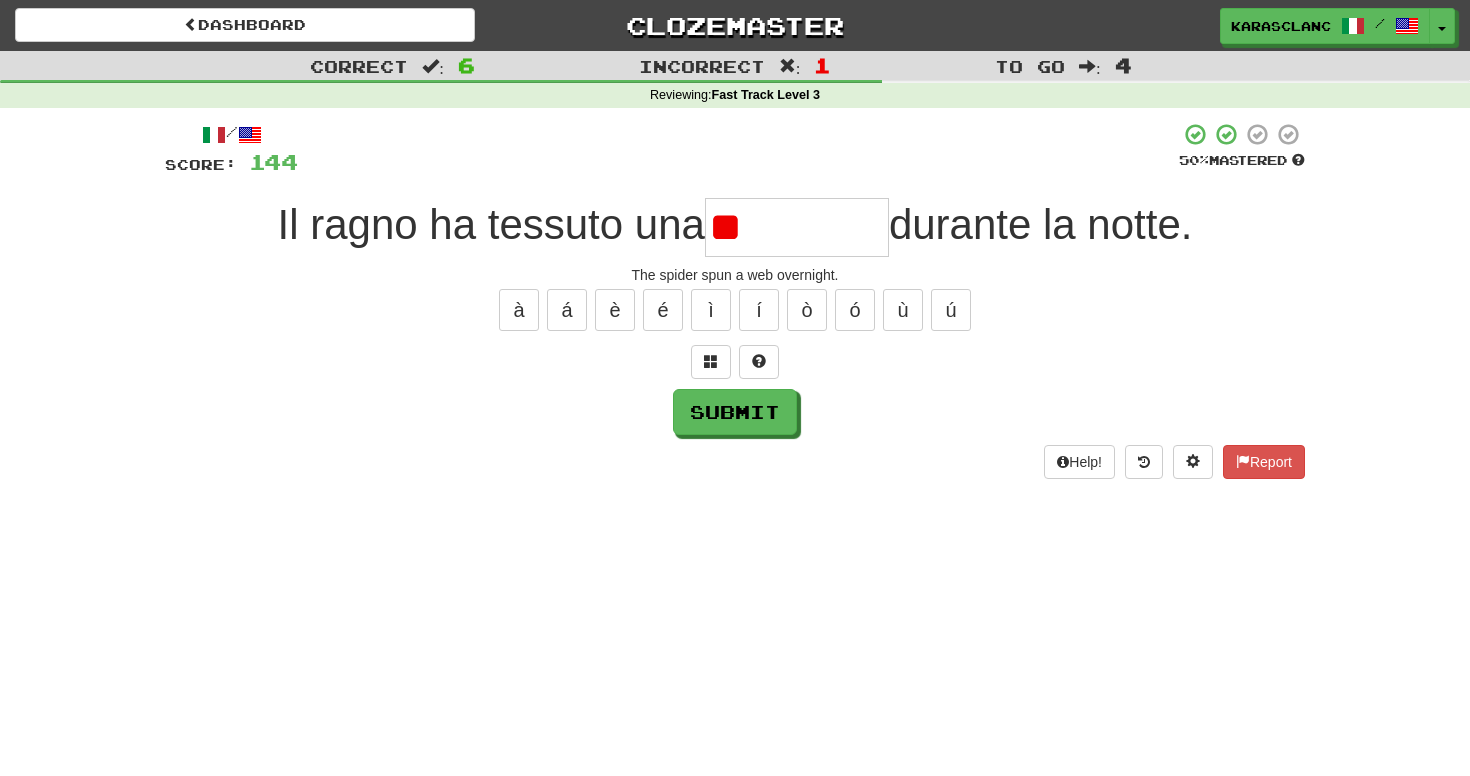 type on "*" 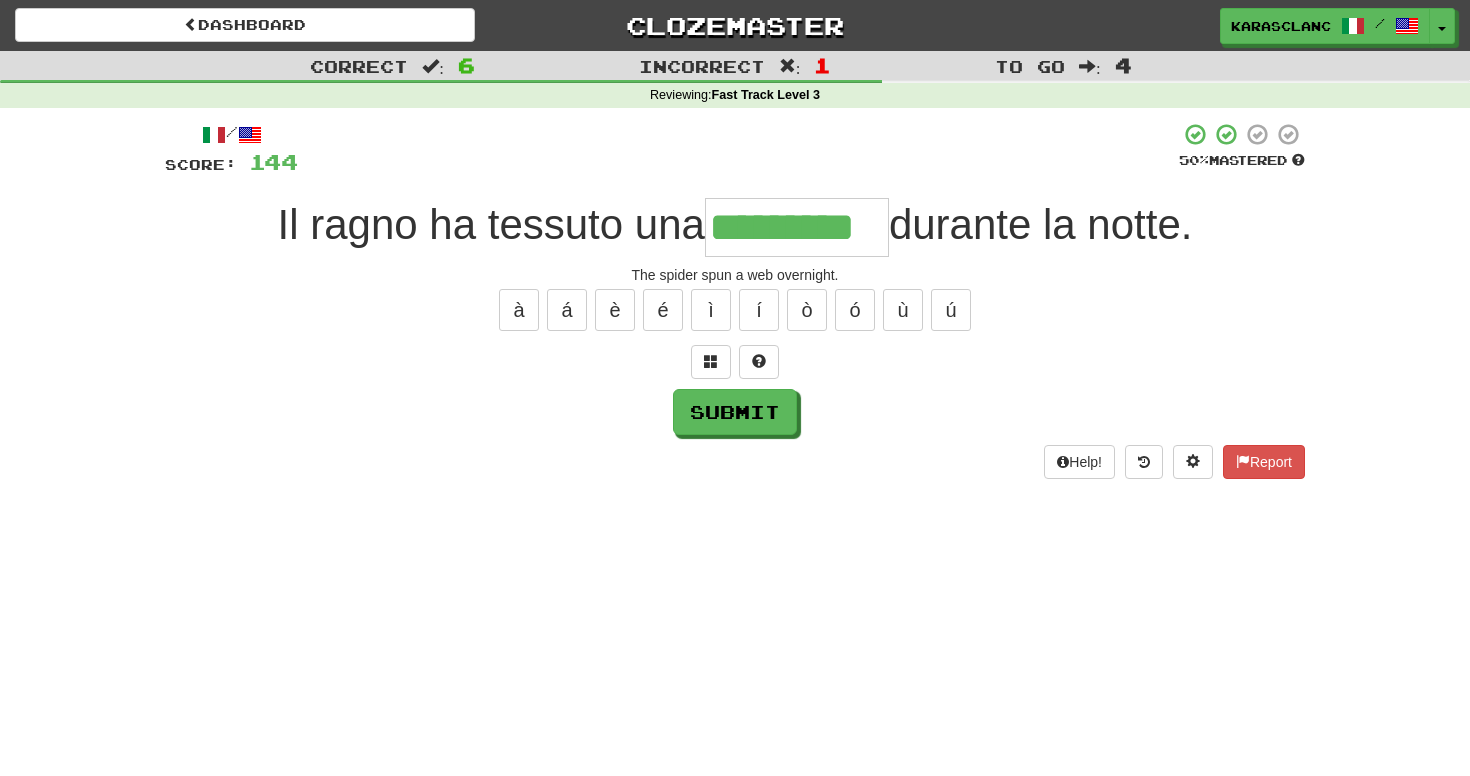 type on "*********" 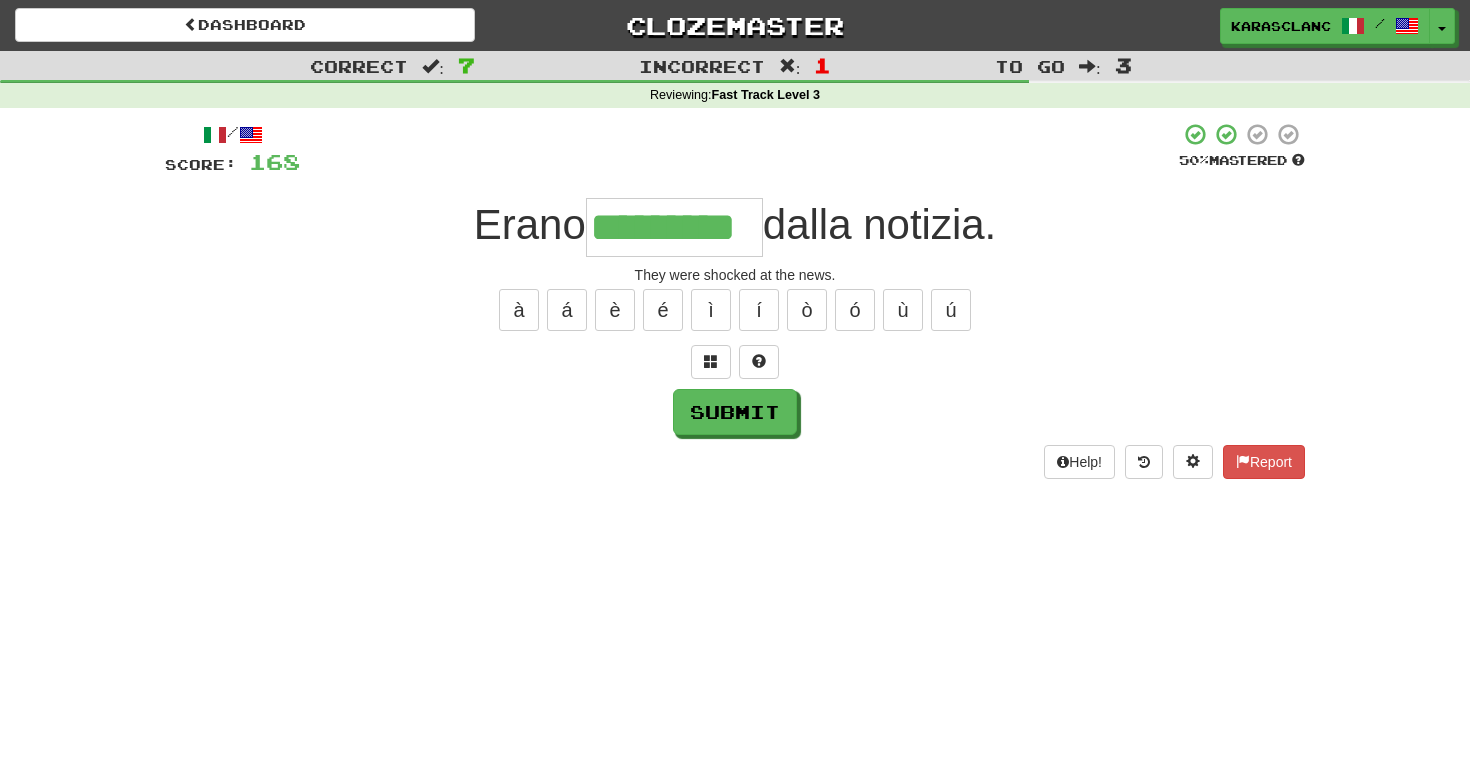 type on "*********" 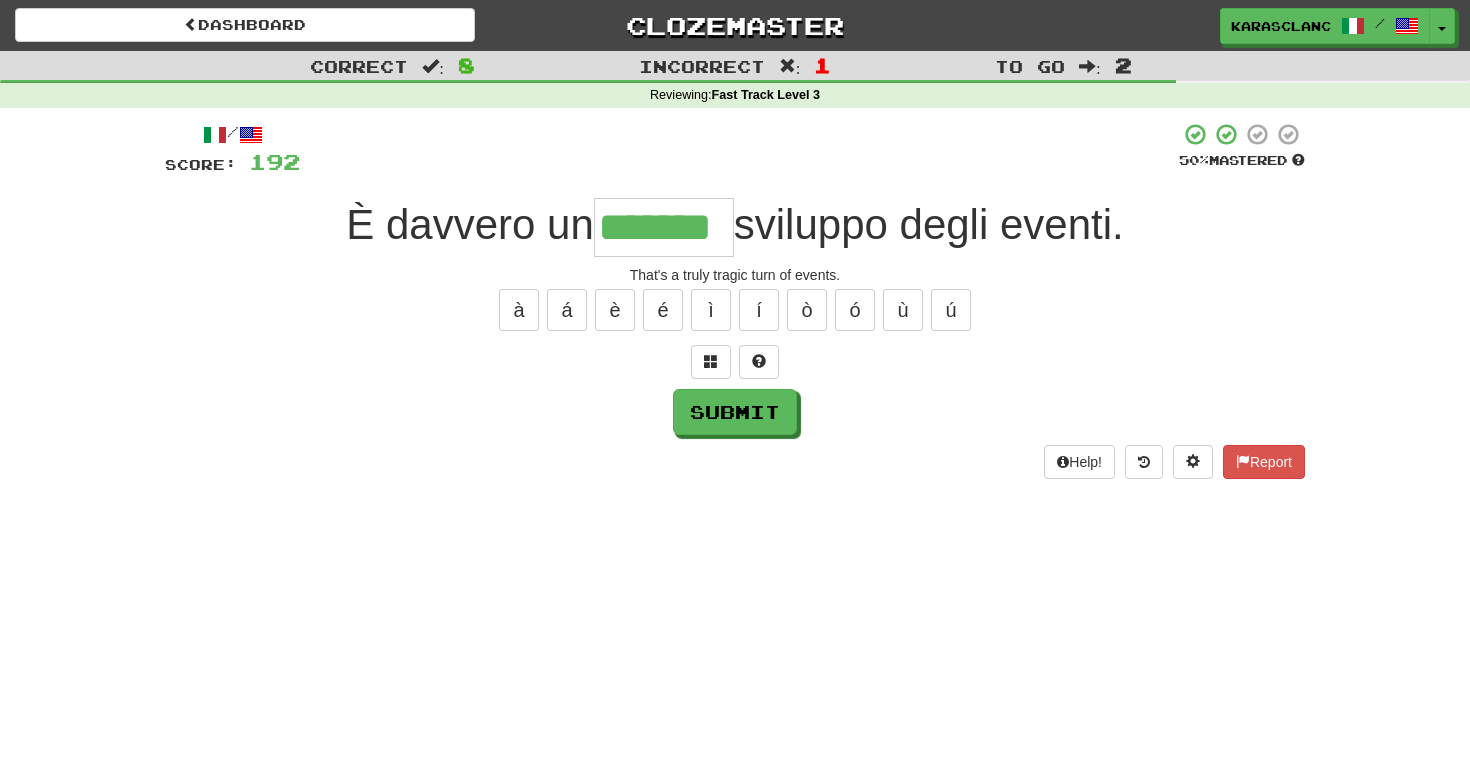 type on "*******" 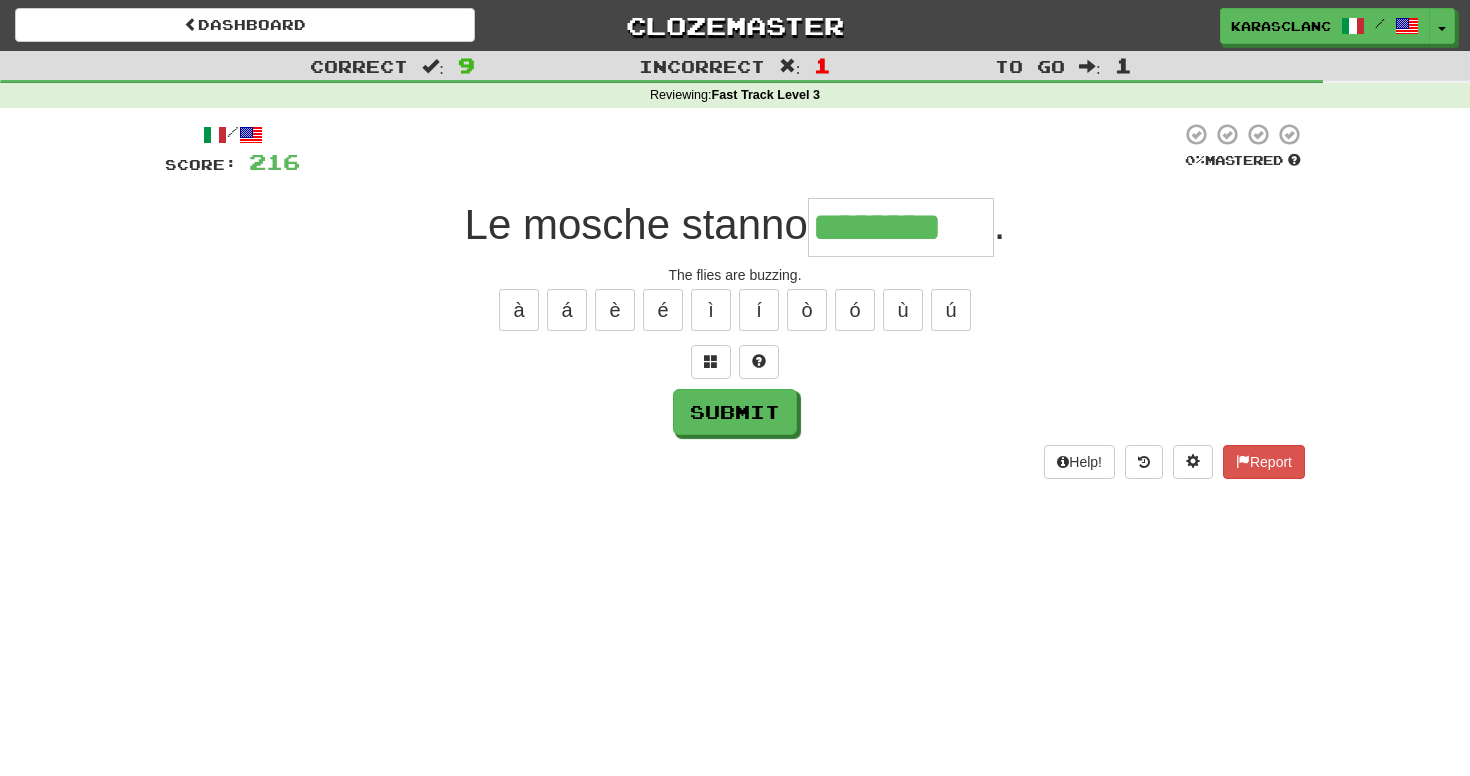 type on "********" 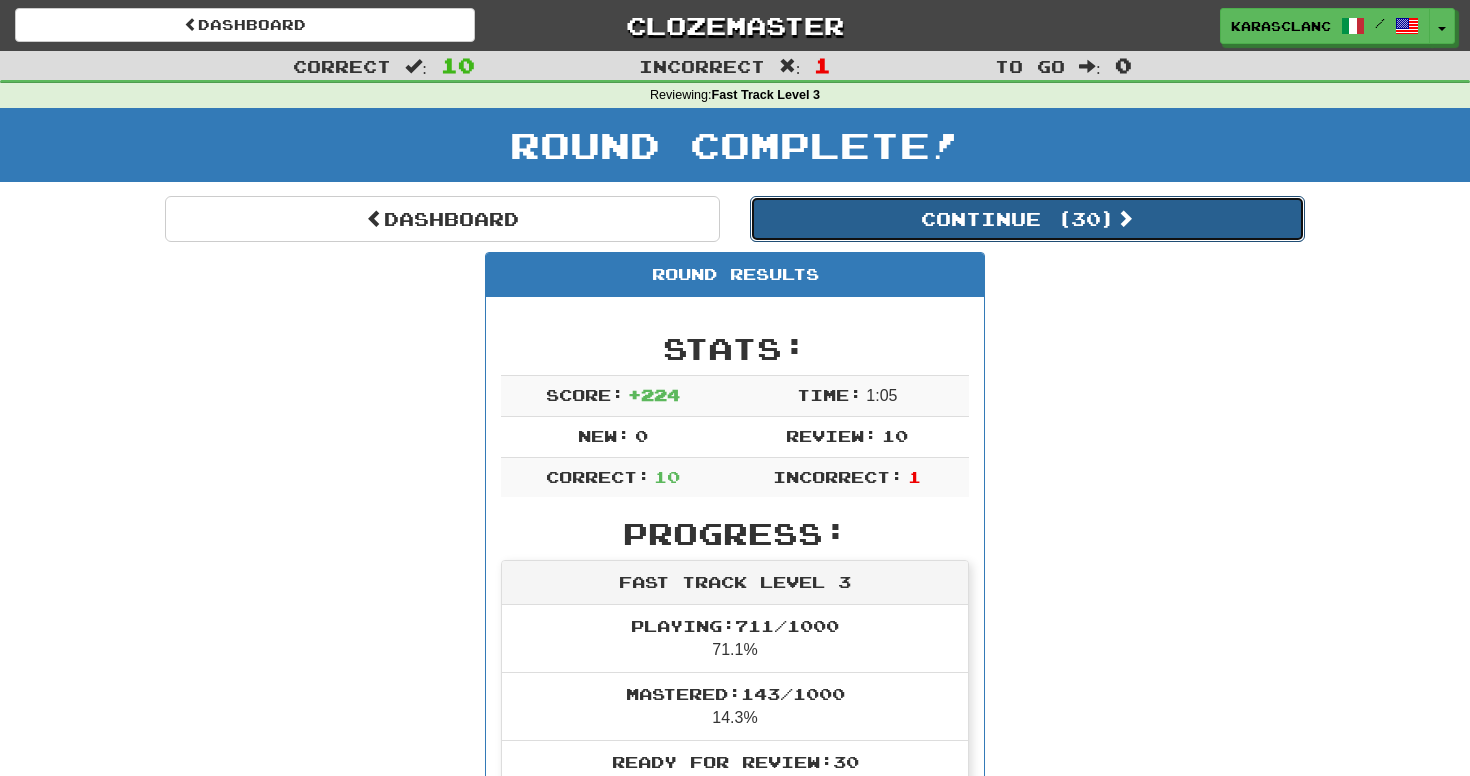 click on "Continue ( 30 )" at bounding box center (1027, 219) 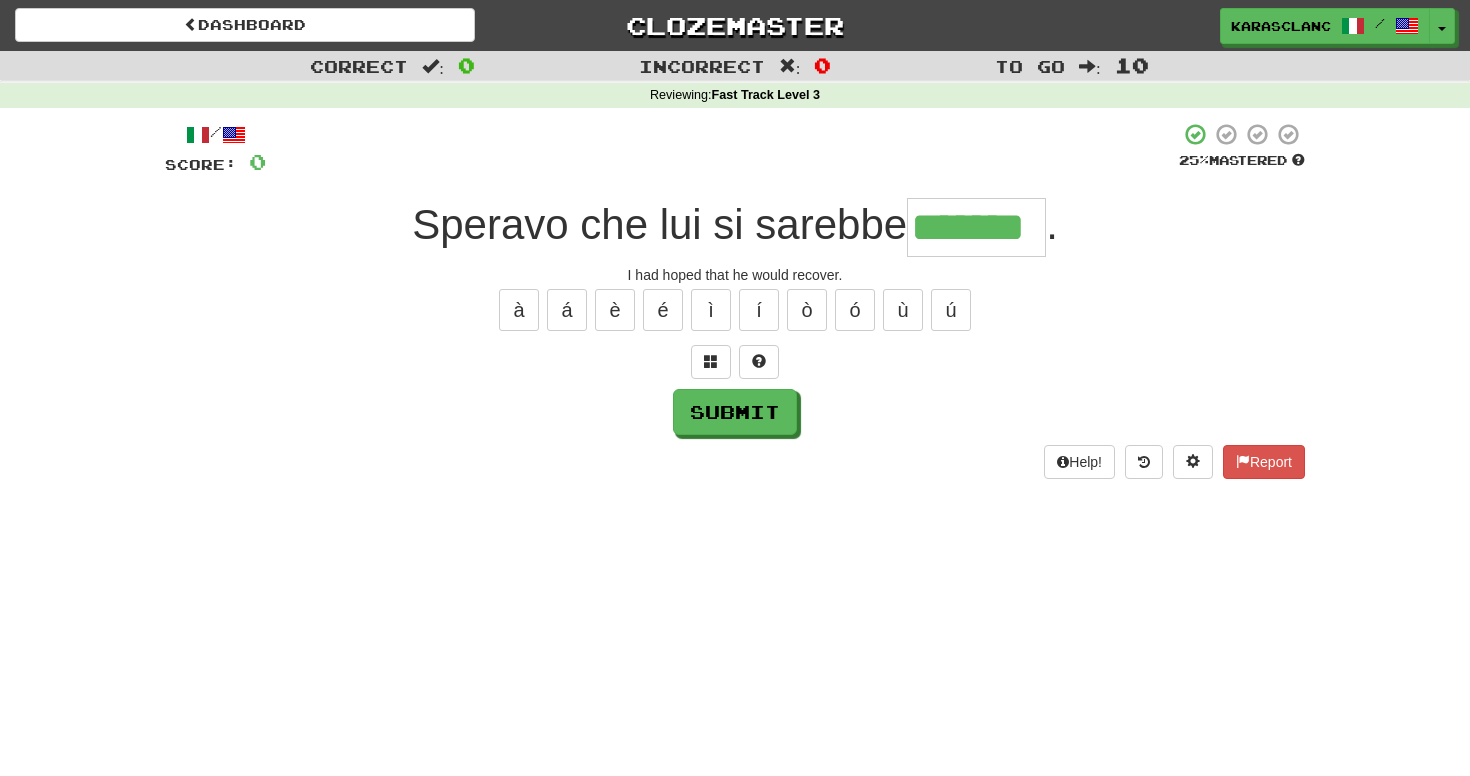 type on "*******" 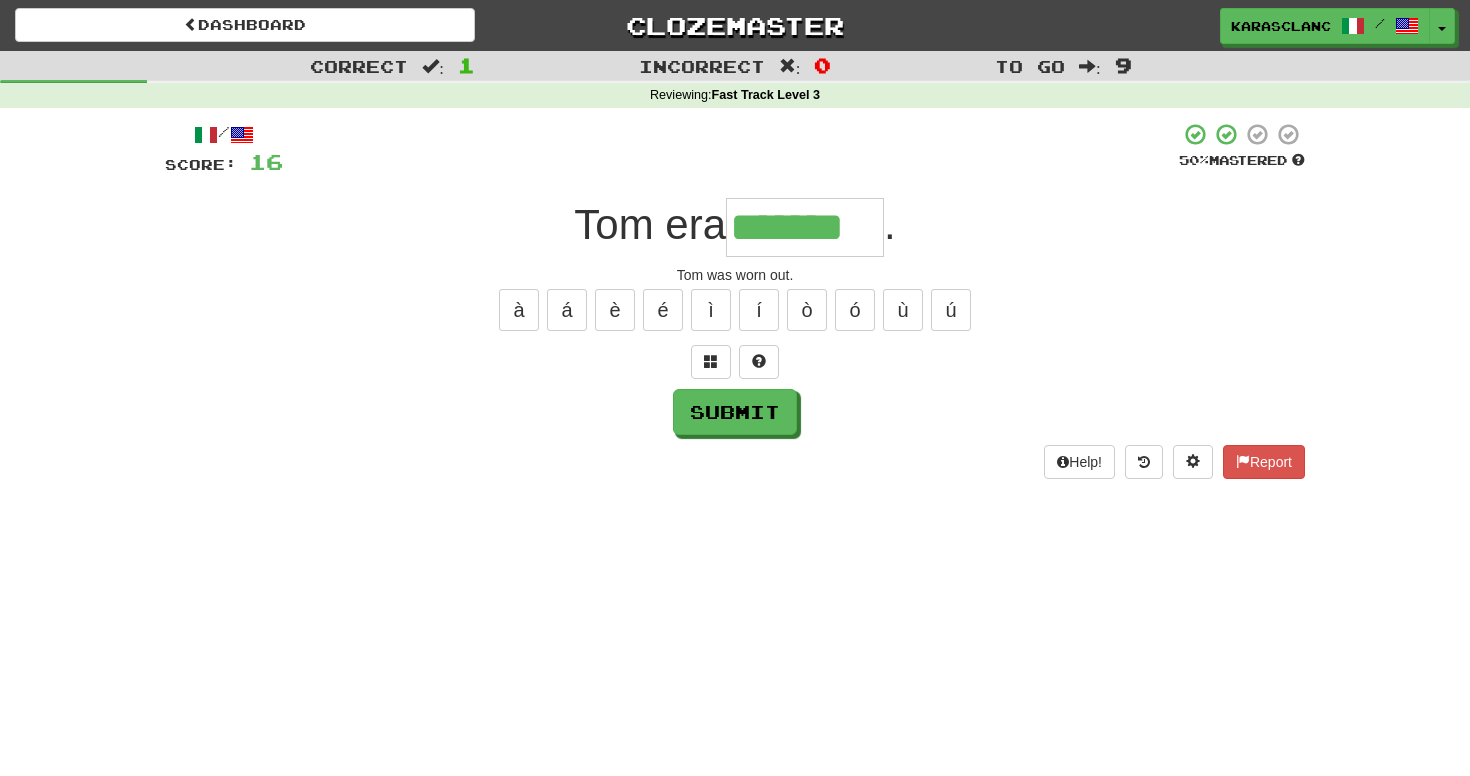type on "*******" 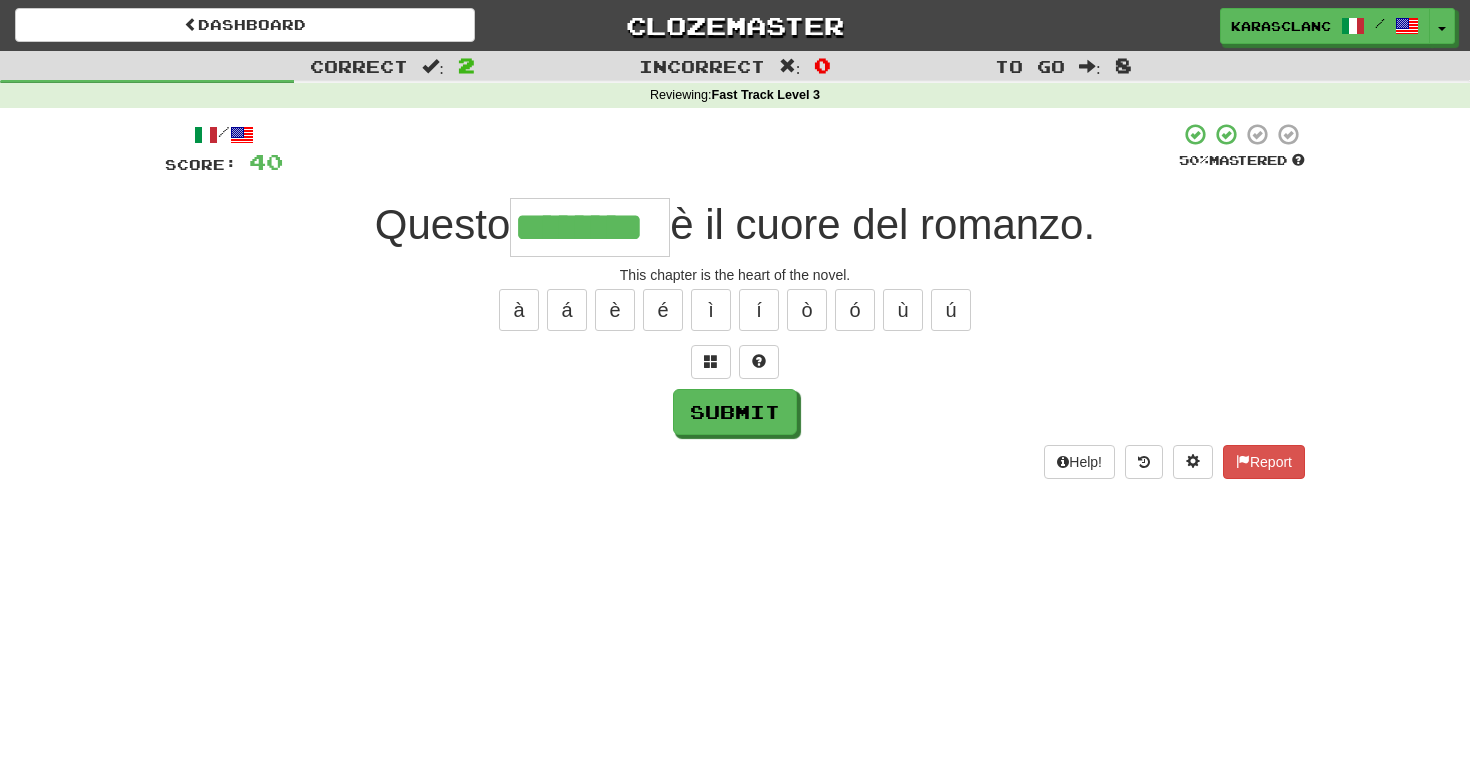 type on "********" 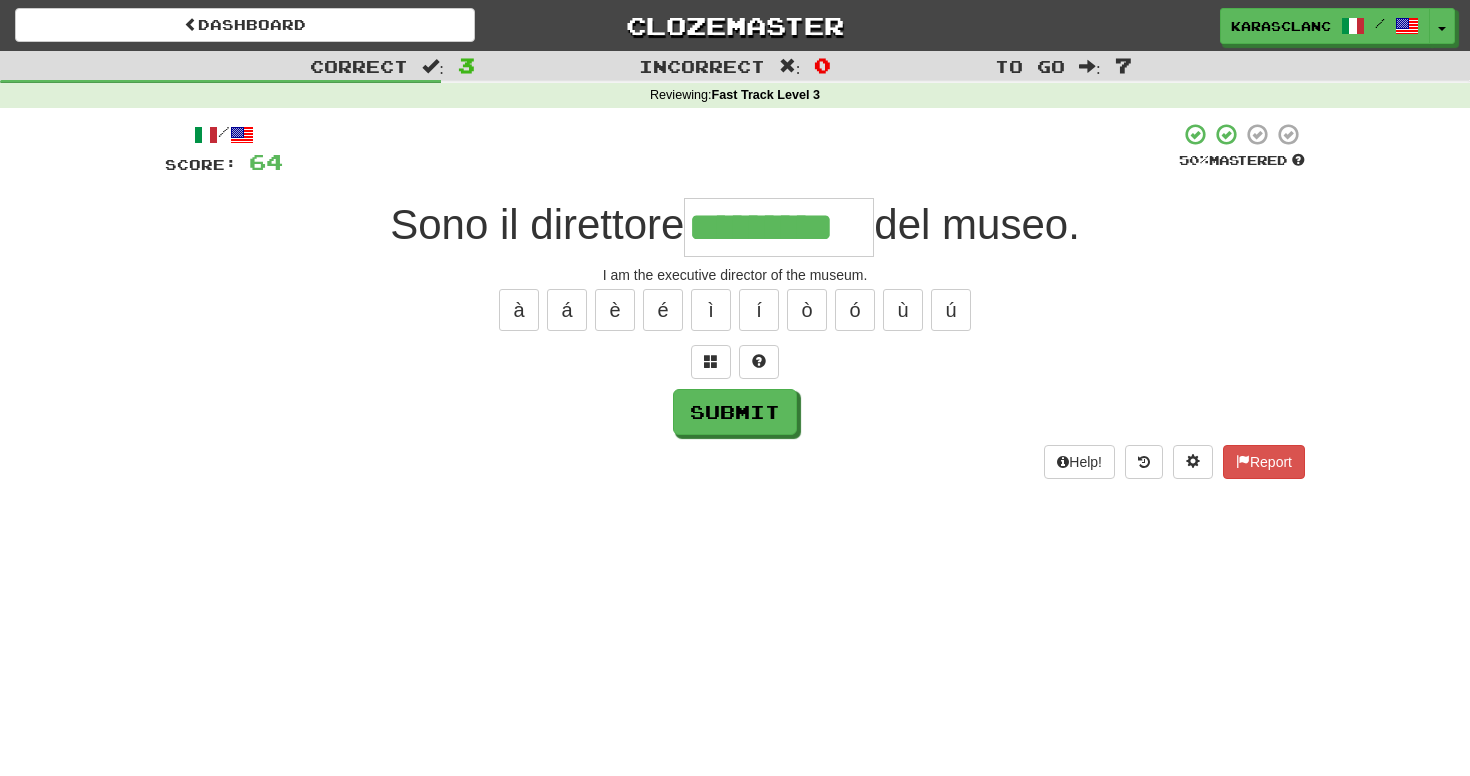 type on "*********" 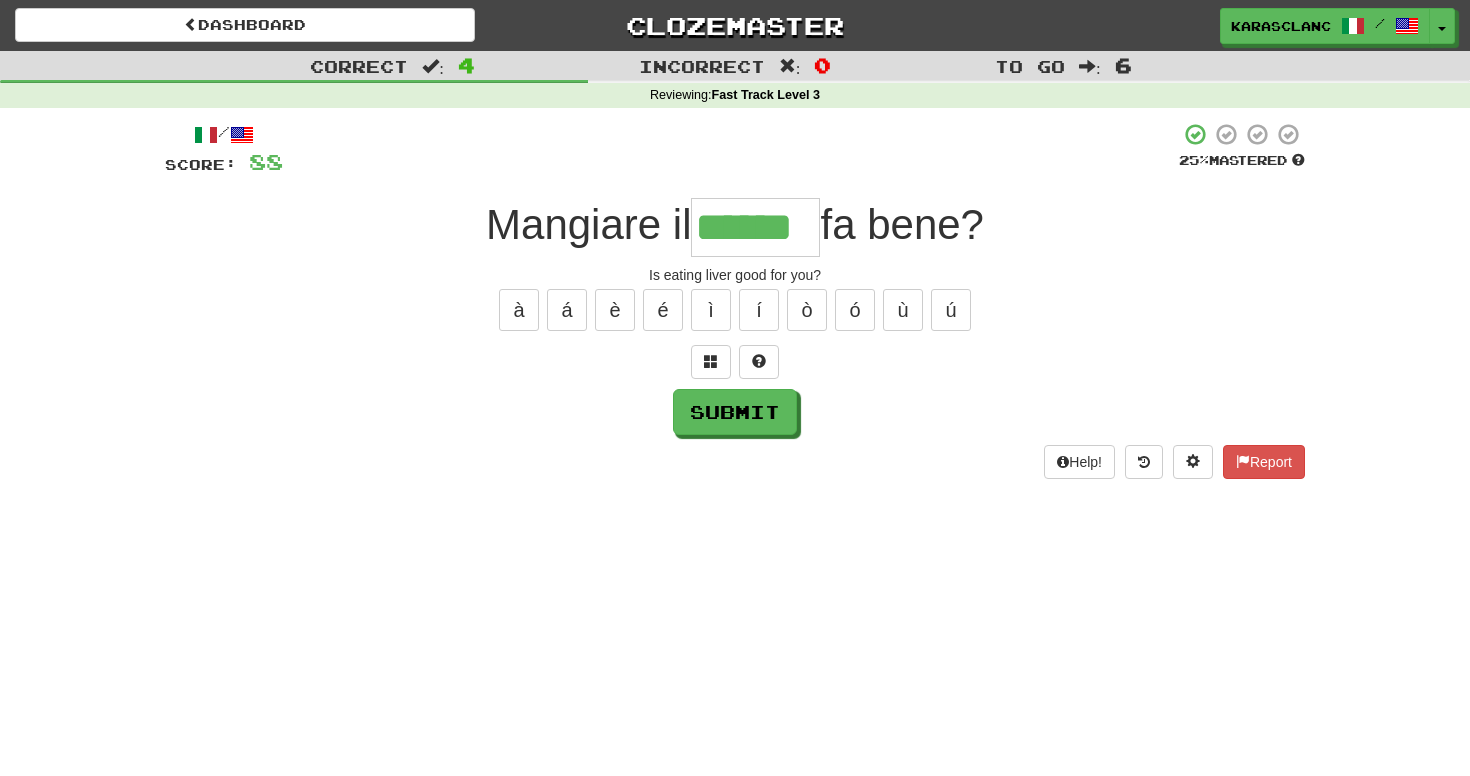 type on "******" 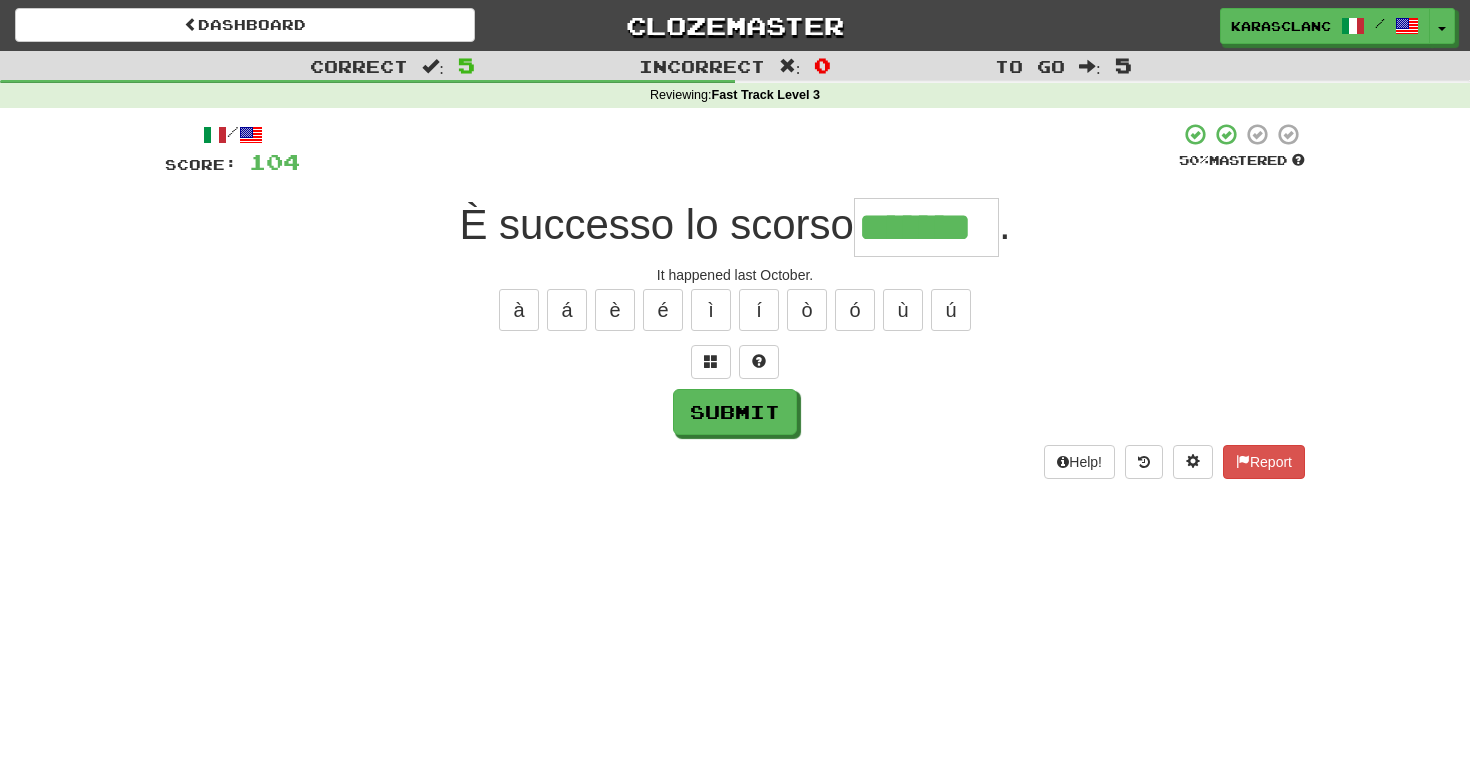 type on "*******" 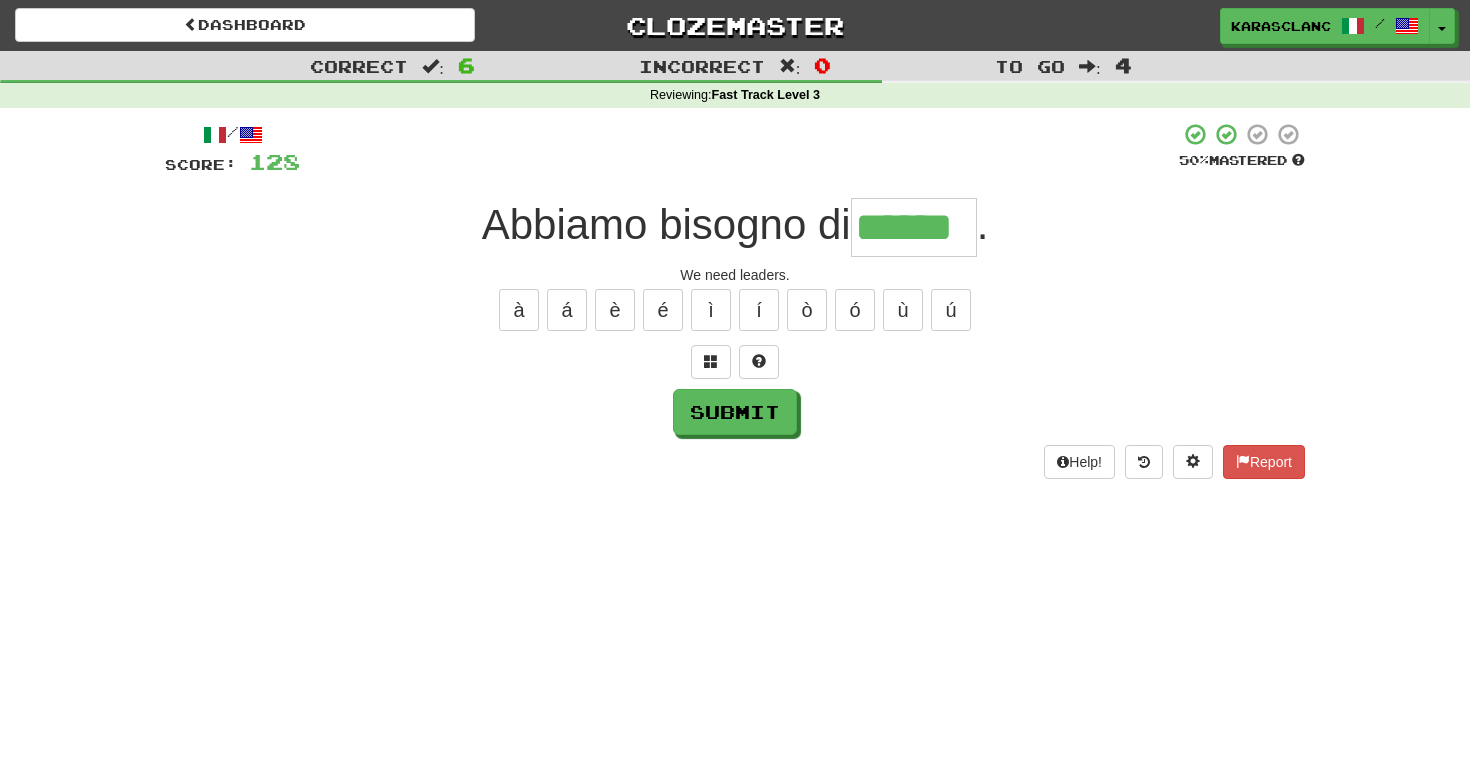 type on "******" 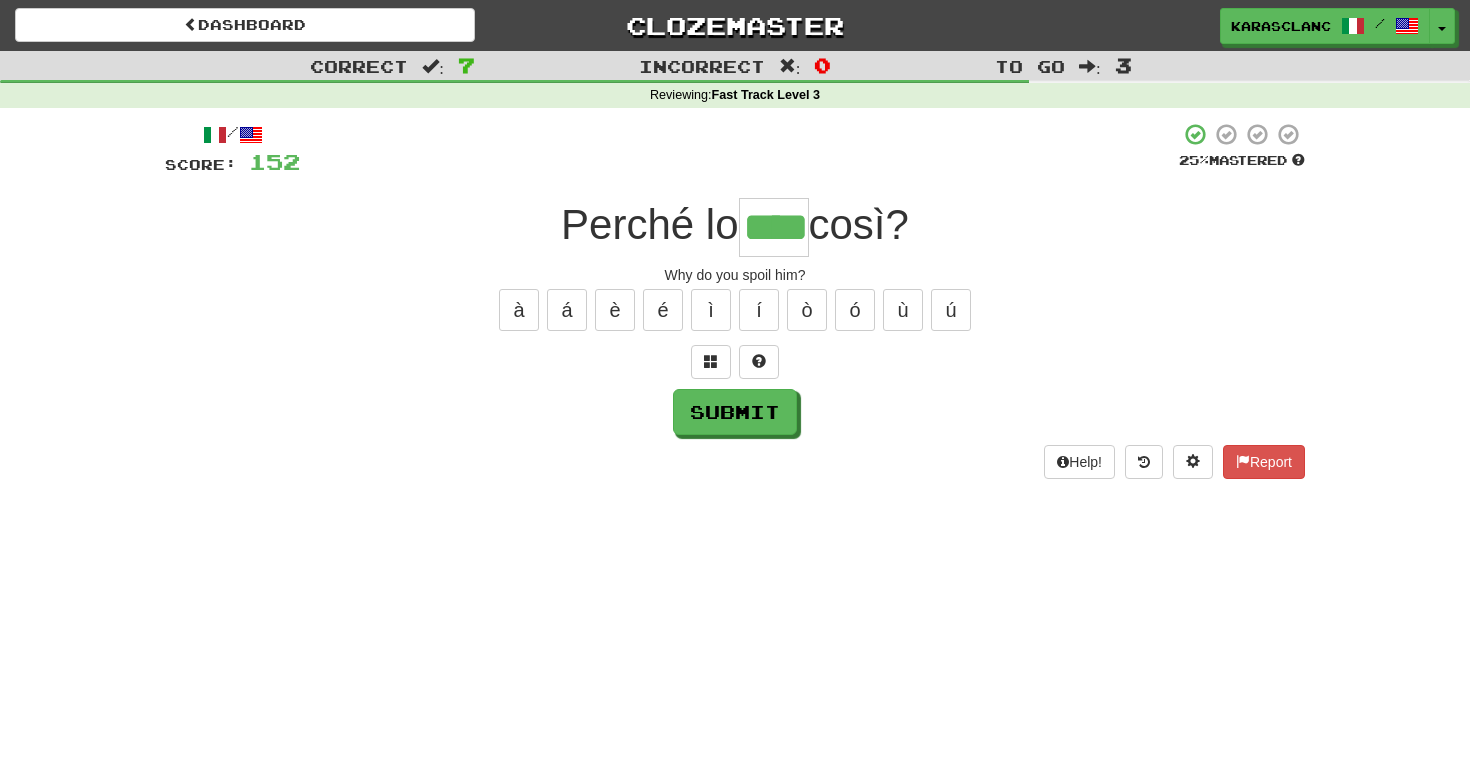 type on "****" 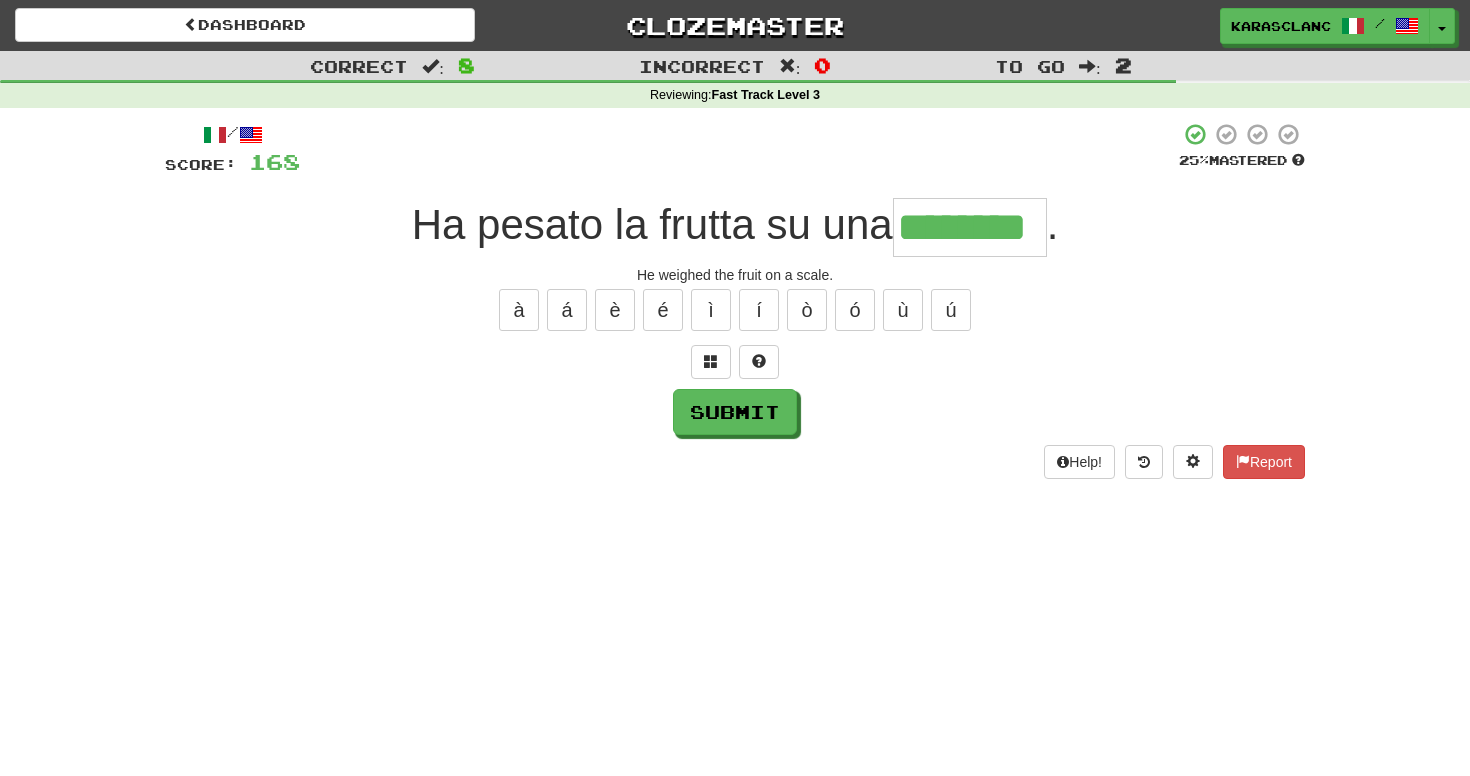 type on "********" 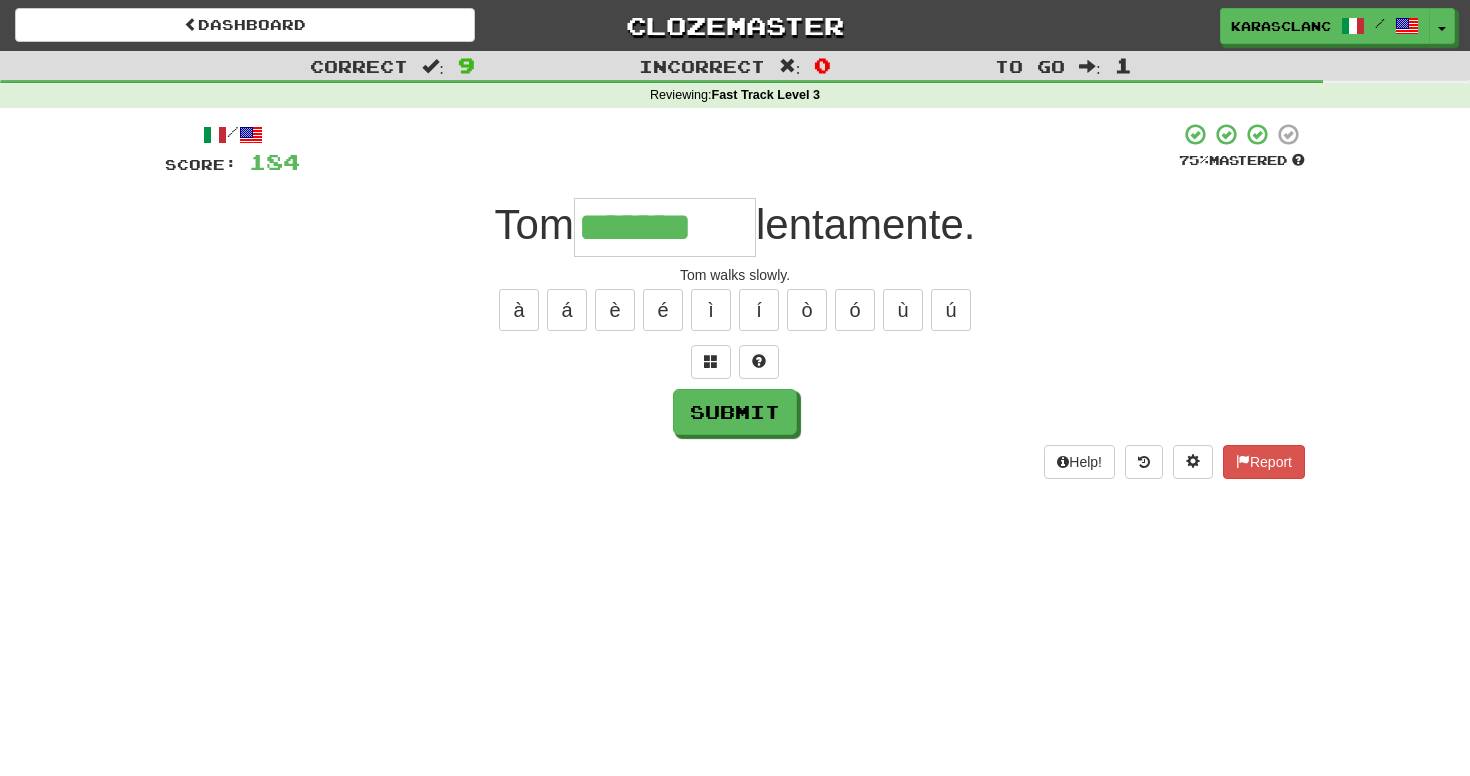 type on "*******" 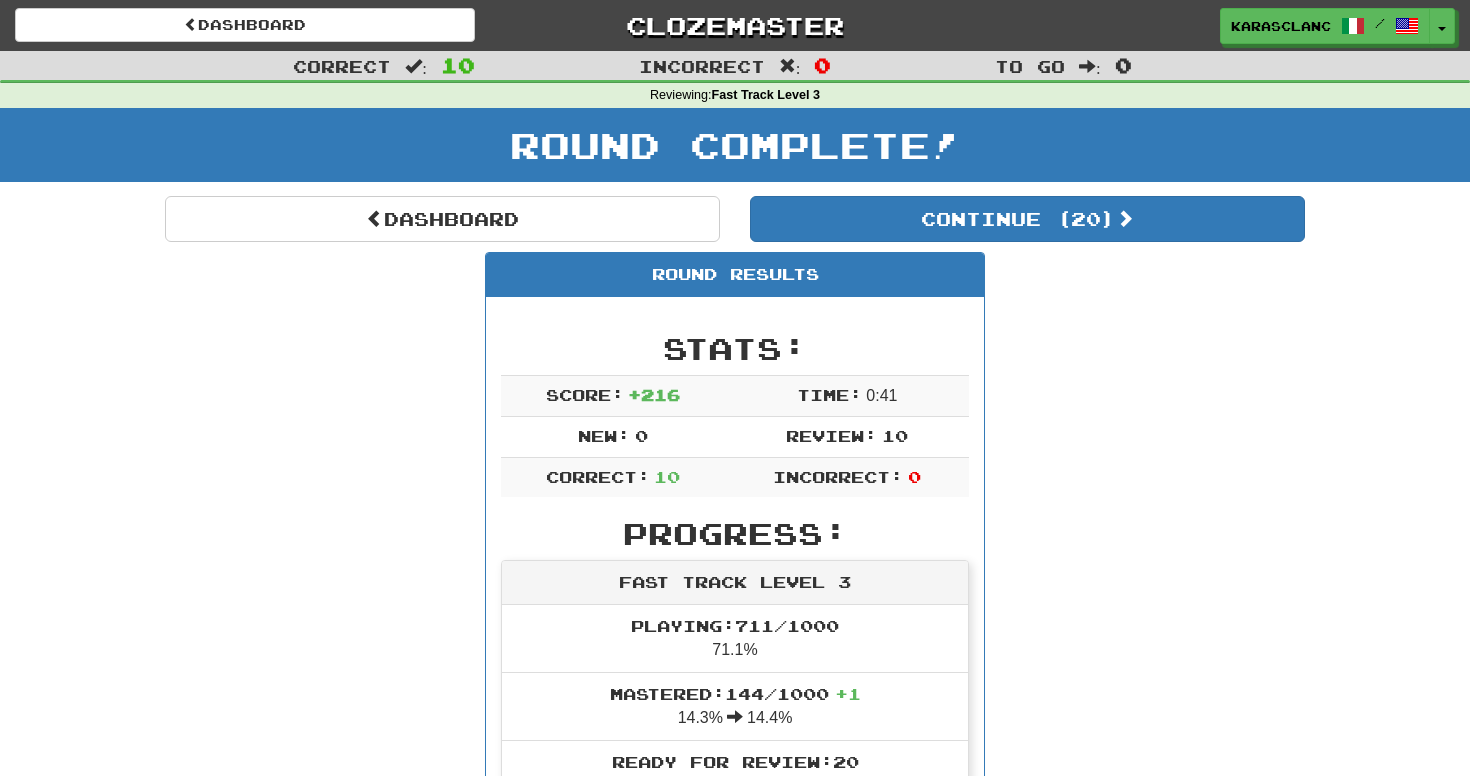 click on "Dashboard Continue ( 20 )  Round Results Stats: Score:   + 216 Time:   0 : 41 New:   0 Review:   10 Correct:   10 Incorrect:   0 Progress: Fast Track Level 3 Playing:  711  /  1000 71.1% Mastered:  144  /  1000 + 1 14.3% 14.4% Ready for Review:  20  /  Level:  89 2546  points to level  90  - keep going! Ranked:  42 nd  this week ( 40  points to  41 st ) Sentences:  Report Speravo che lui si sarebbe  ripreso . I had hoped that he would recover.  Report Tom era  esausto . Tom was worn out.  Report Questo  capitolo  è il cuore del romanzo. This chapter is the heart of the novel.  Report Sono il direttore  esecutivo  del museo. I am the executive director of the museum.  Report Mangiare il  fegato  fa bene? Is eating liver good for you?  Report È successo lo scorso  ottobre . It happened last October.  Report Abbiamo bisogno di  leader . We need leaders.  Report Perché lo  vizi  così? Why do you spoil him?  Report Ha pesato la frutta su una  bilancia . He weighed the fruit on a scale.  Report Tom  cammina 20" at bounding box center (735, 1129) 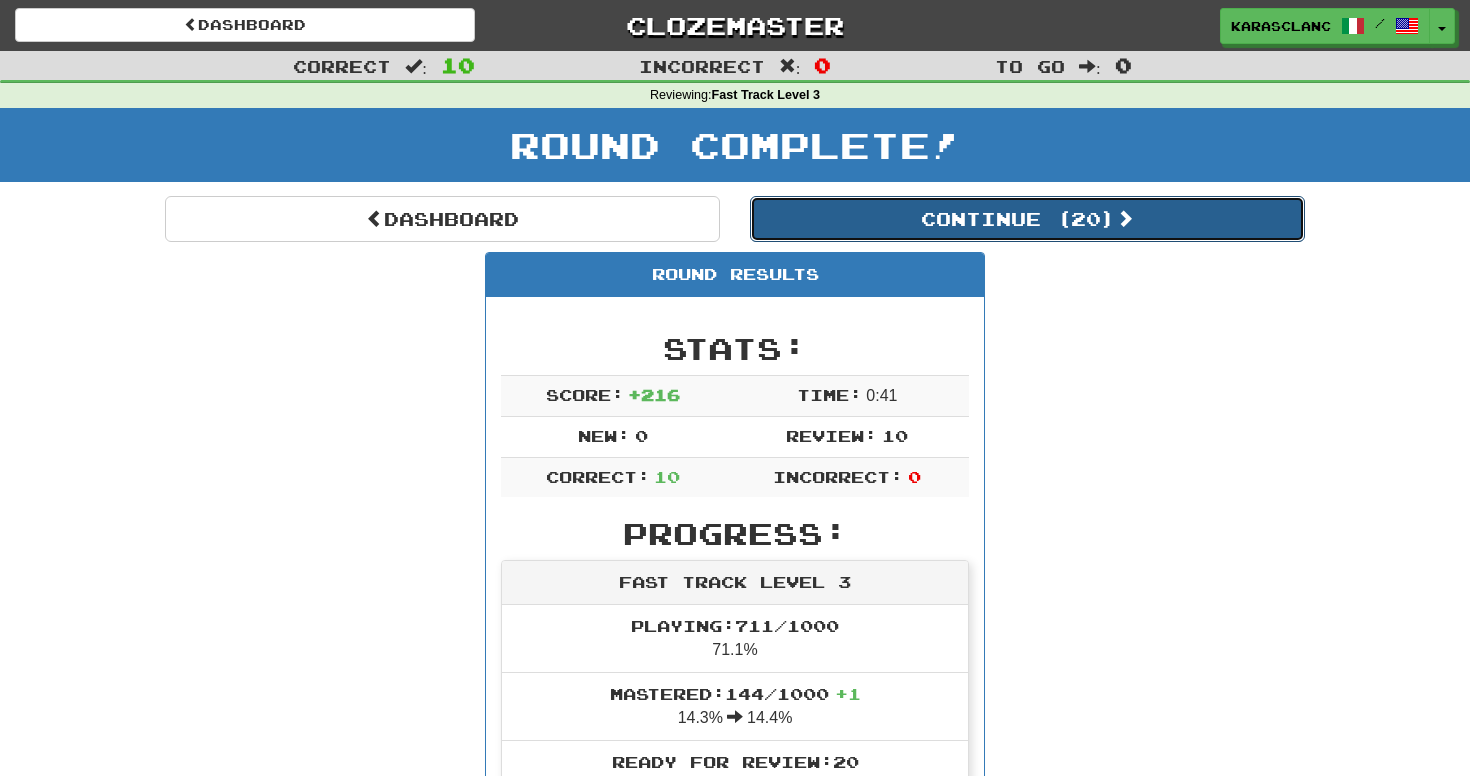 click on "Continue ( 20 )" at bounding box center [1027, 219] 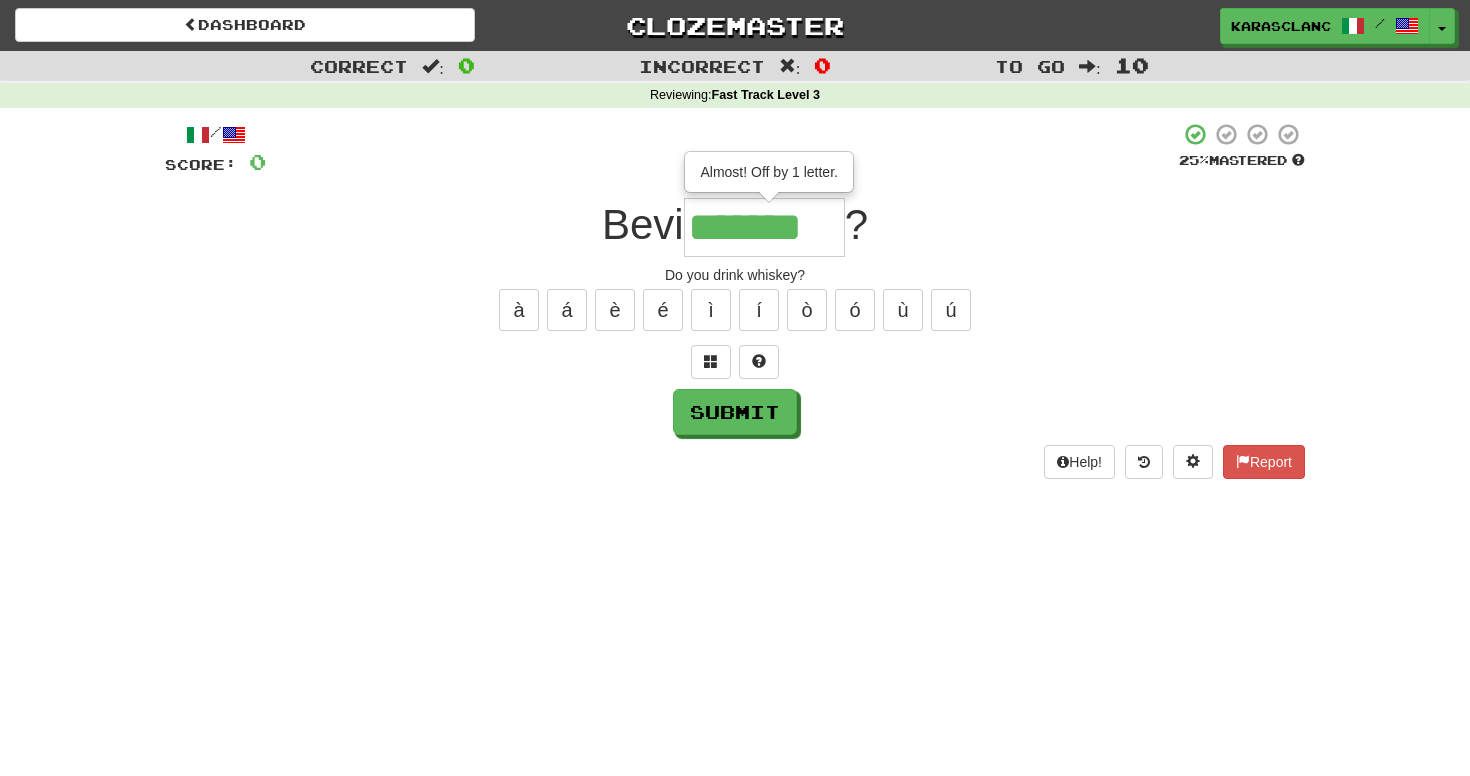 type on "*******" 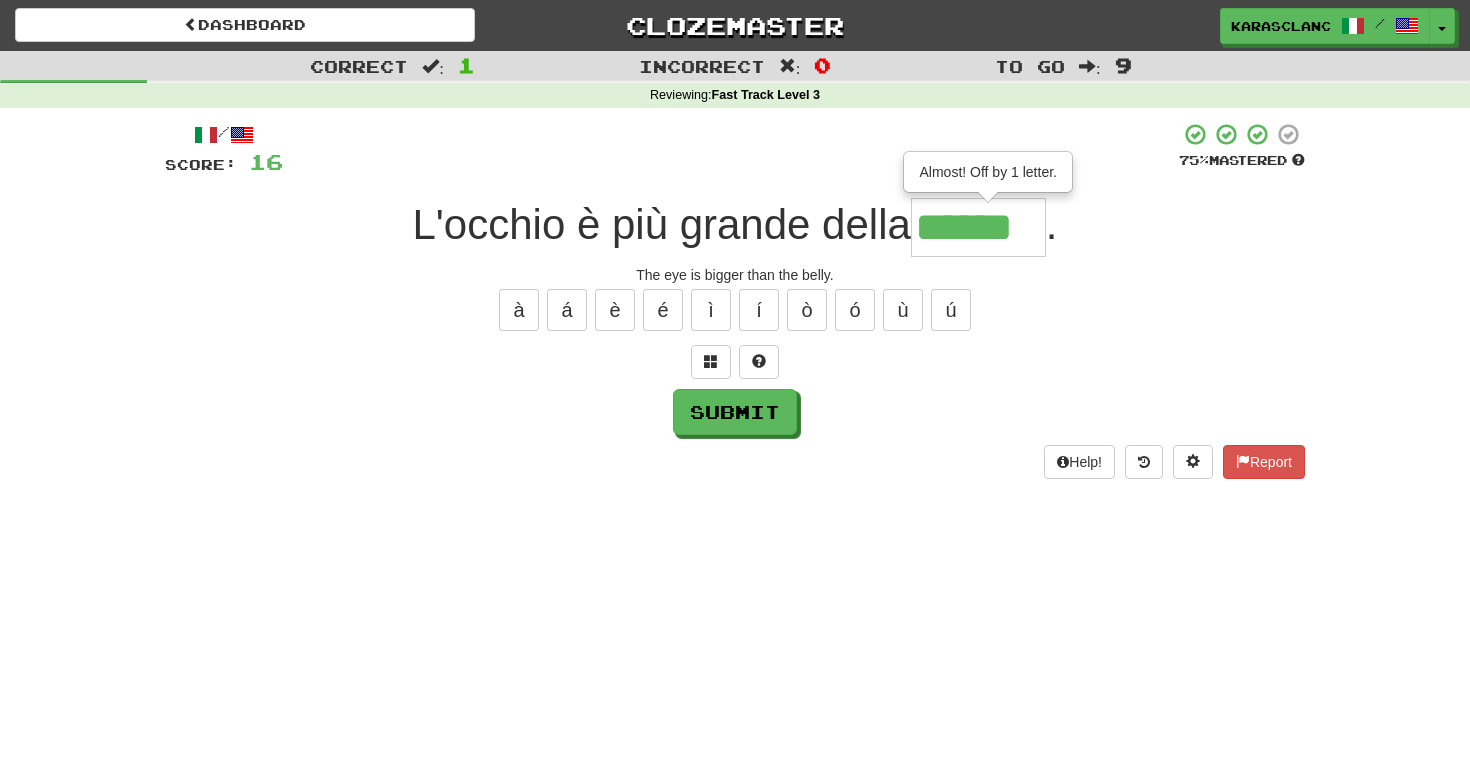 type on "******" 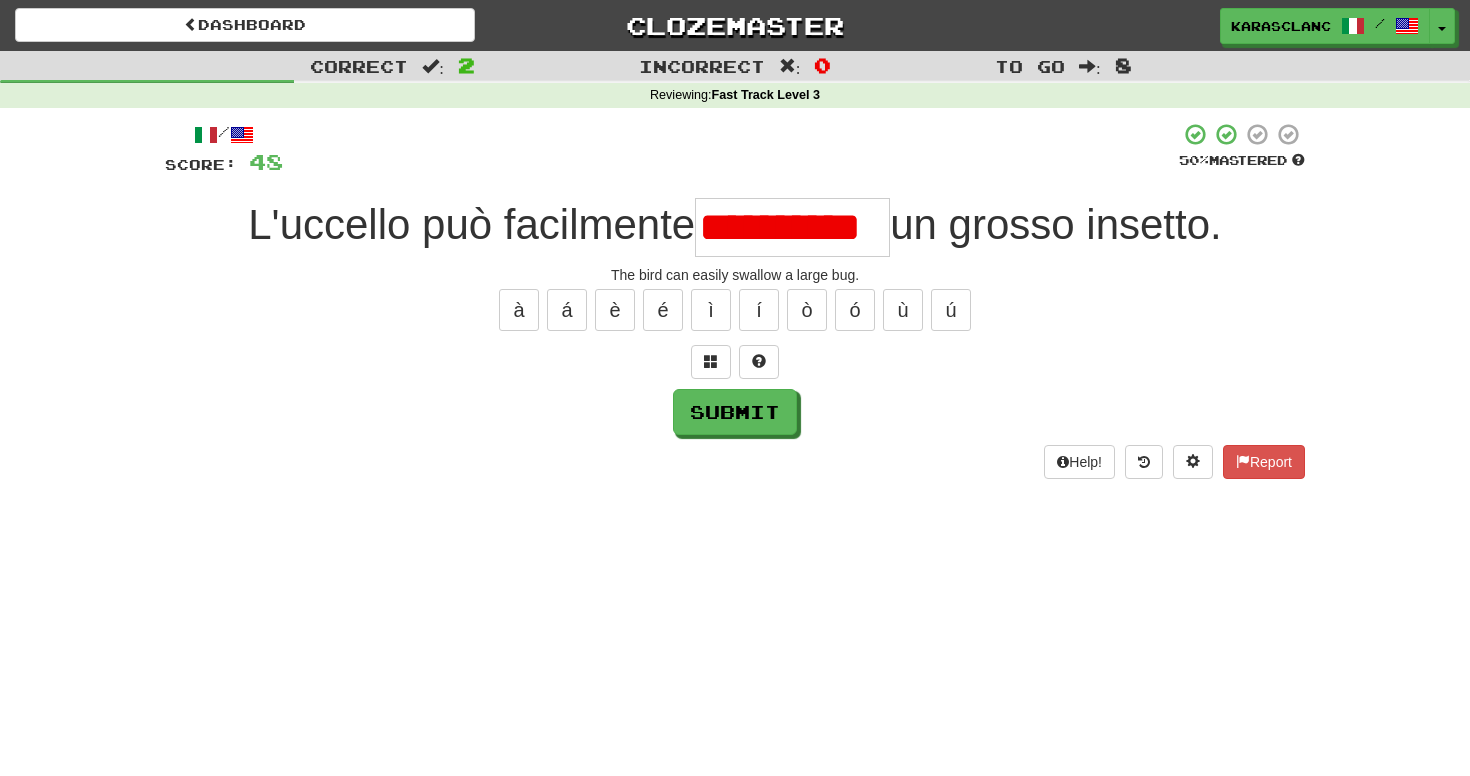 scroll, scrollTop: 0, scrollLeft: 0, axis: both 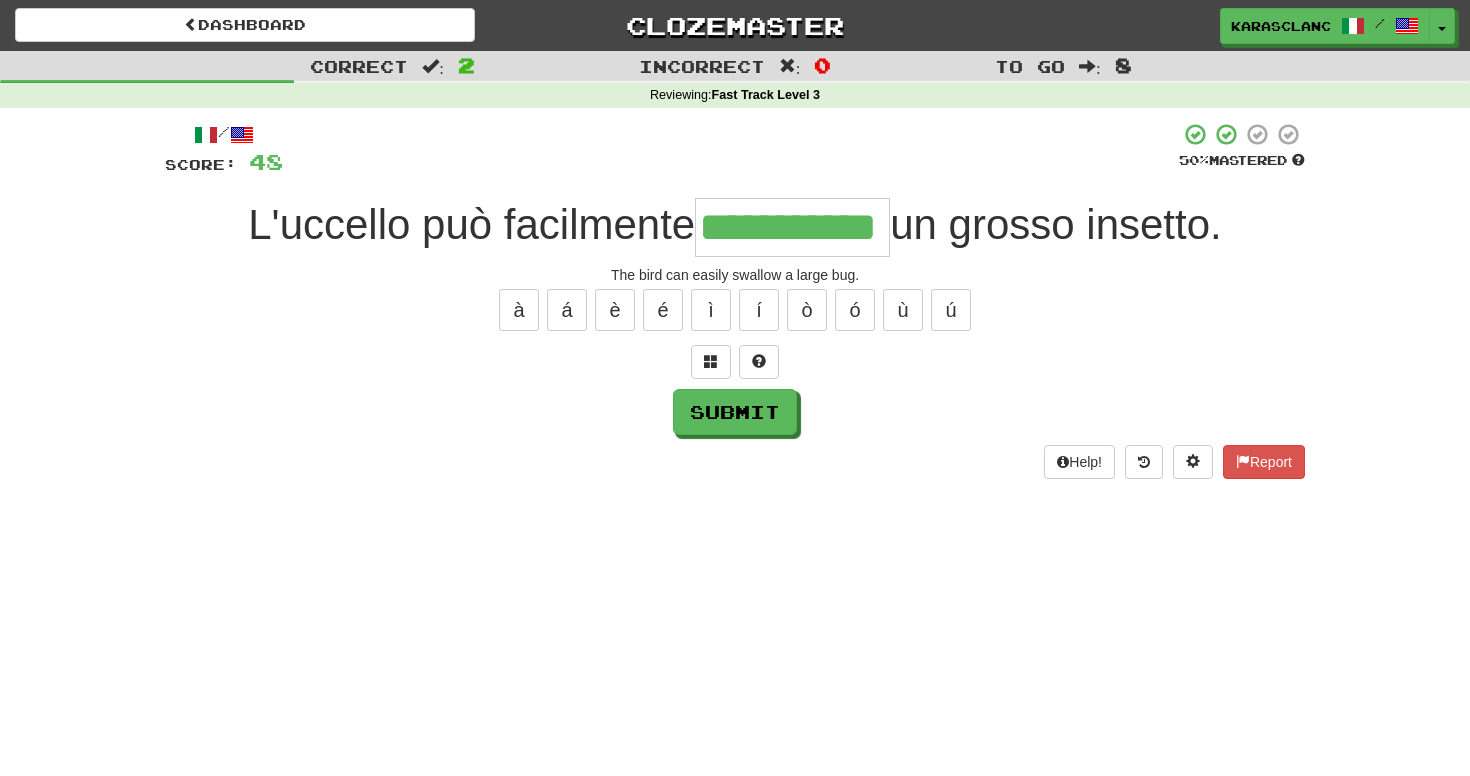 type on "**********" 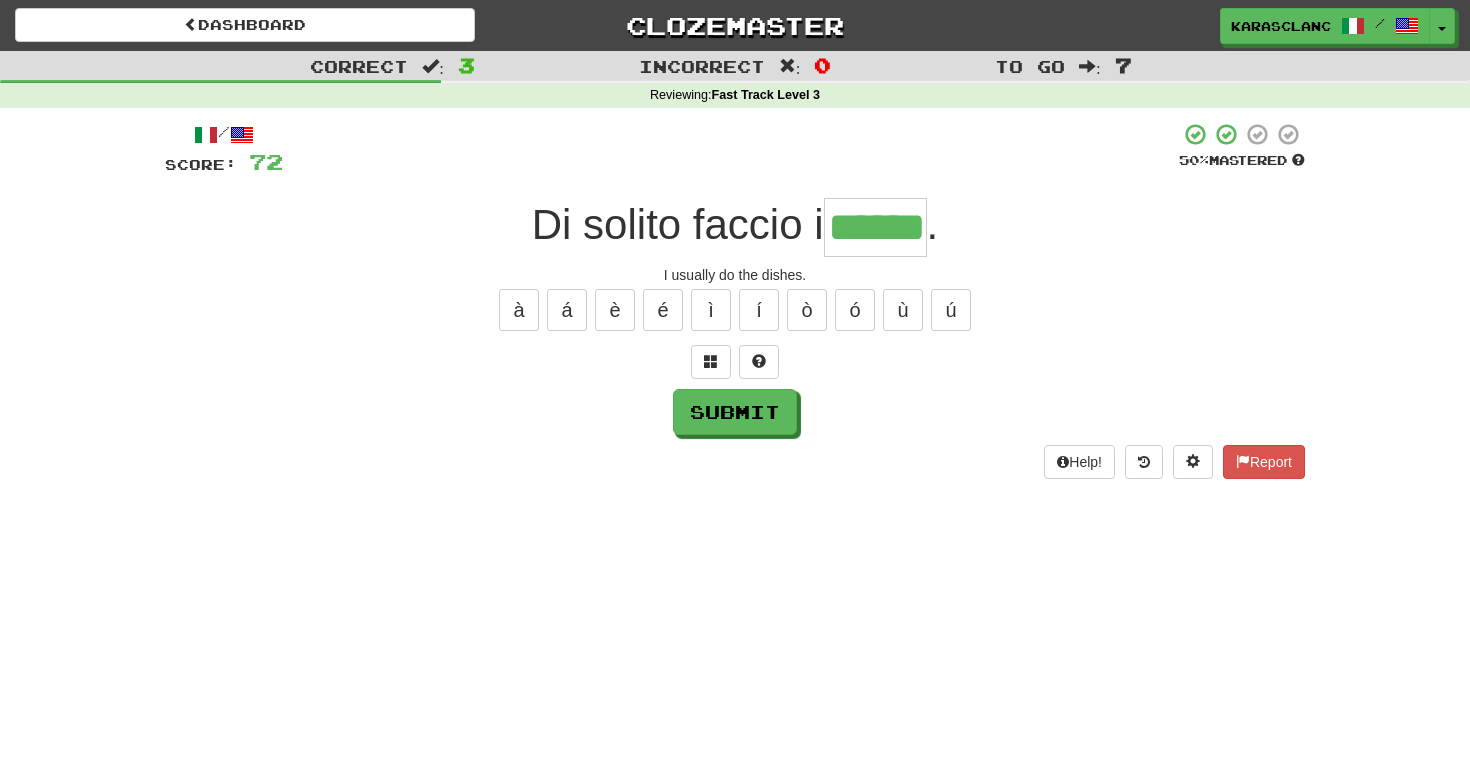 type on "******" 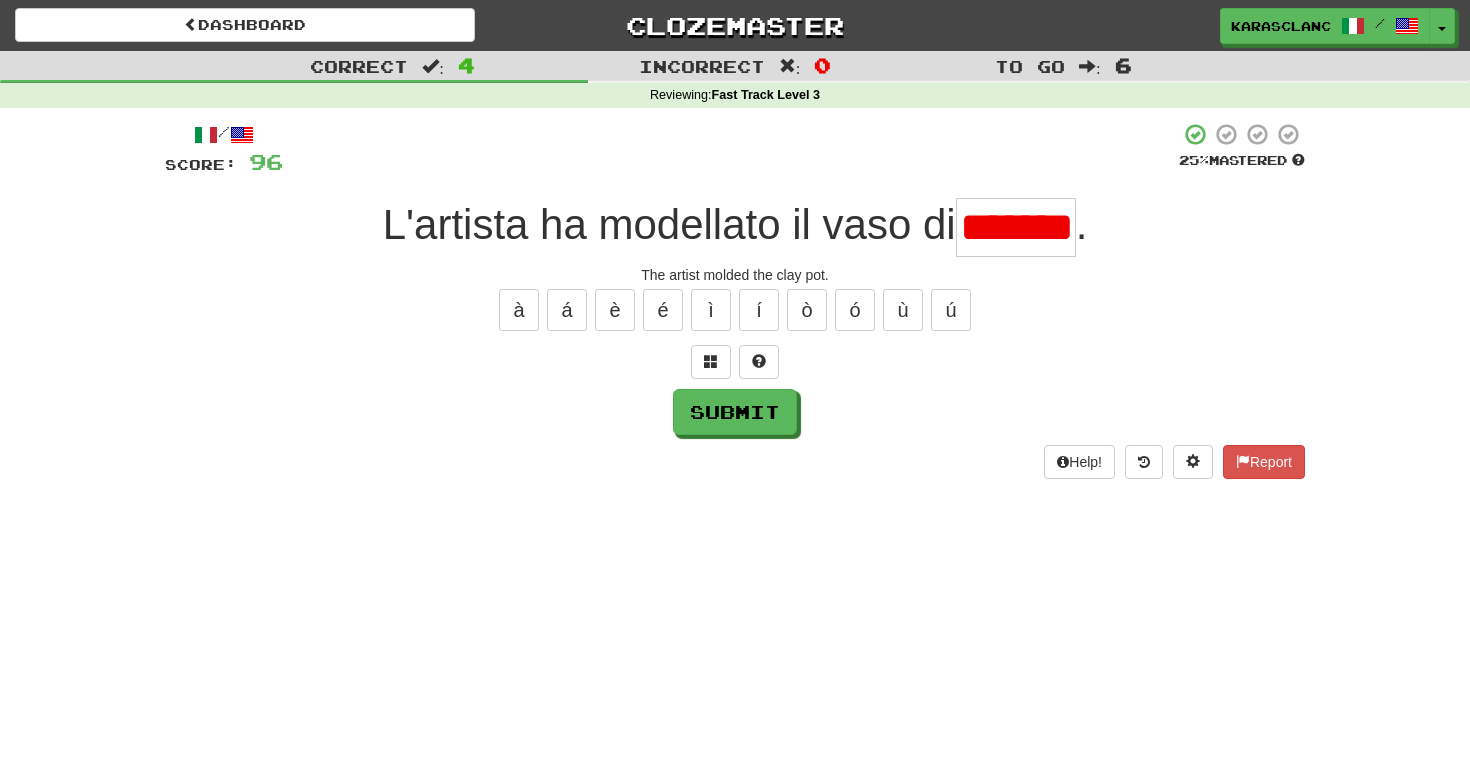 type on "*******" 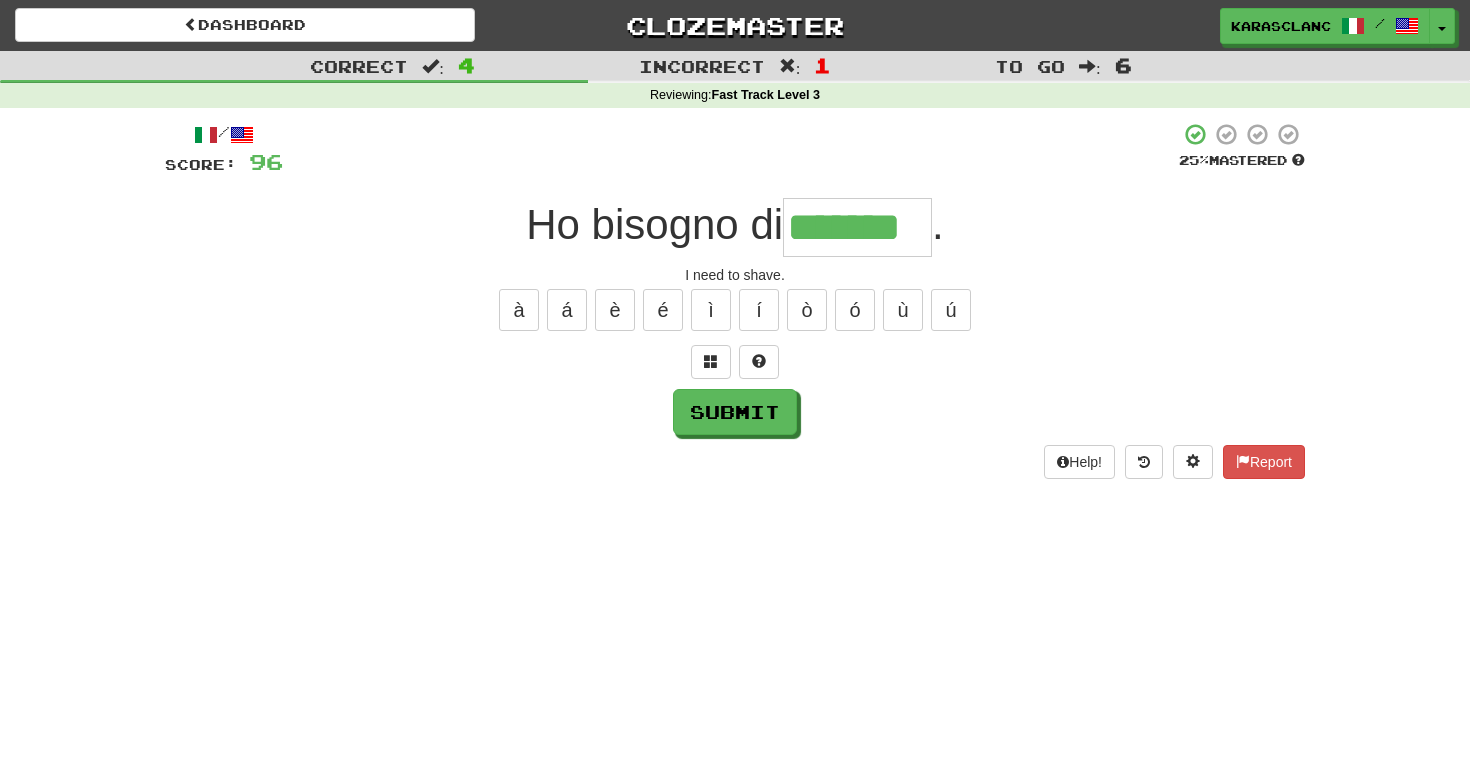 type on "*******" 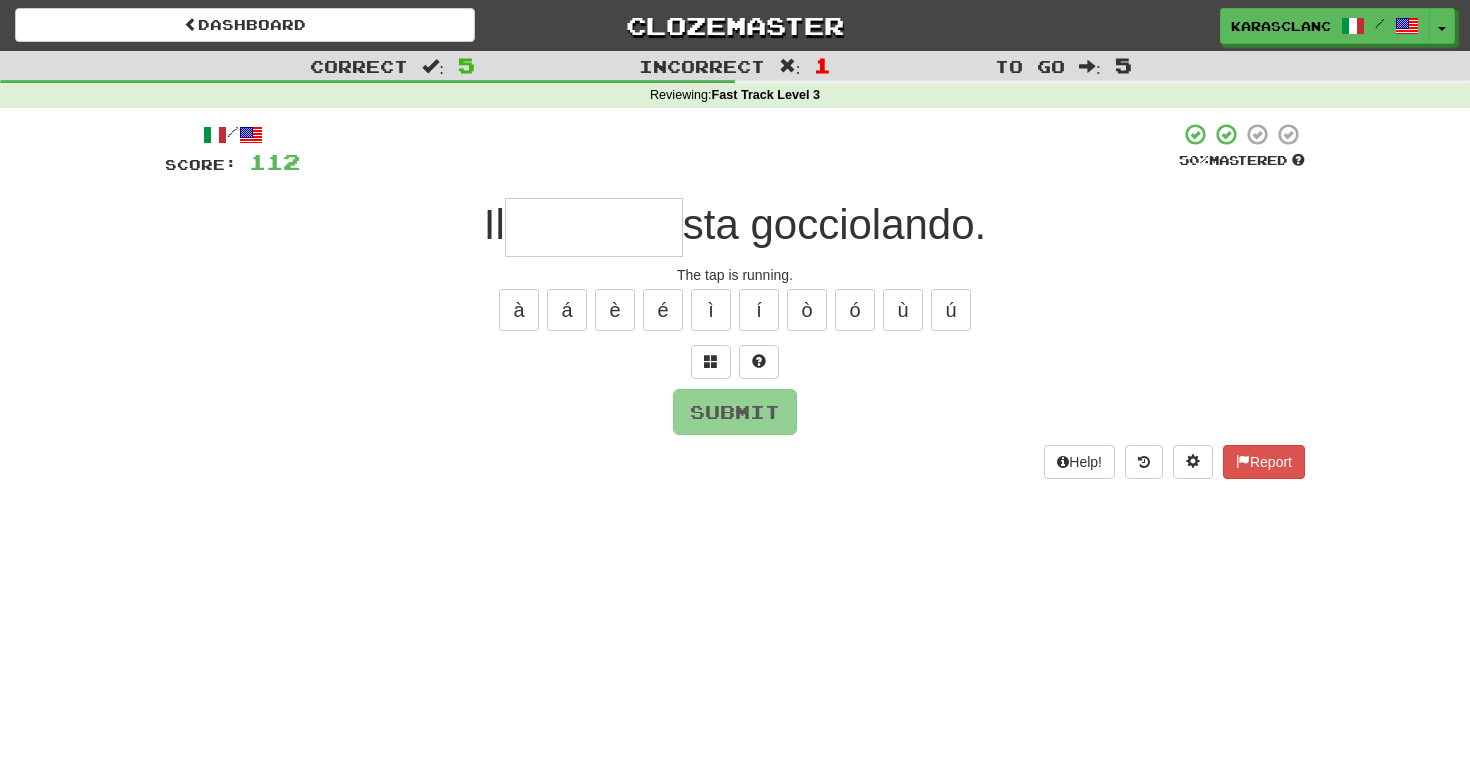 type on "*********" 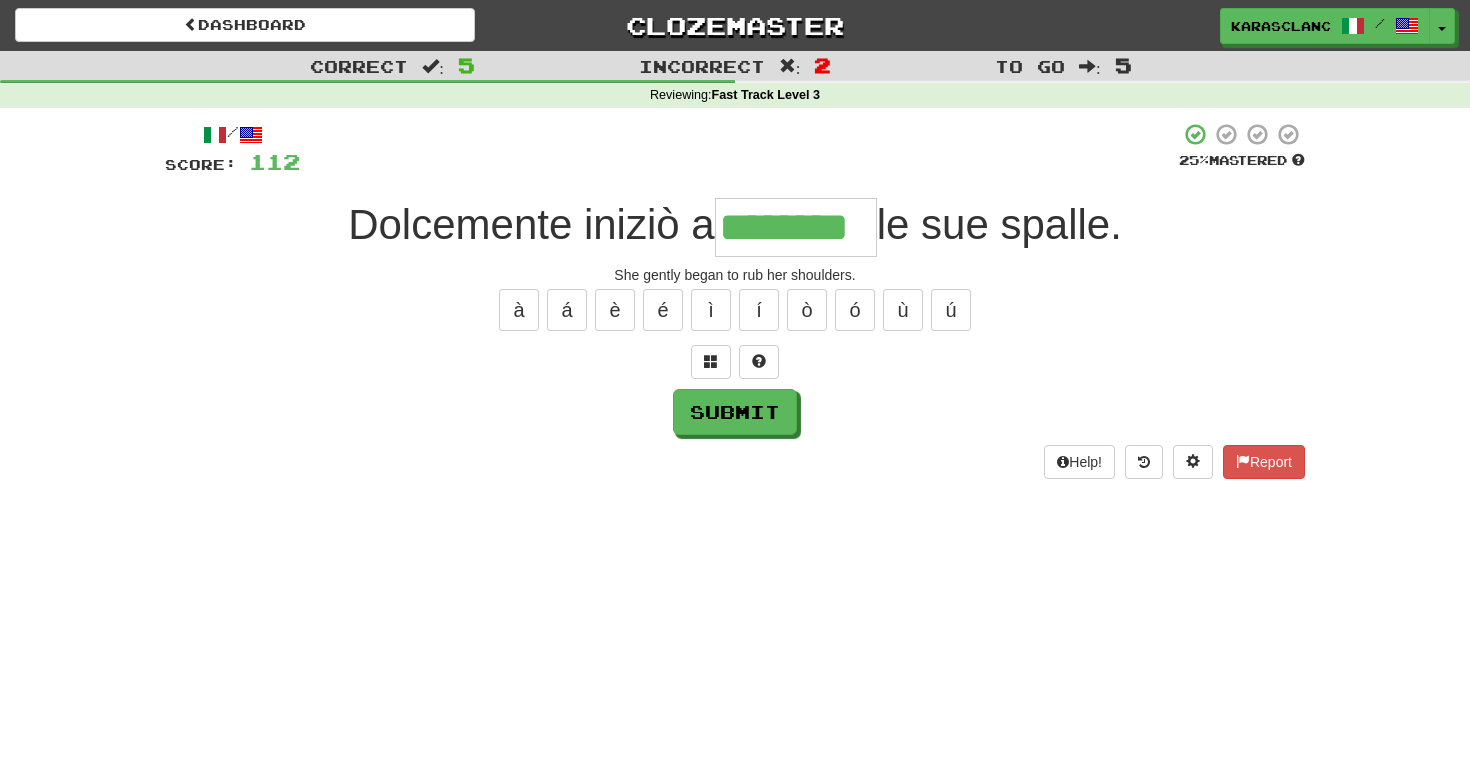 type on "********" 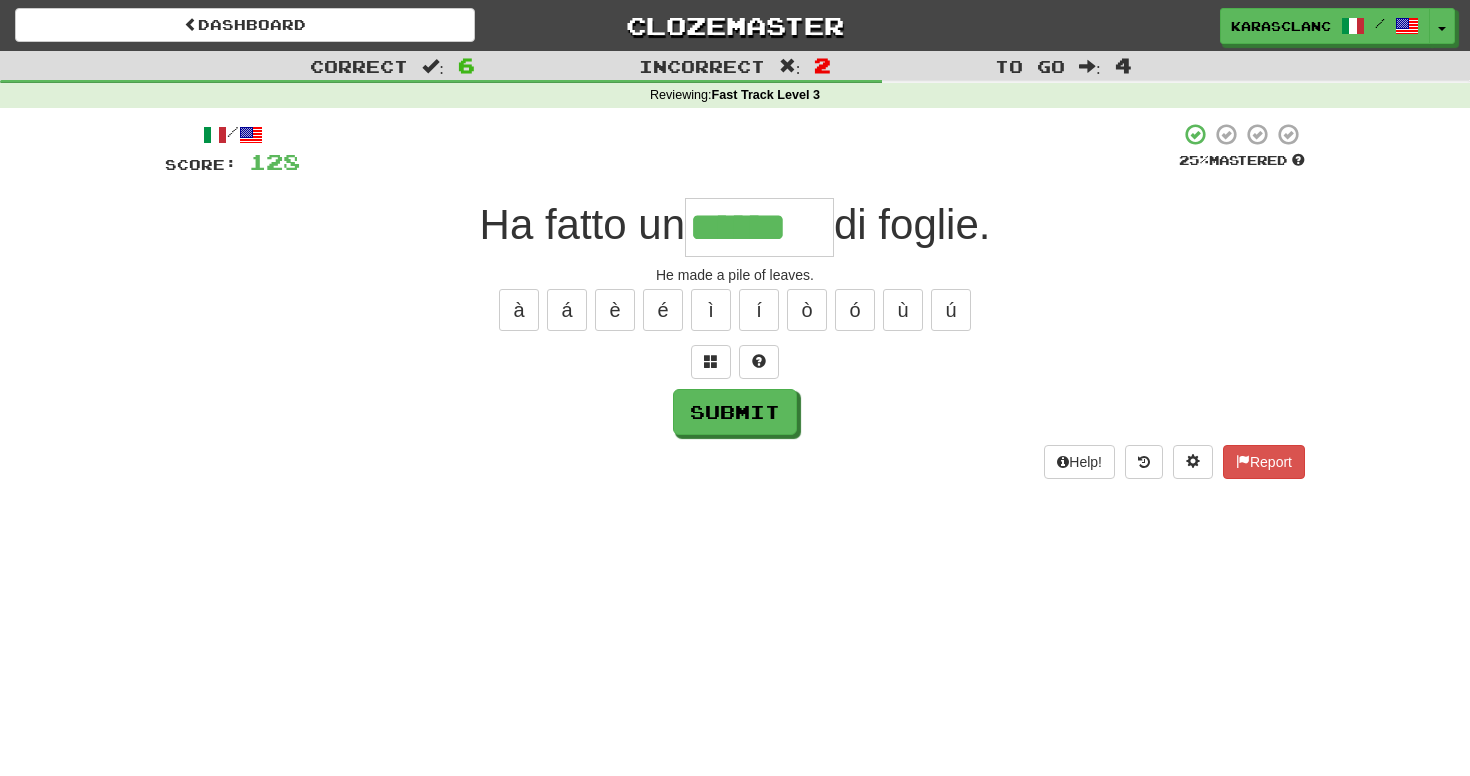 type on "******" 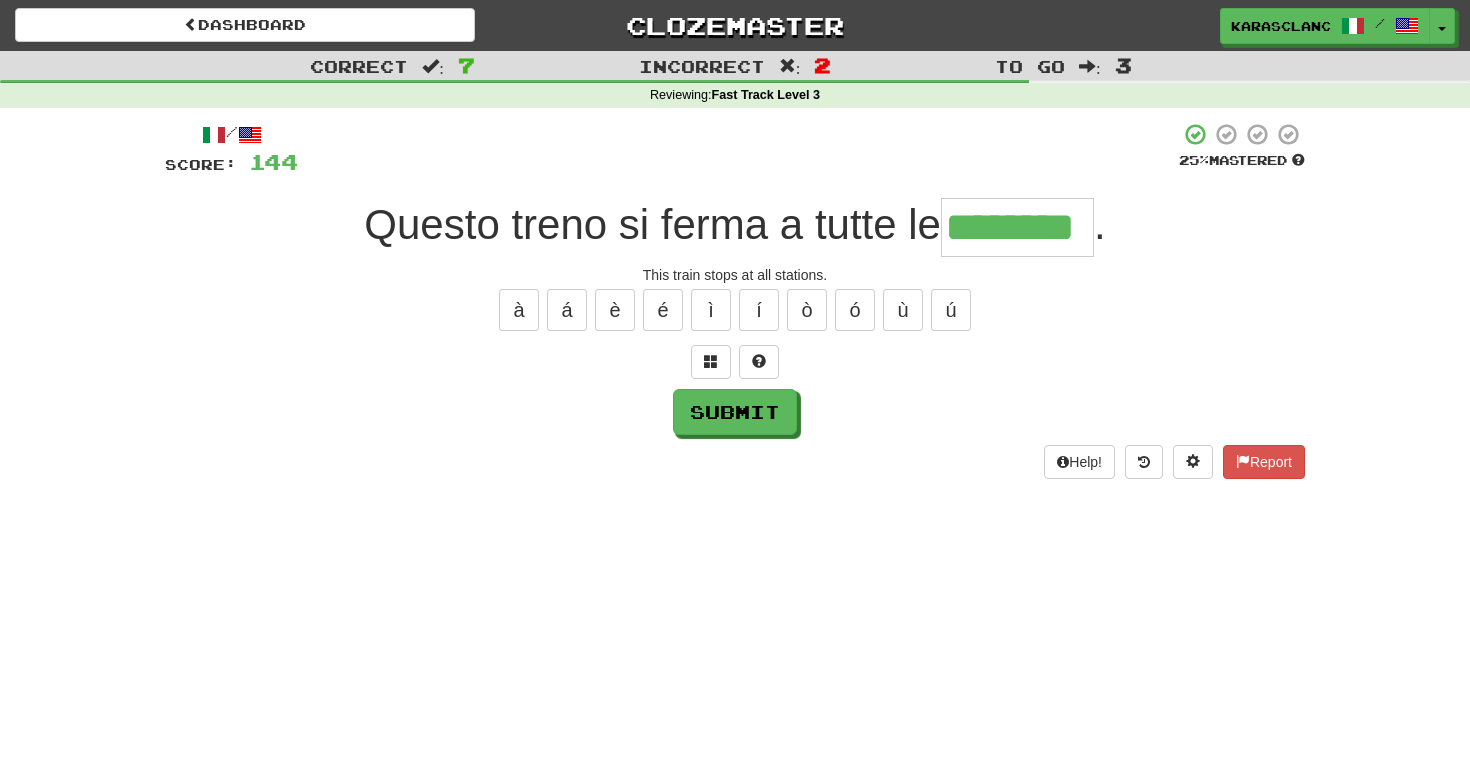 type on "********" 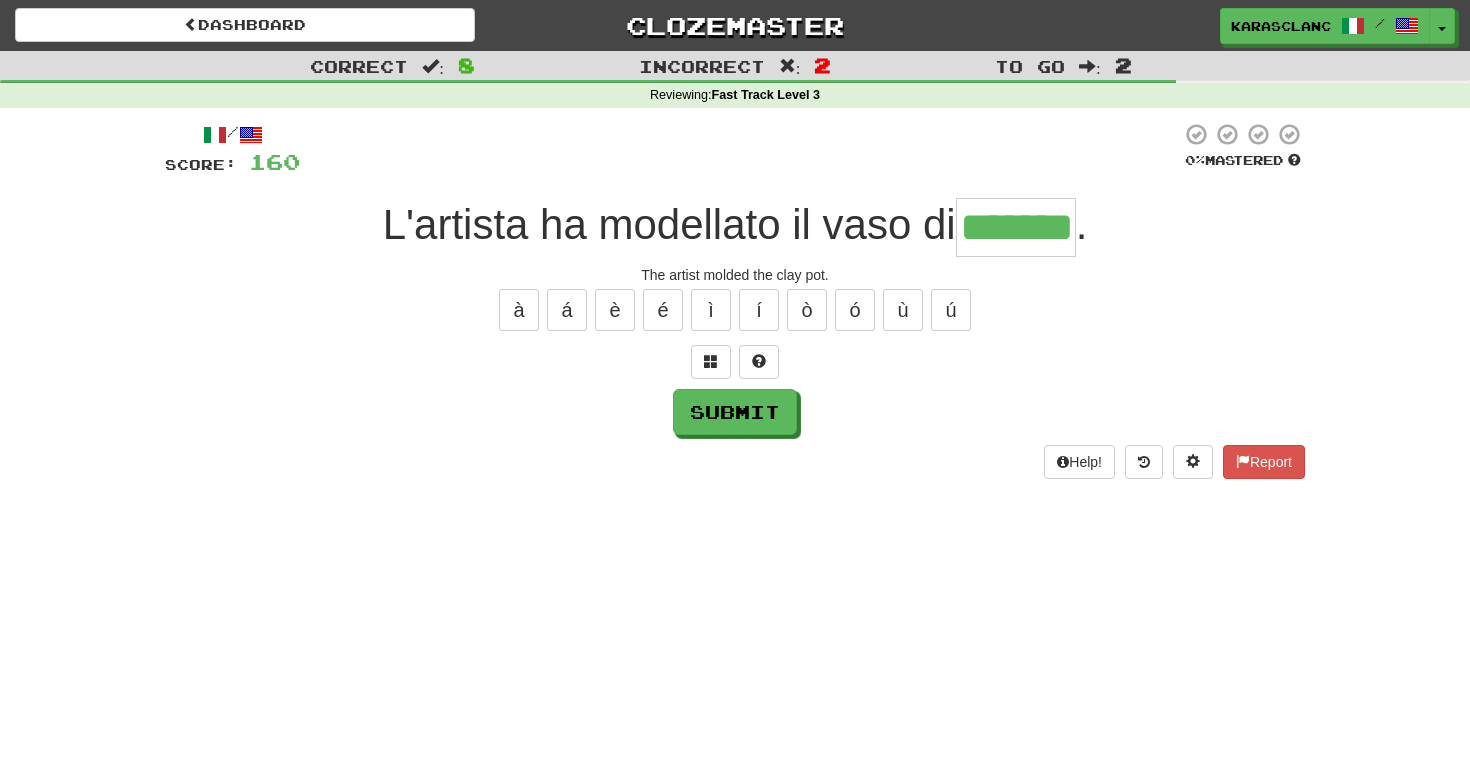 type on "*******" 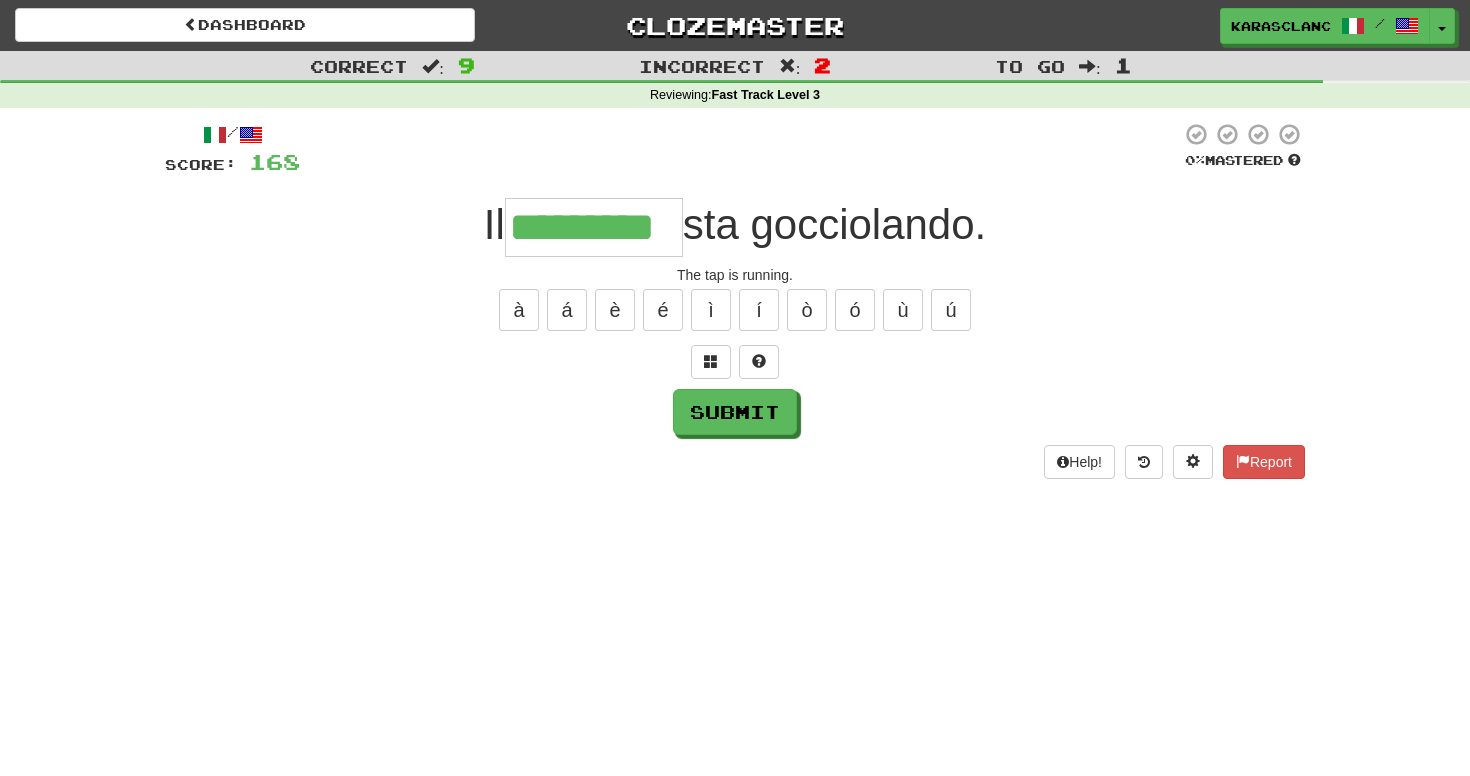 type on "*********" 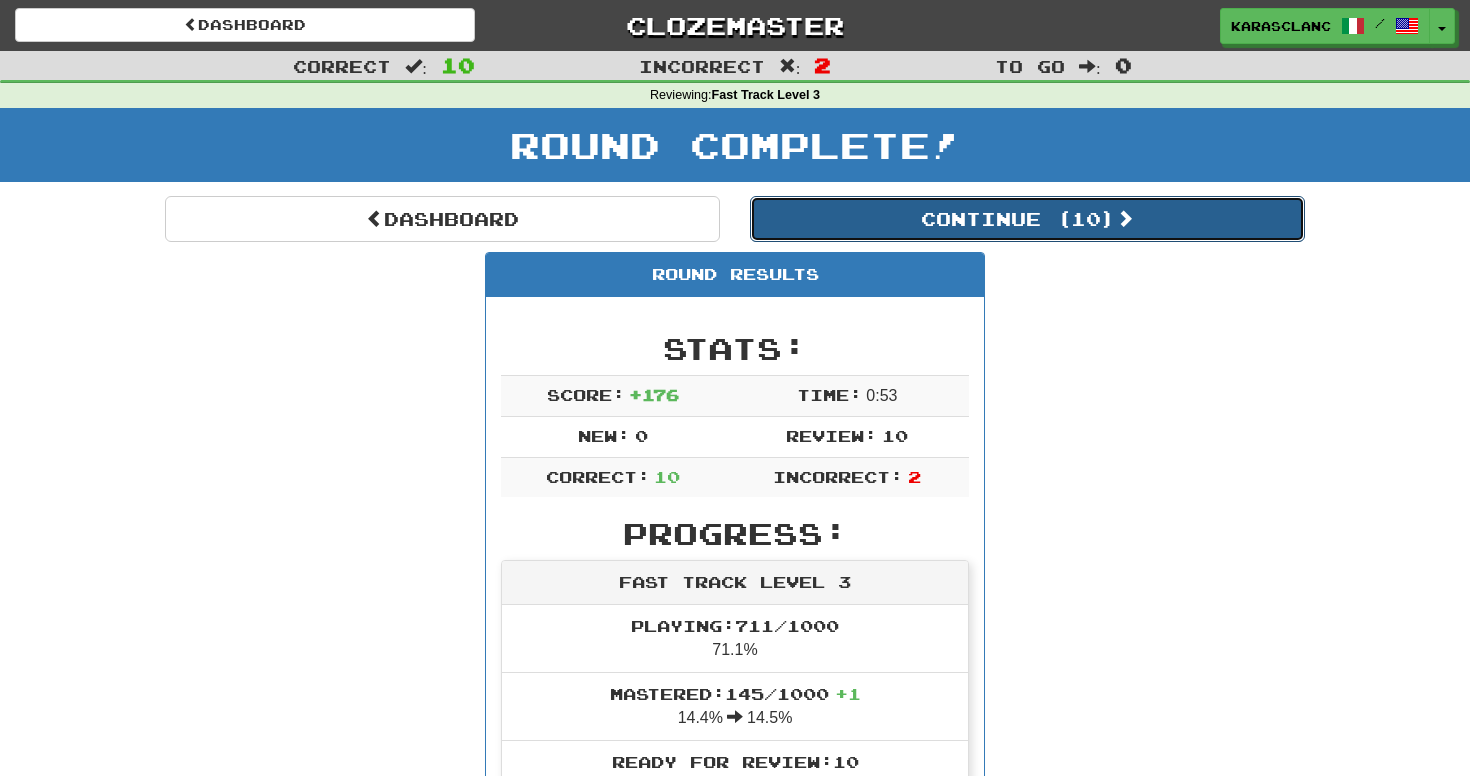 click on "Continue ( 10 )" at bounding box center [1027, 219] 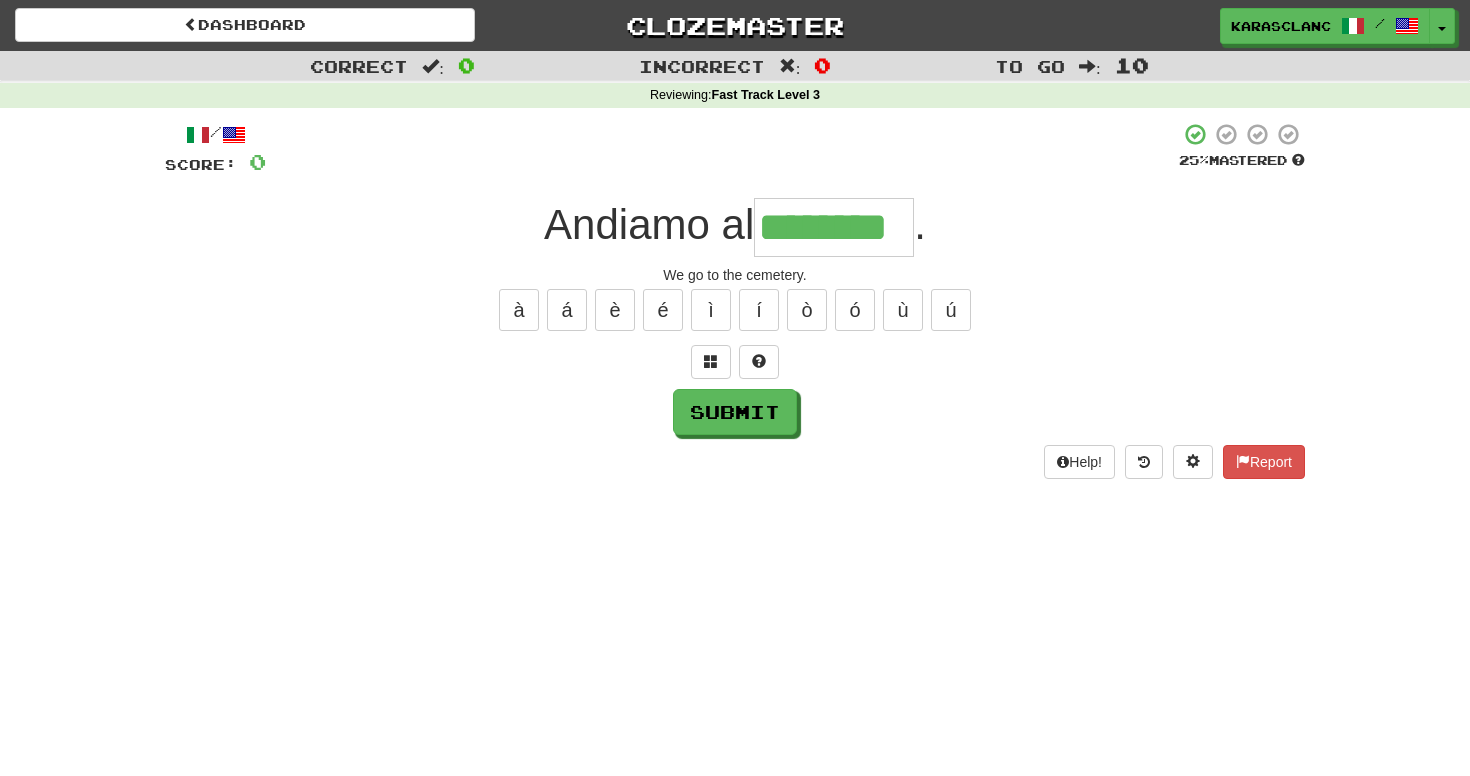 type on "********" 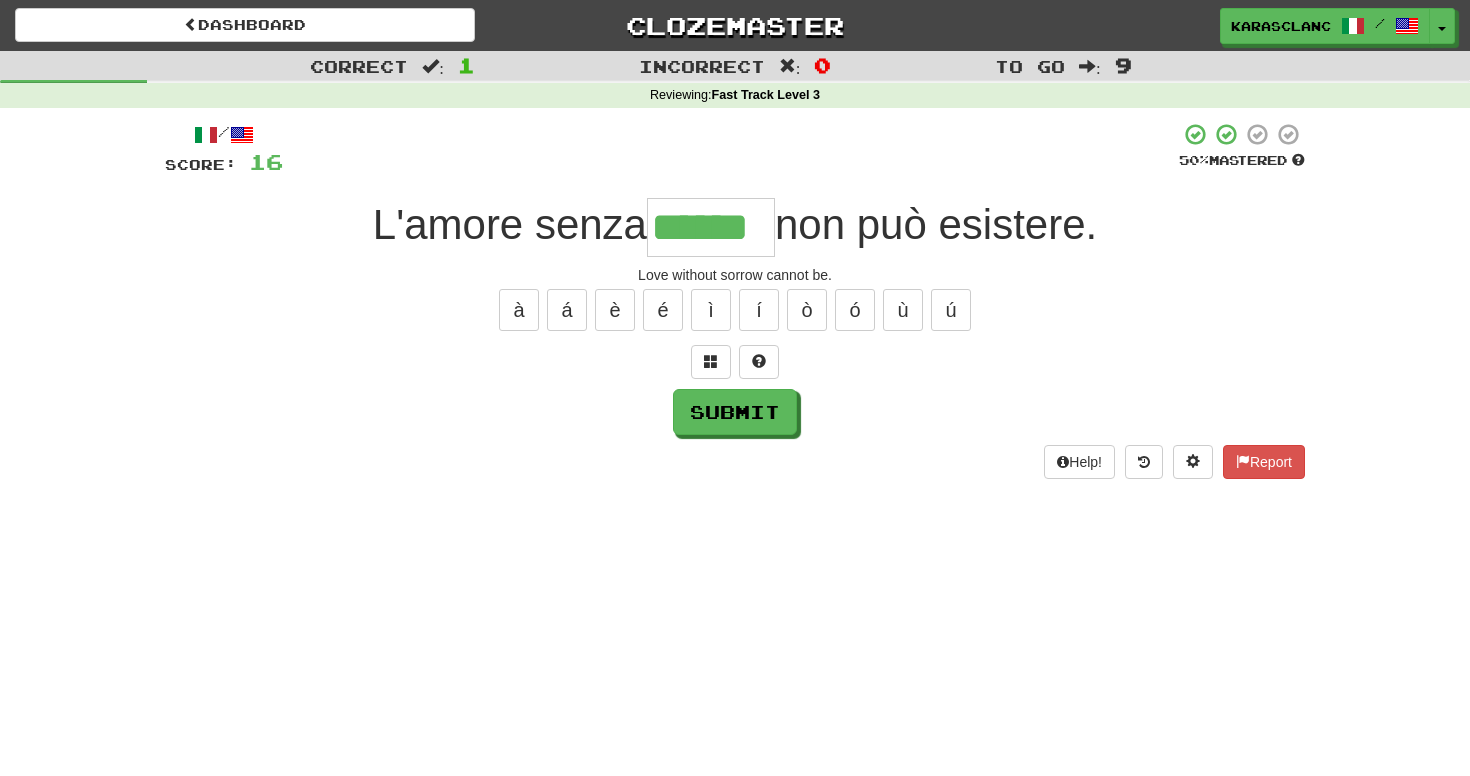 type on "******" 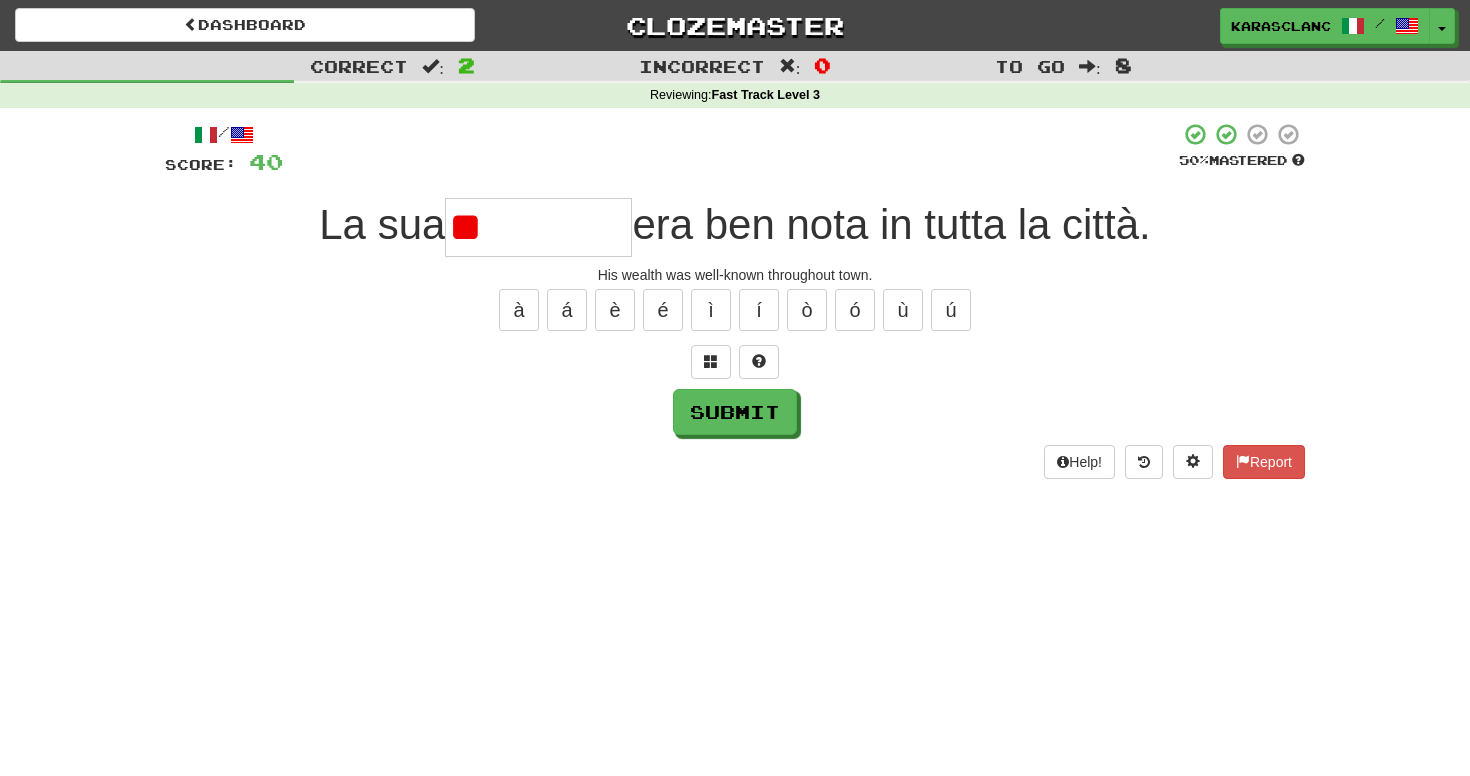 type on "*" 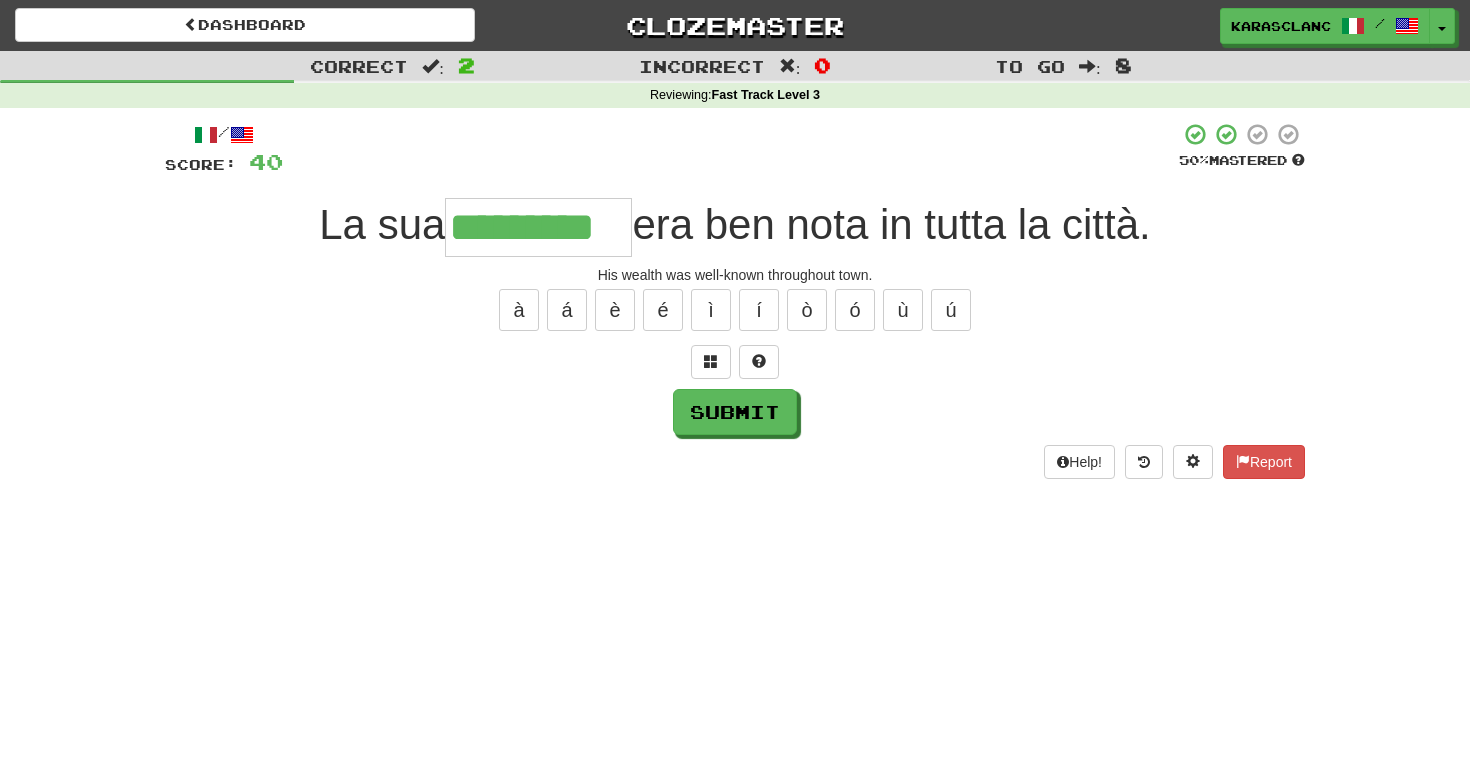 type on "*********" 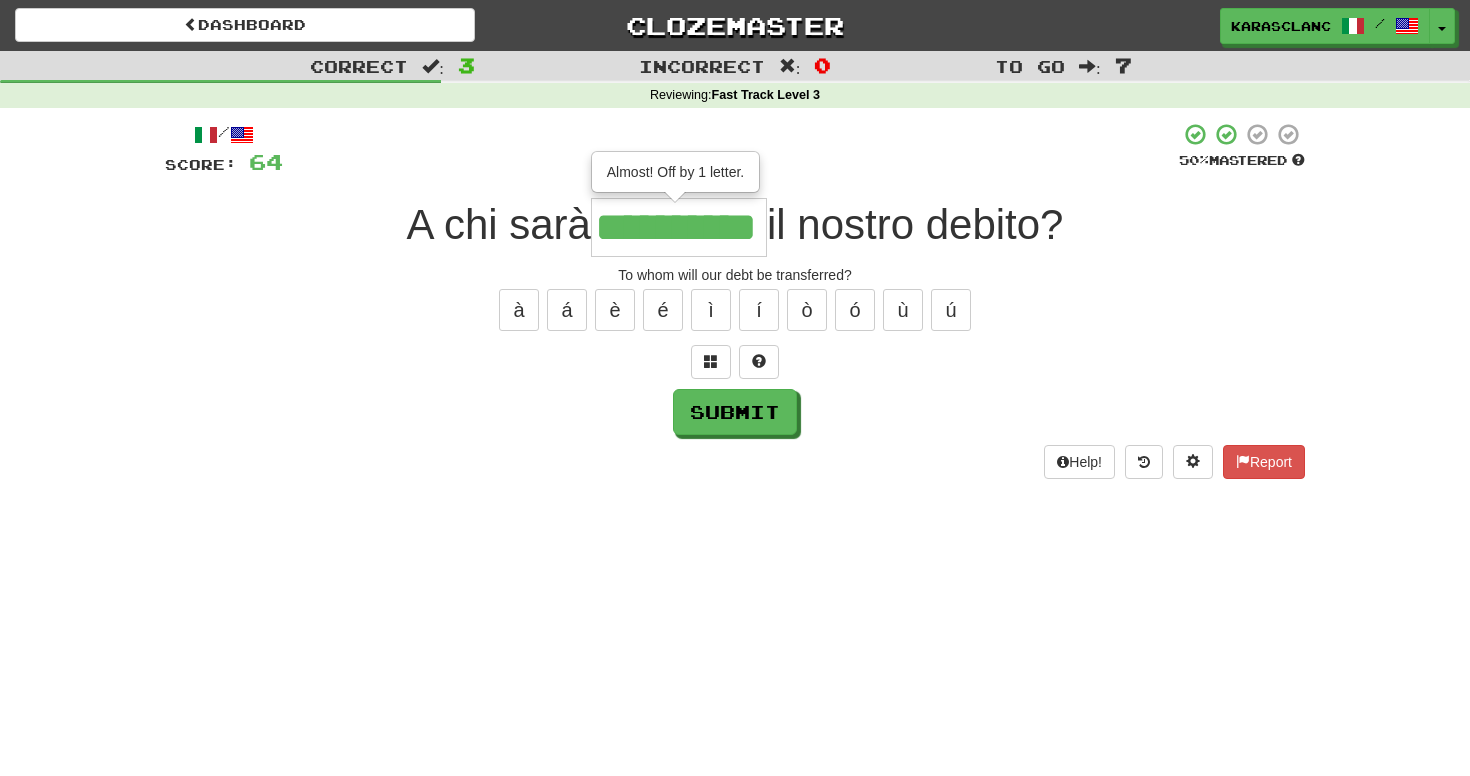type on "**********" 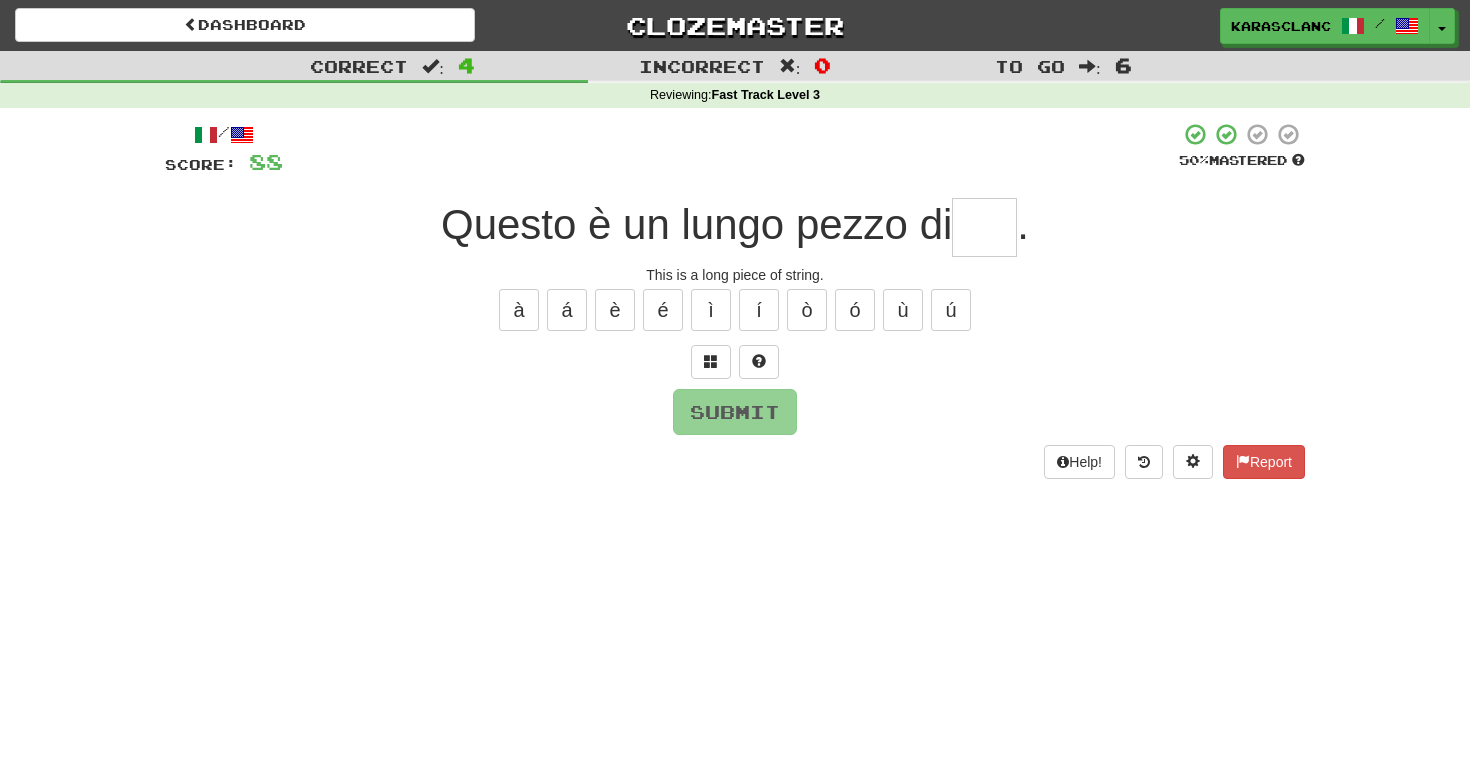 type on "*" 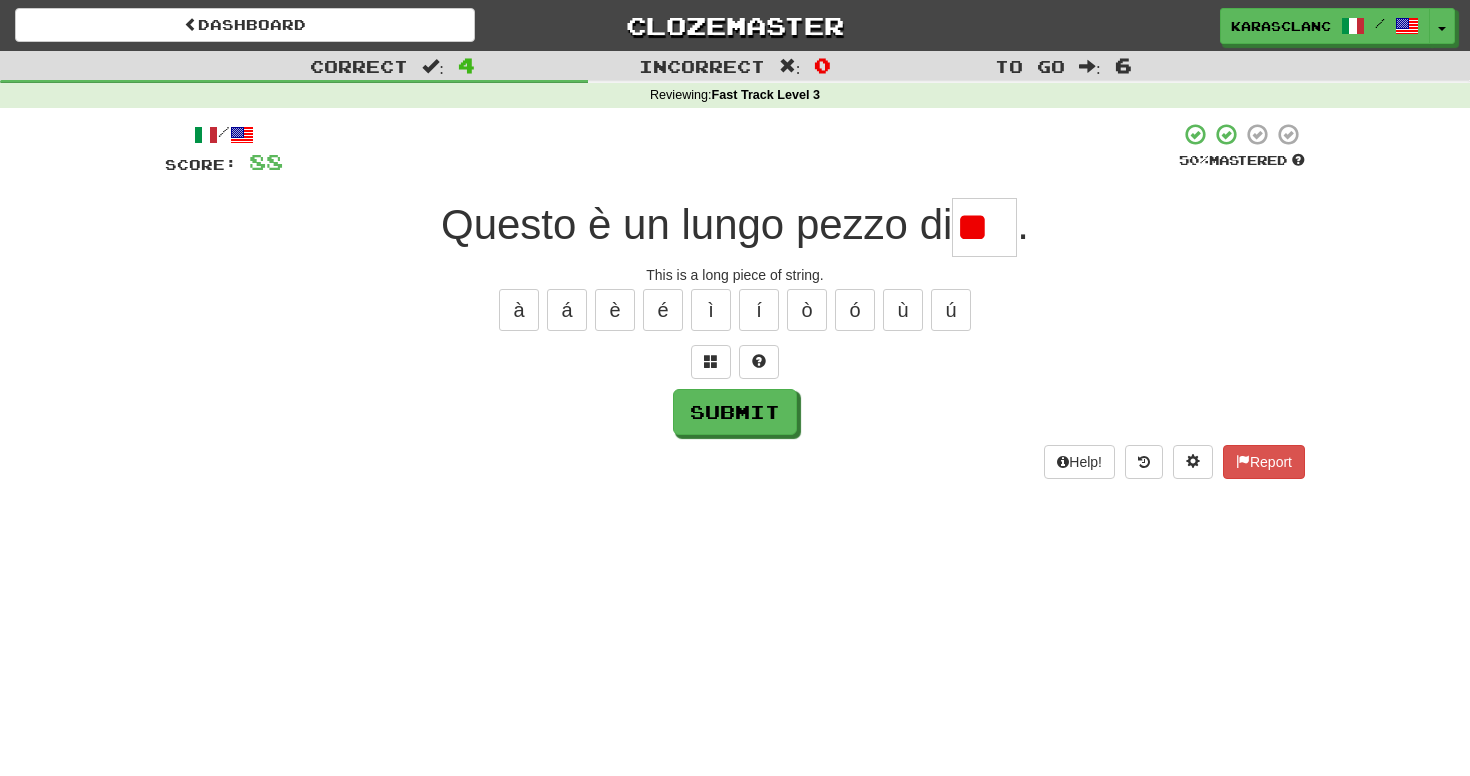 type on "*" 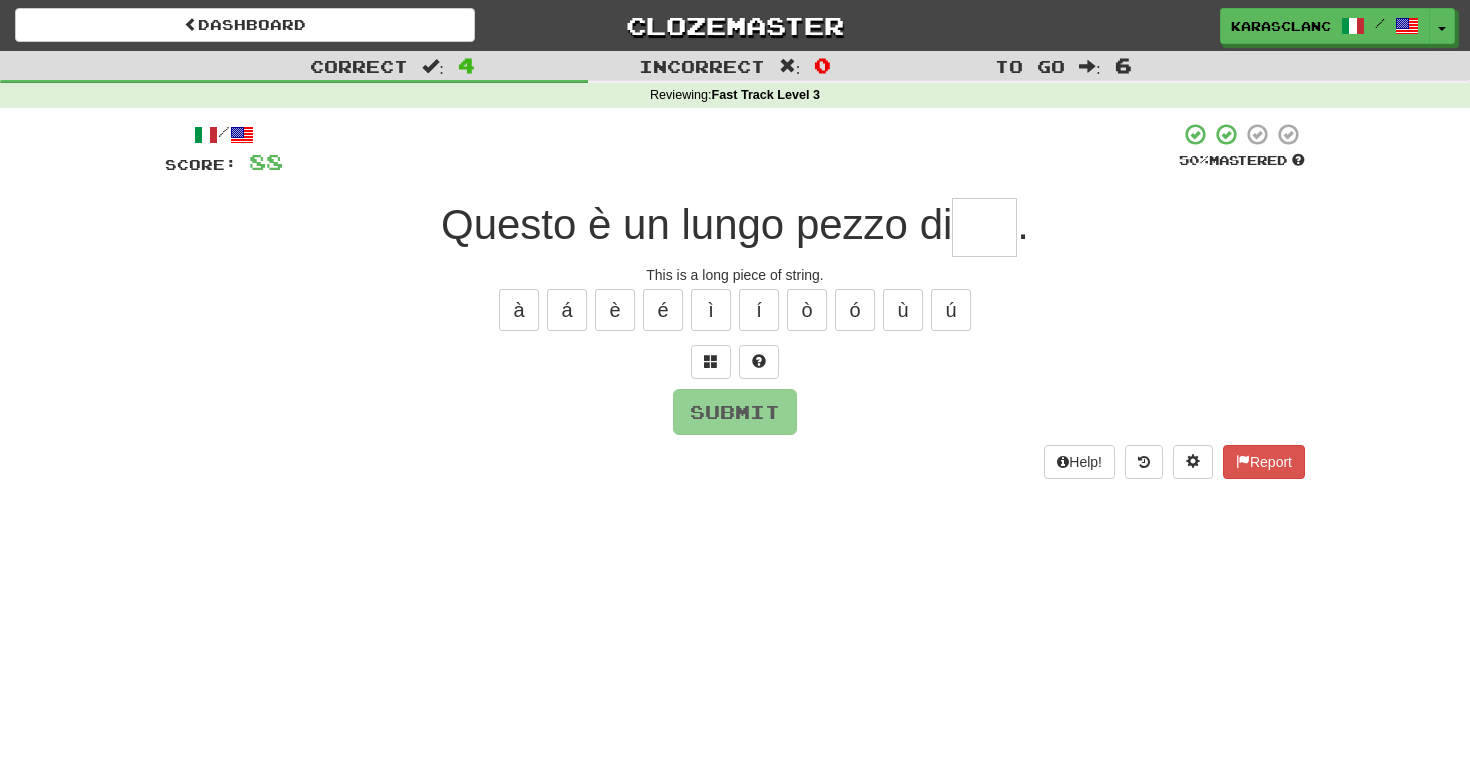 type on "****" 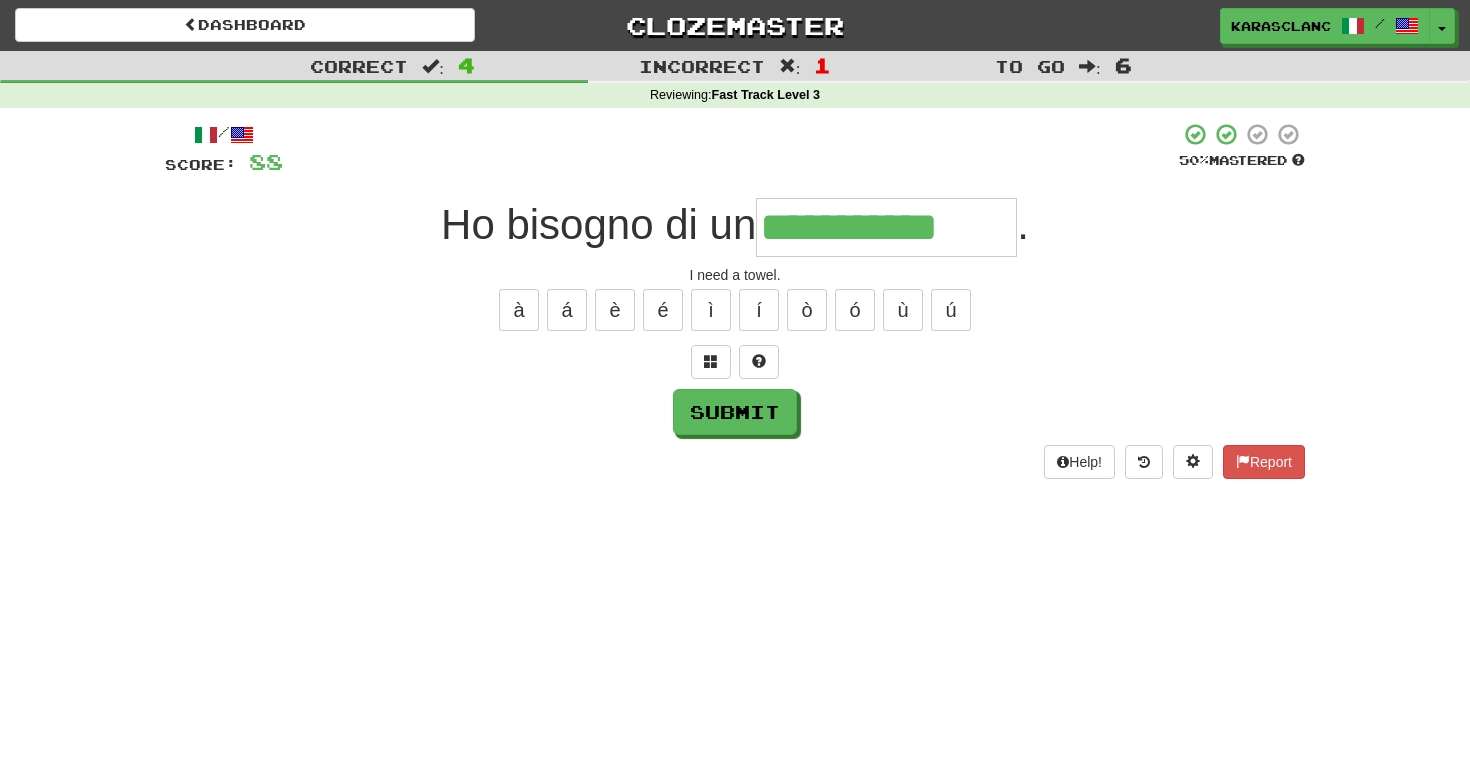 type on "**********" 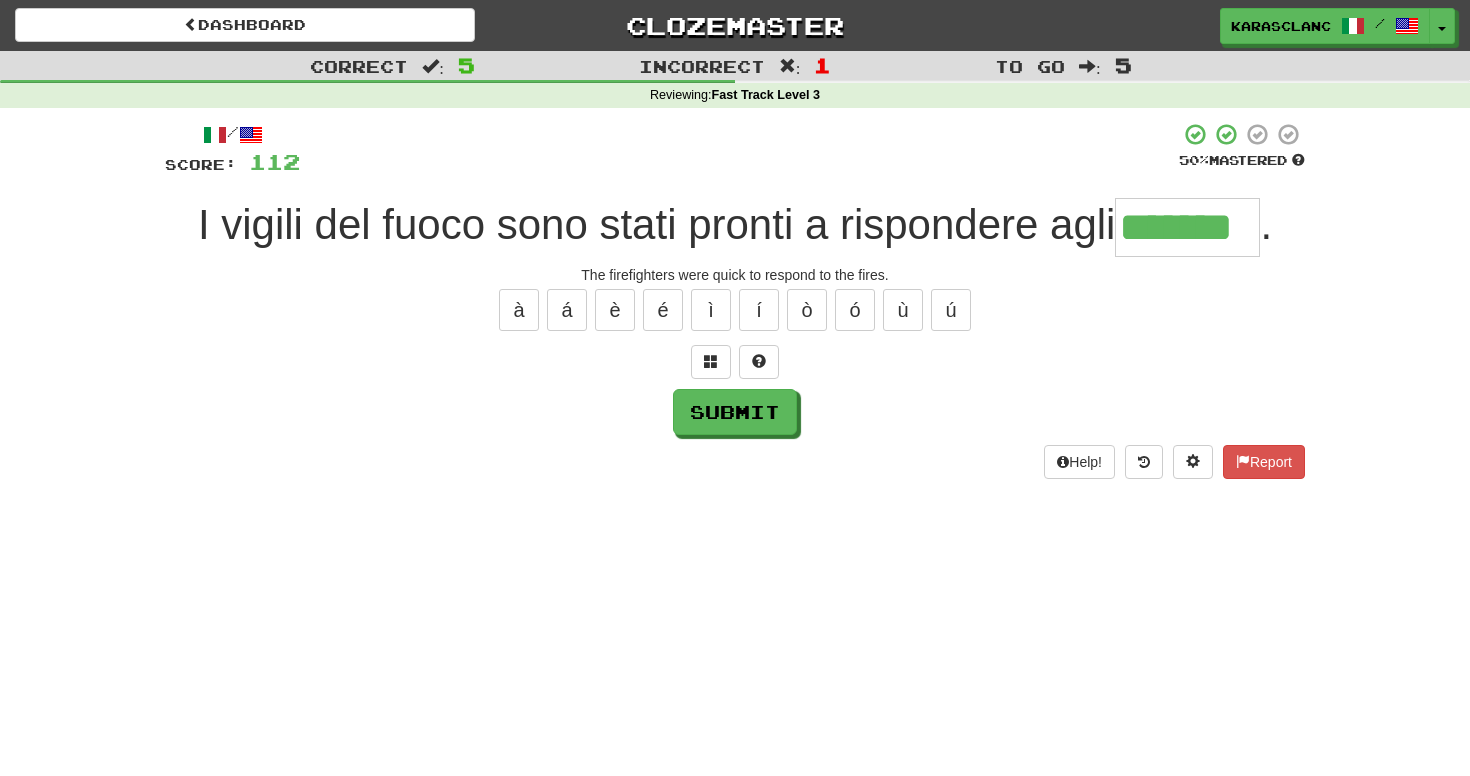 type on "*******" 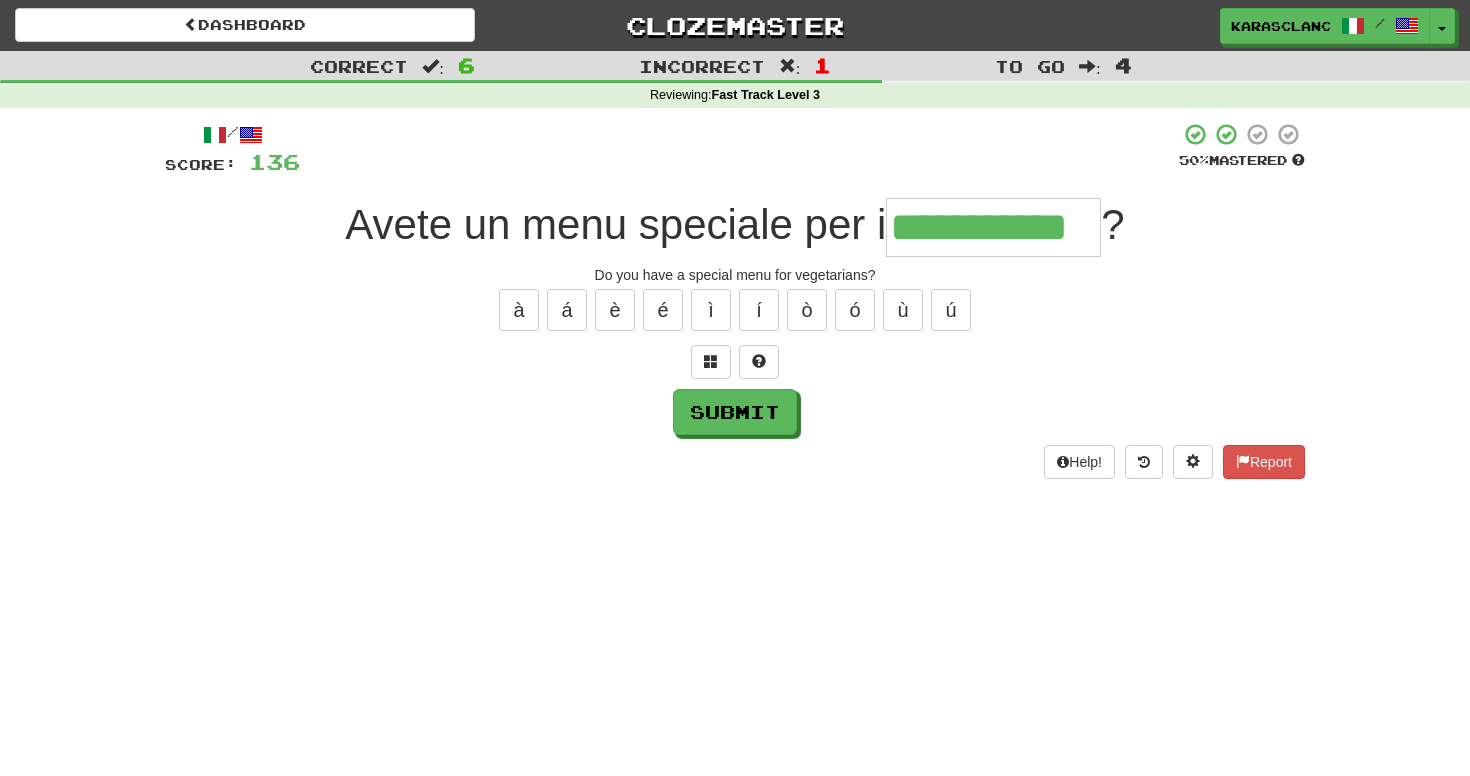 type on "**********" 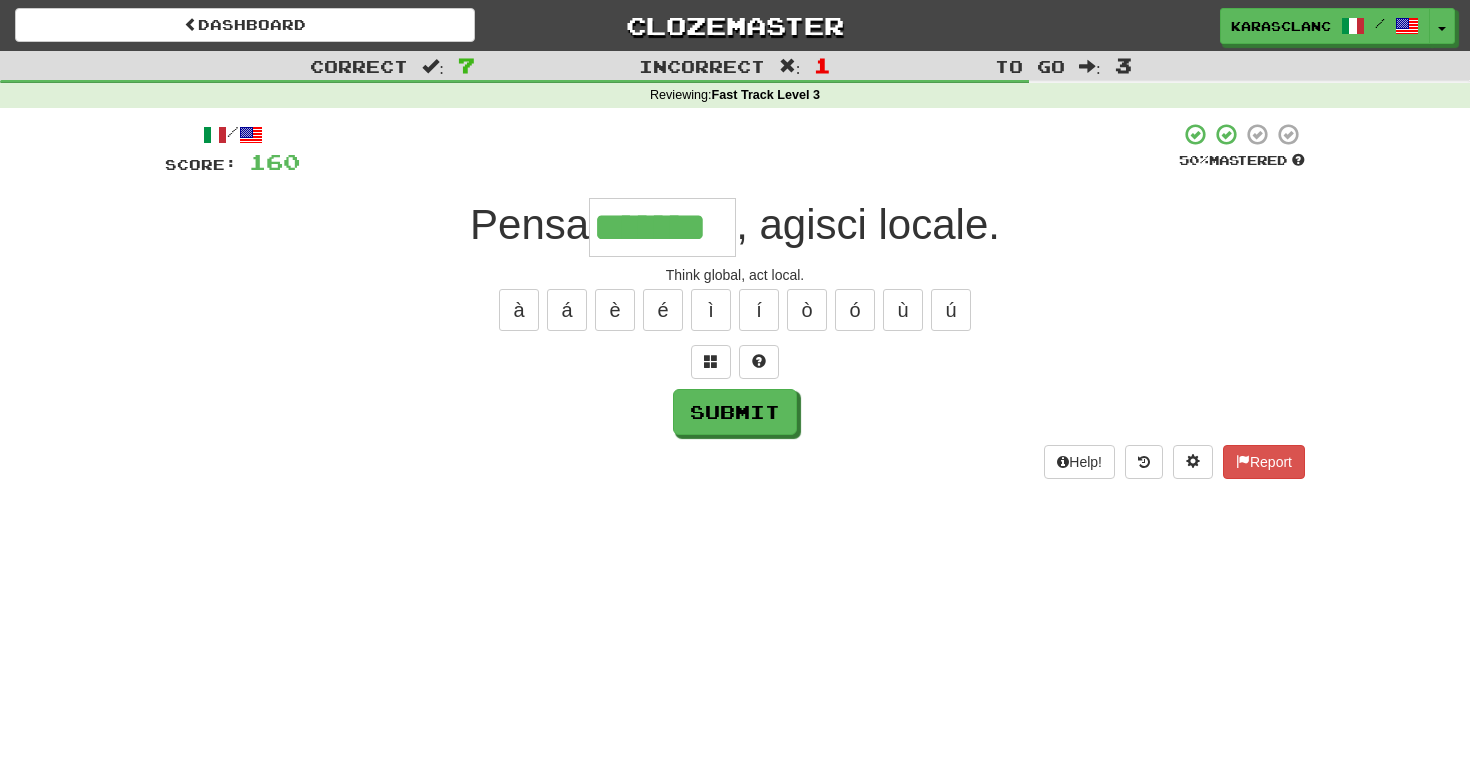 type on "*******" 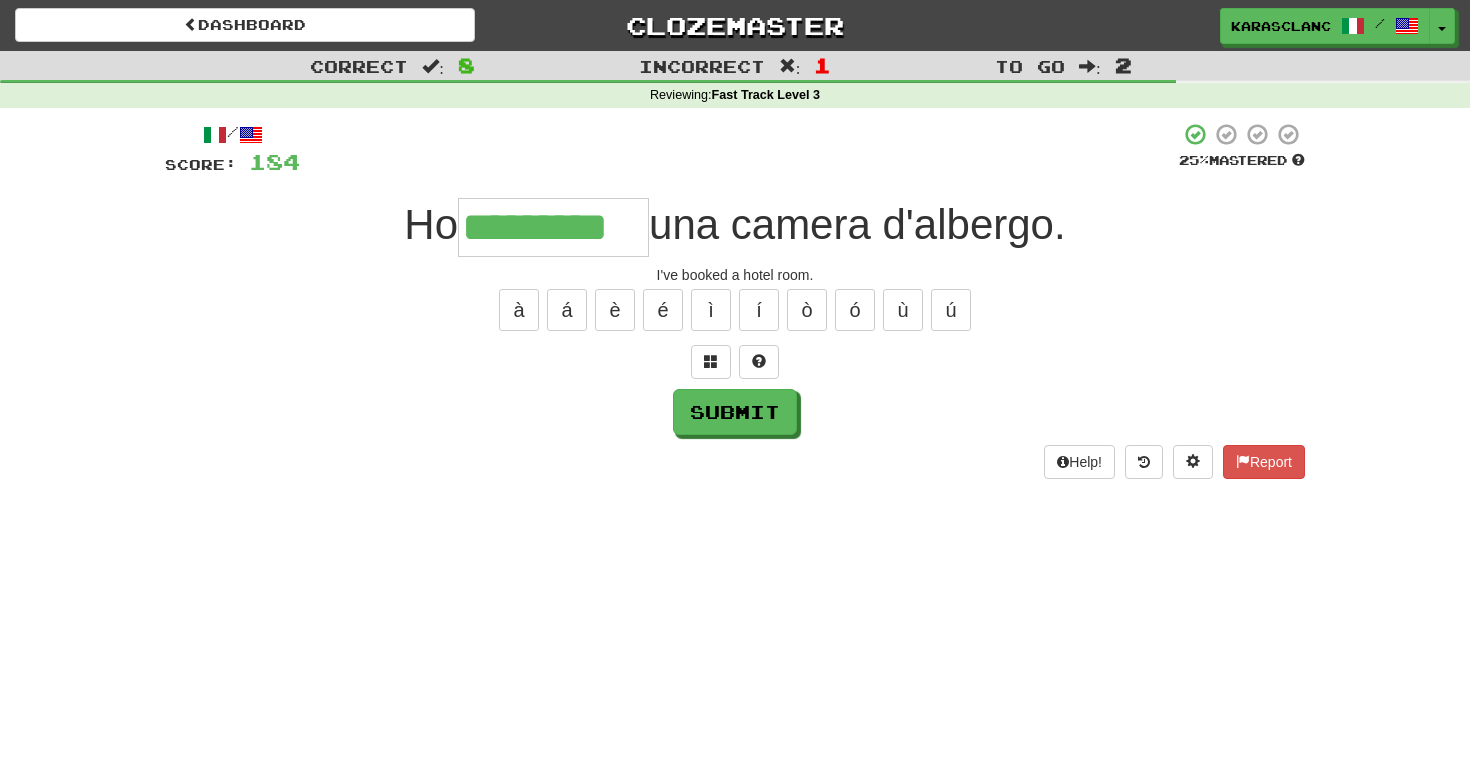 type on "*********" 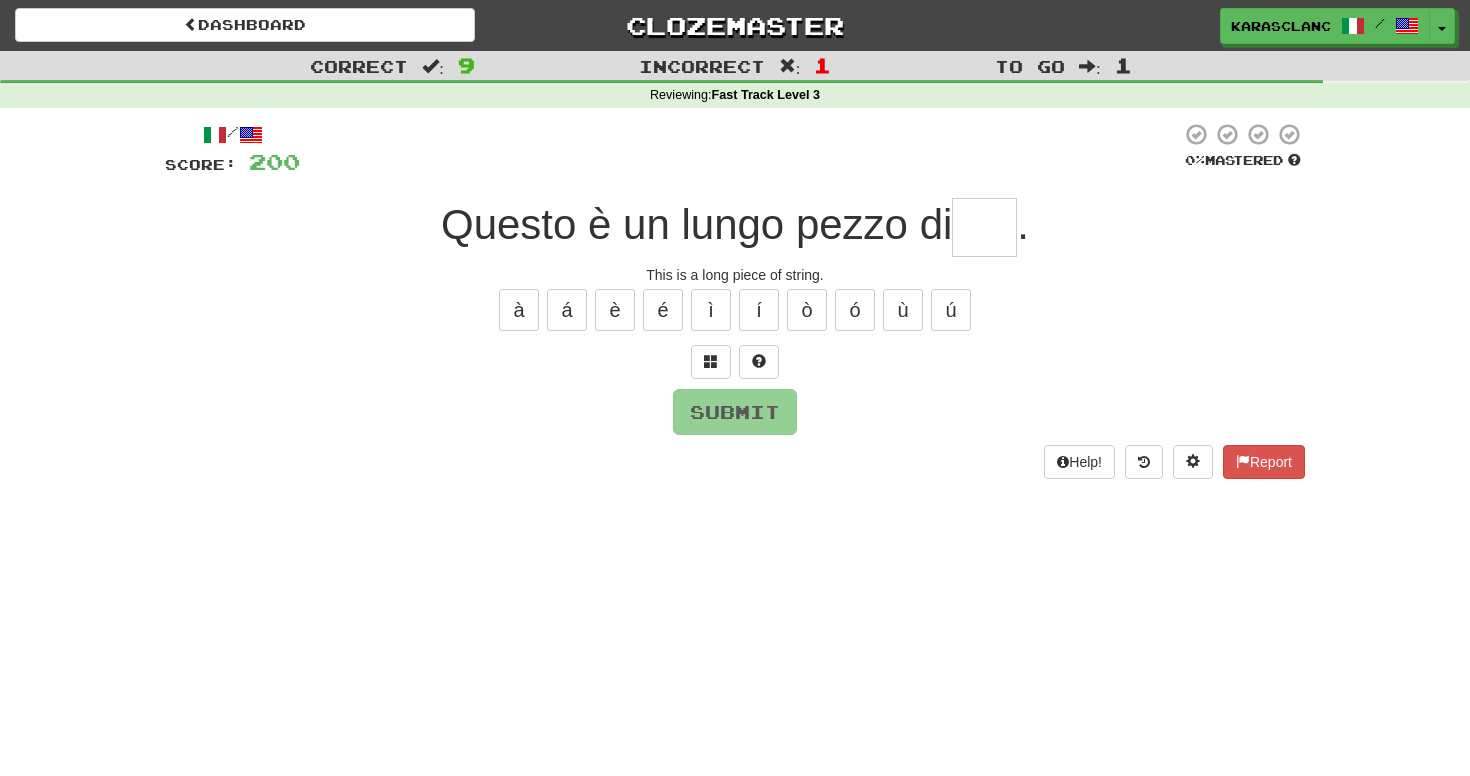 type on "*" 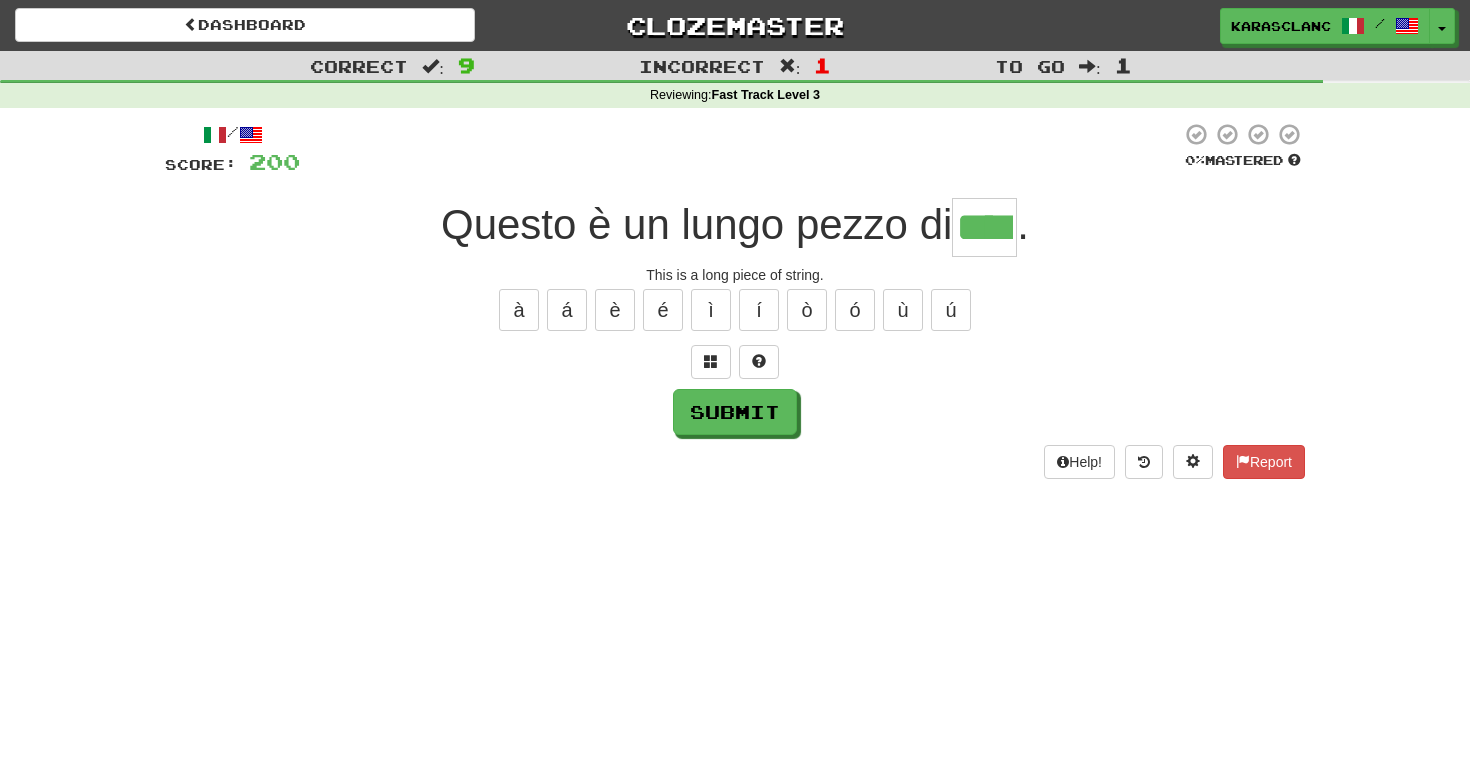 type on "****" 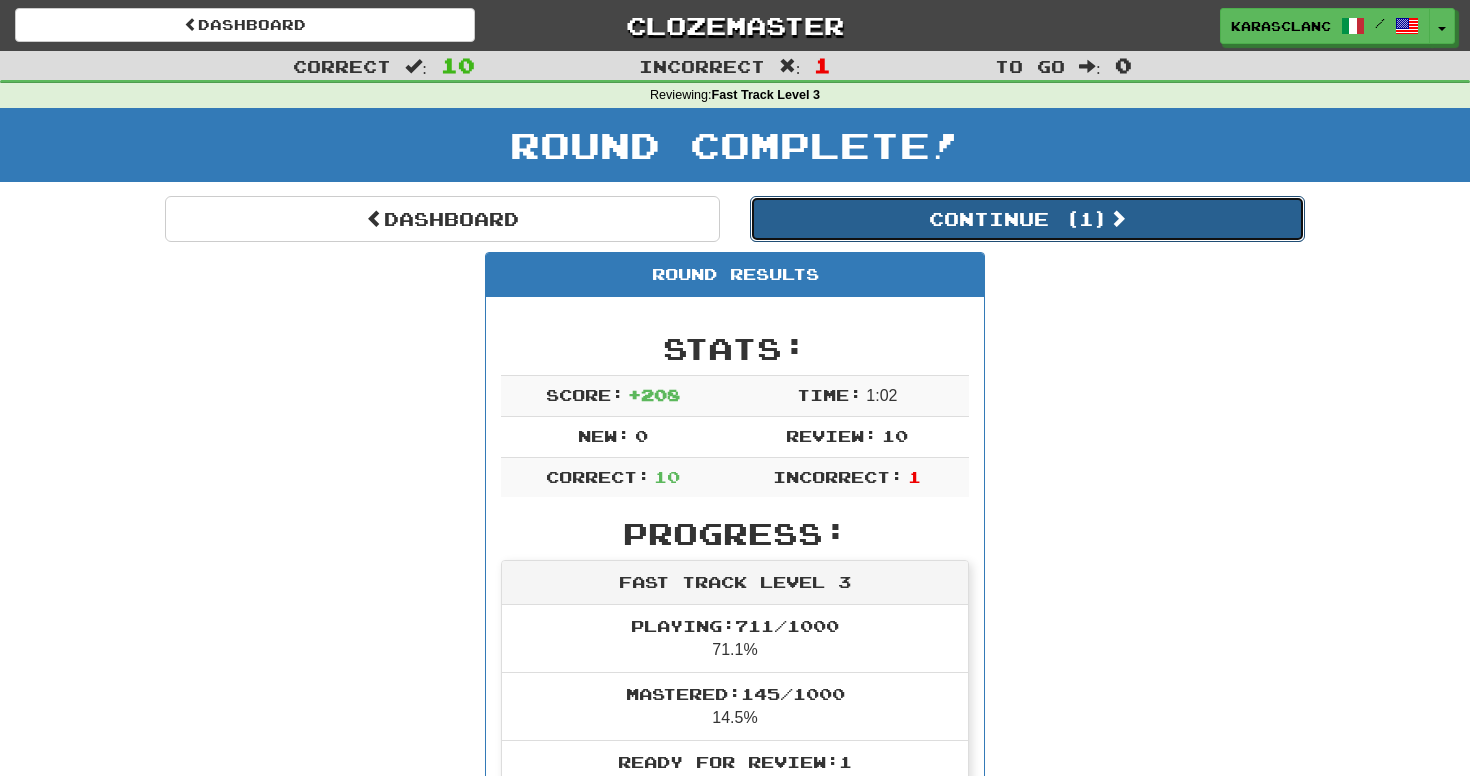 click on "Continue ( 1 )" at bounding box center (1027, 219) 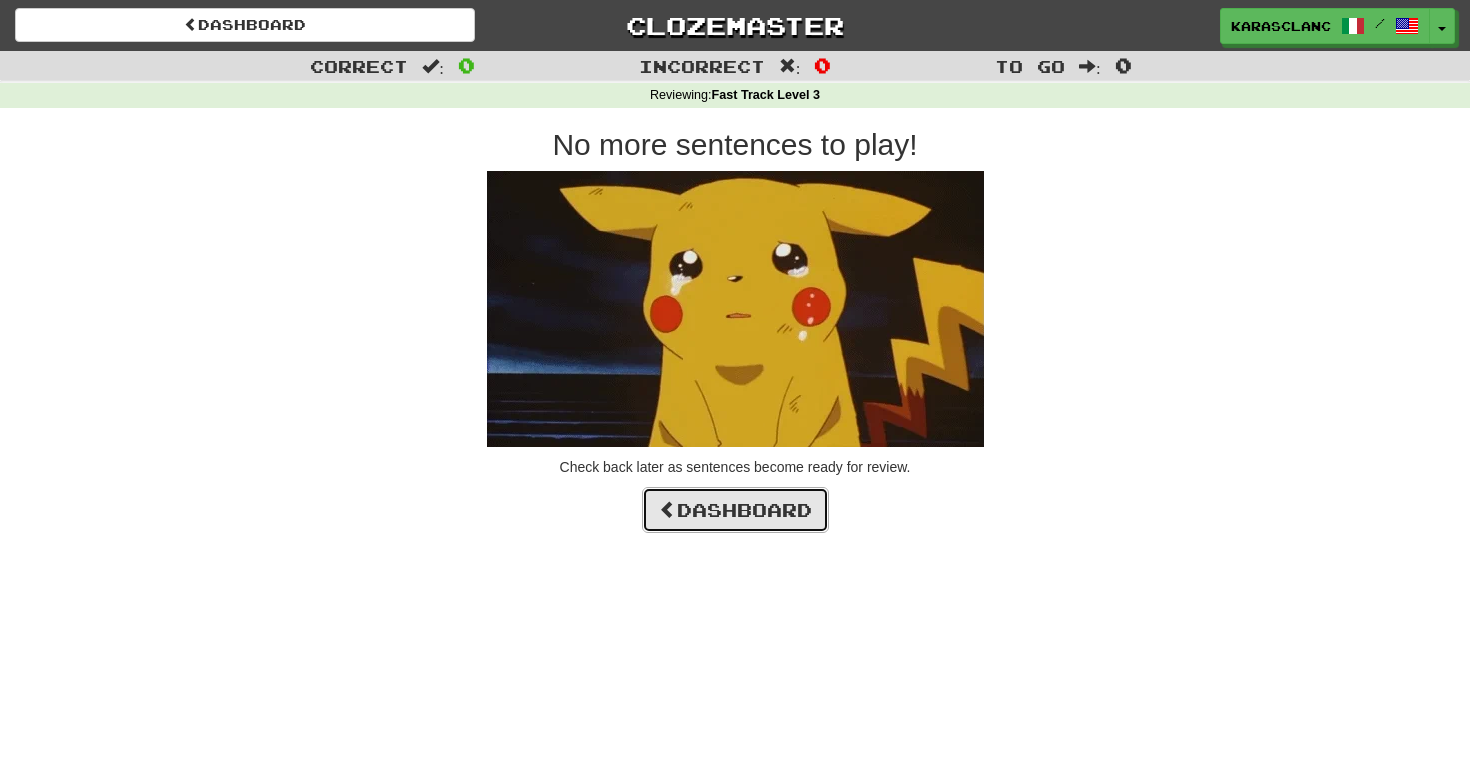click on "Dashboard" at bounding box center (735, 510) 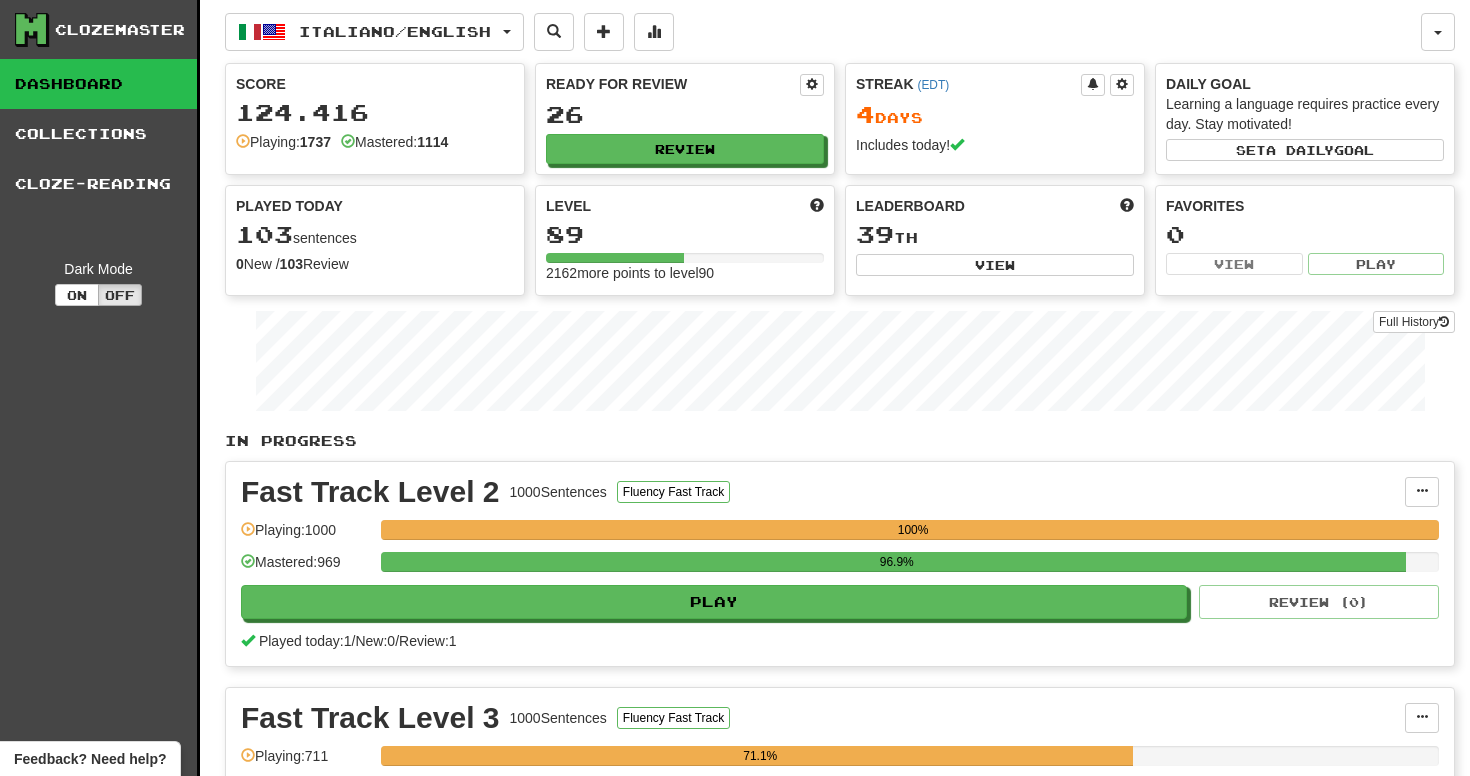 scroll, scrollTop: 0, scrollLeft: 0, axis: both 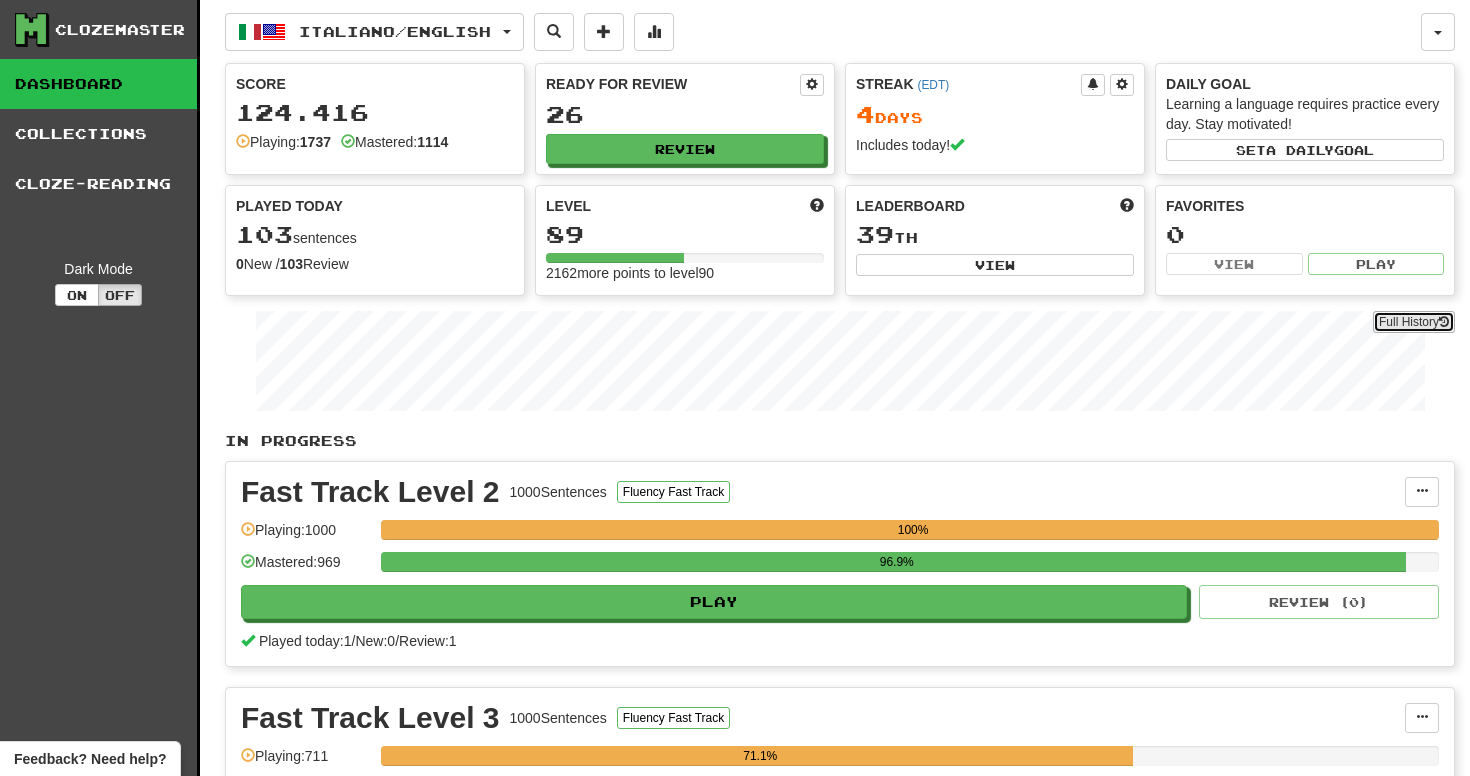 click at bounding box center [1444, 322] 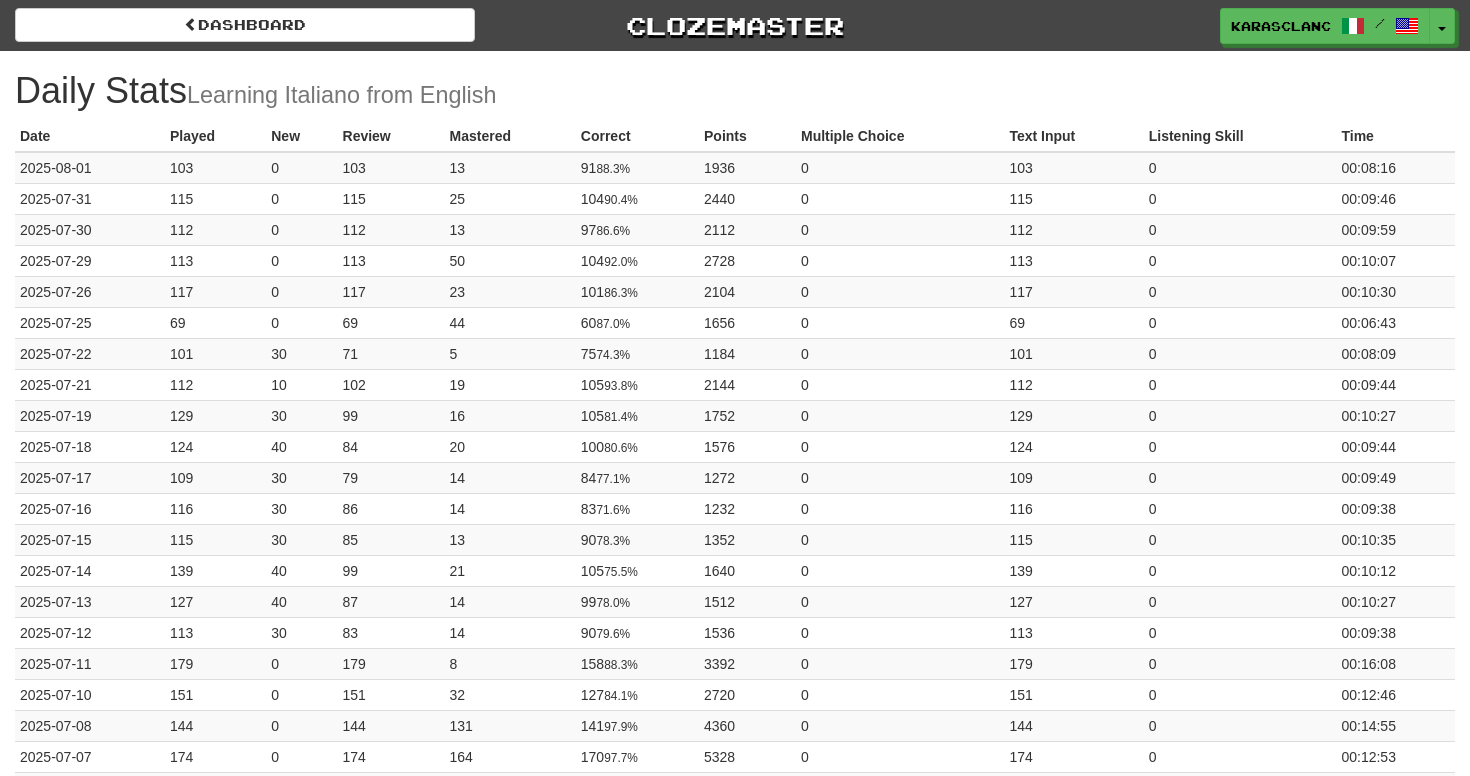 scroll, scrollTop: 0, scrollLeft: 0, axis: both 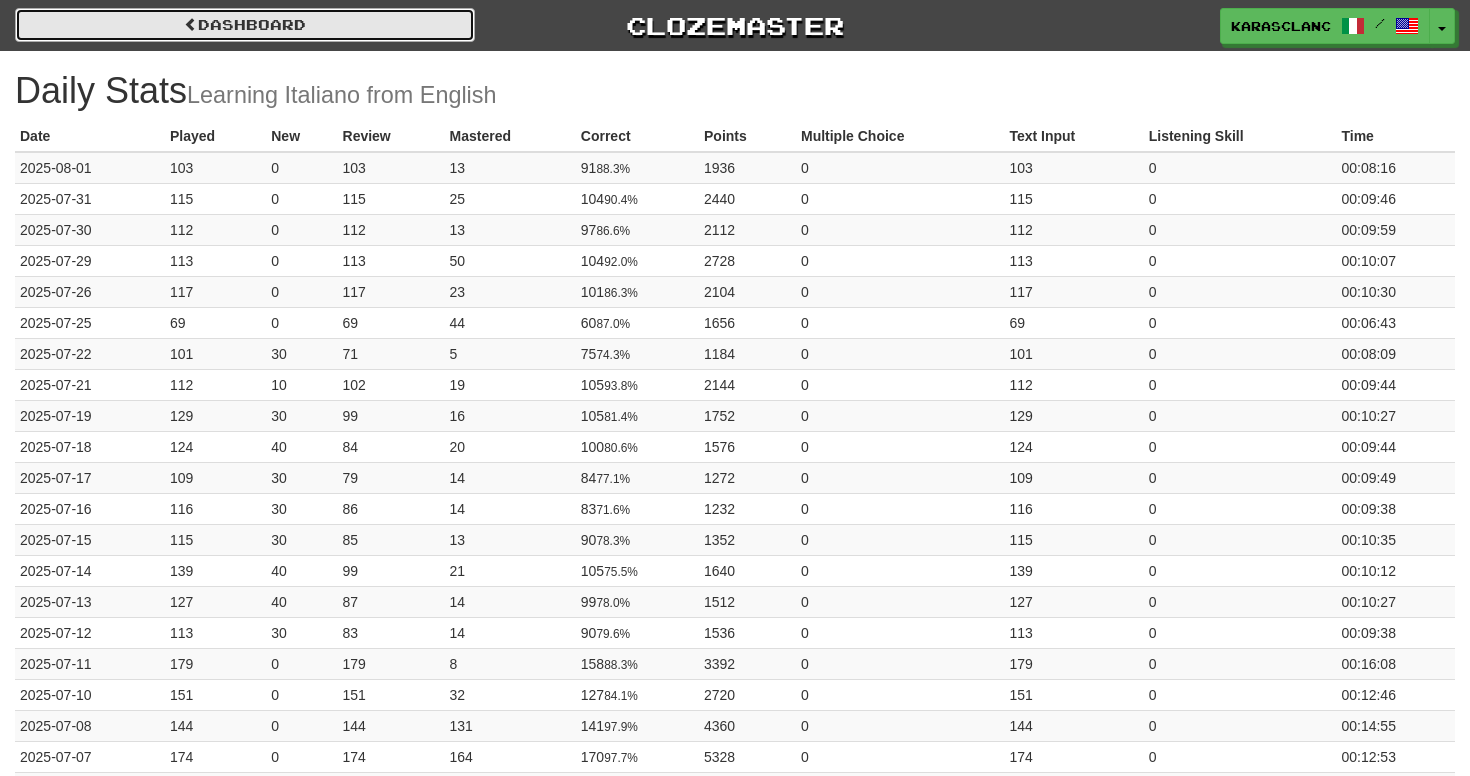 click on "Dashboard" at bounding box center [245, 25] 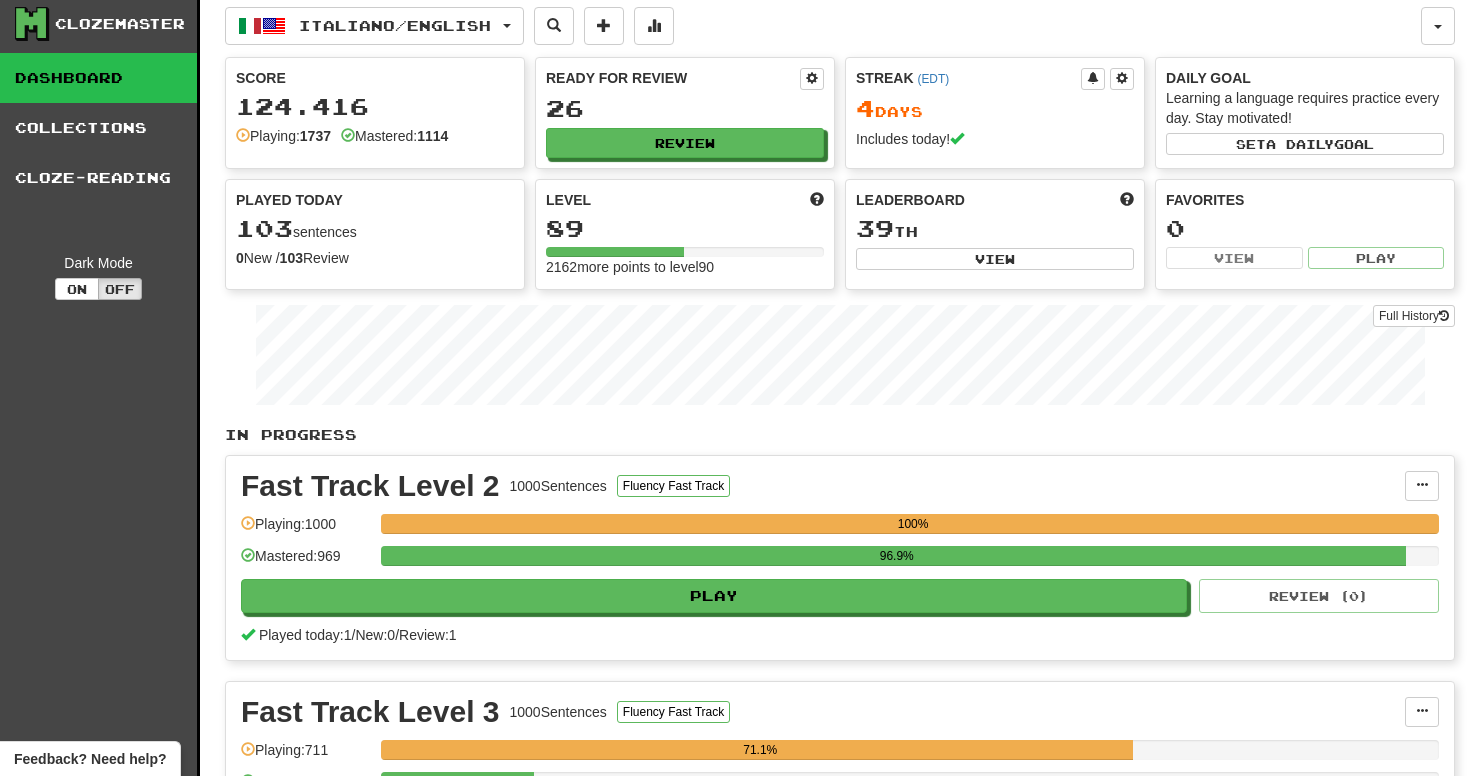 scroll, scrollTop: 0, scrollLeft: 0, axis: both 